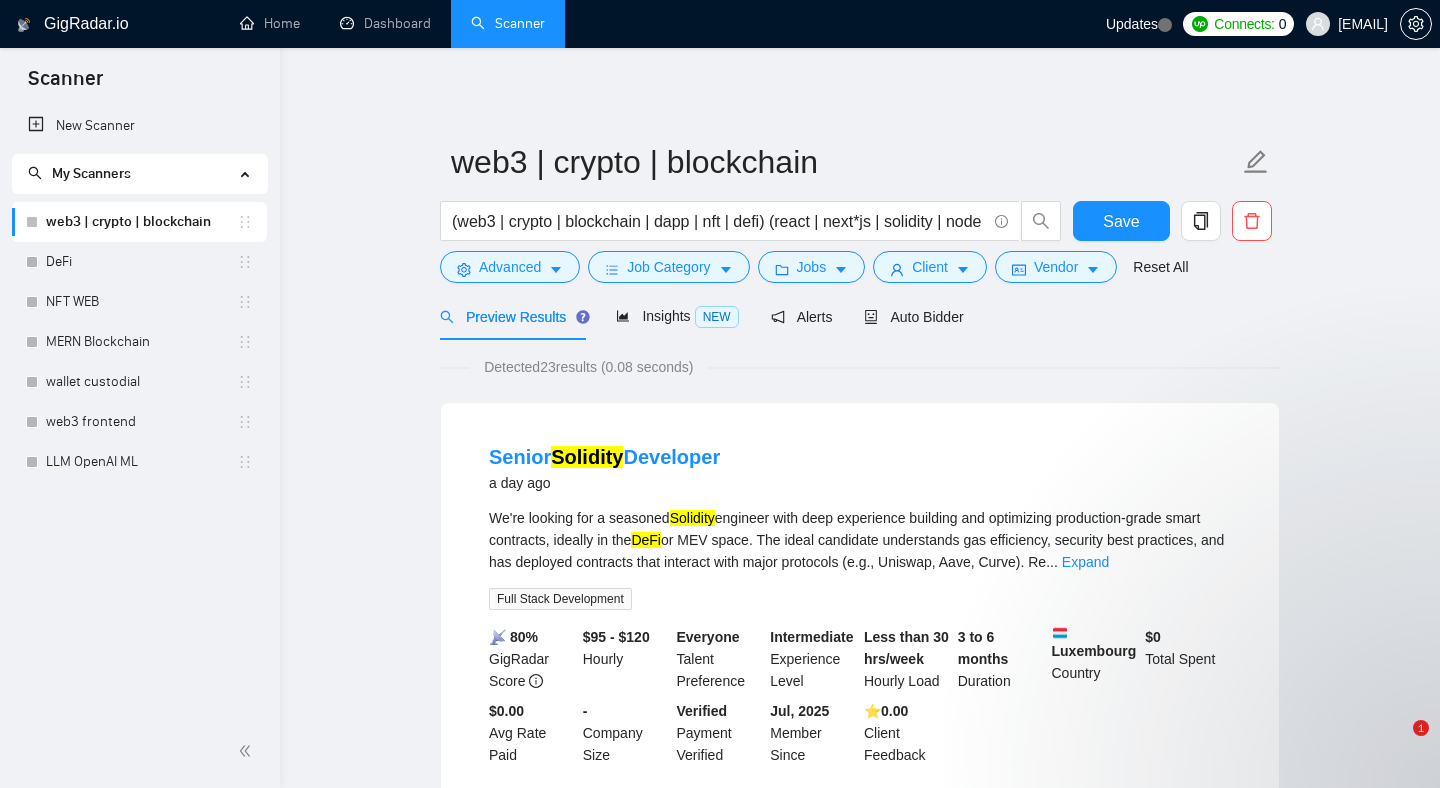 scroll, scrollTop: 0, scrollLeft: 0, axis: both 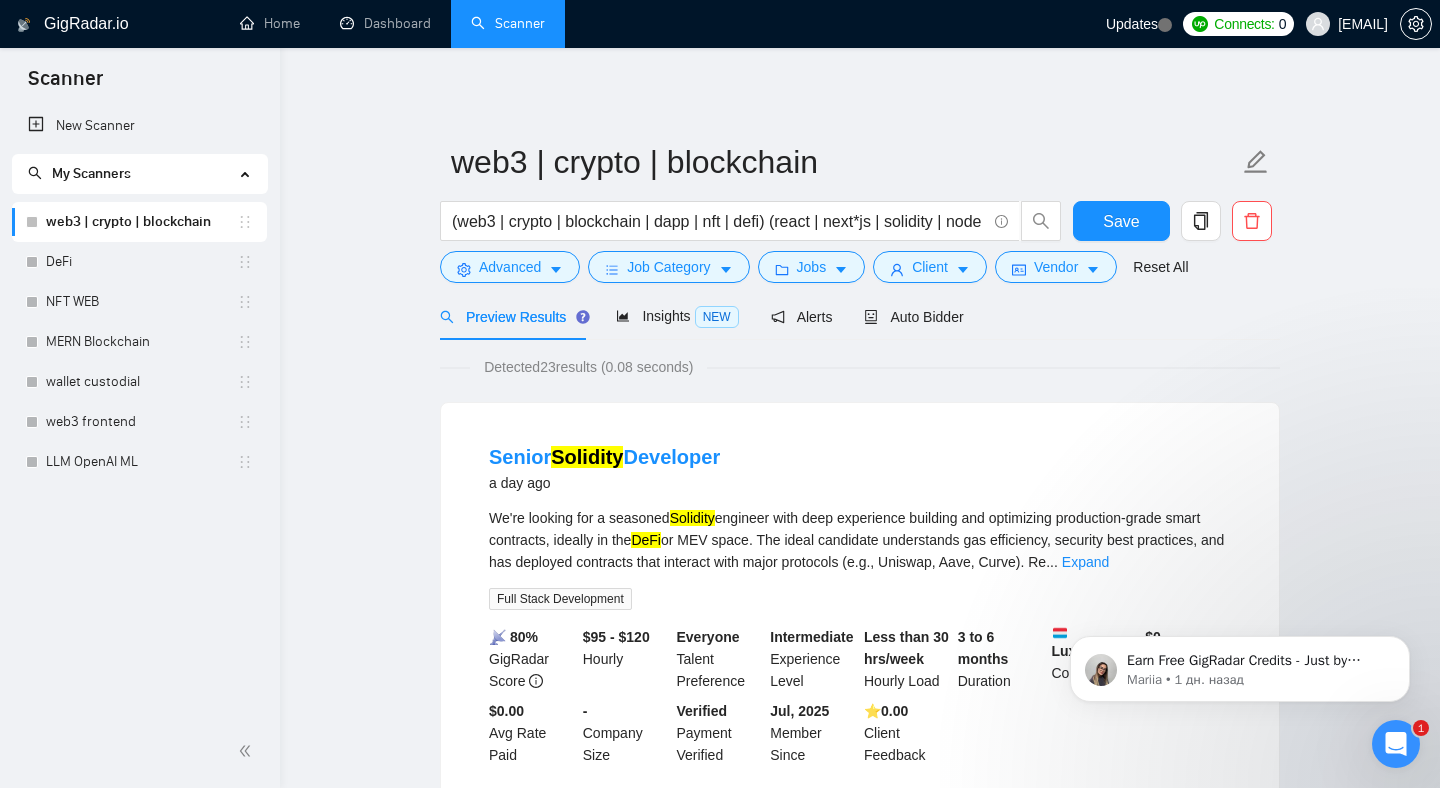 click on "web3 | crypto | blockchain" at bounding box center (141, 222) 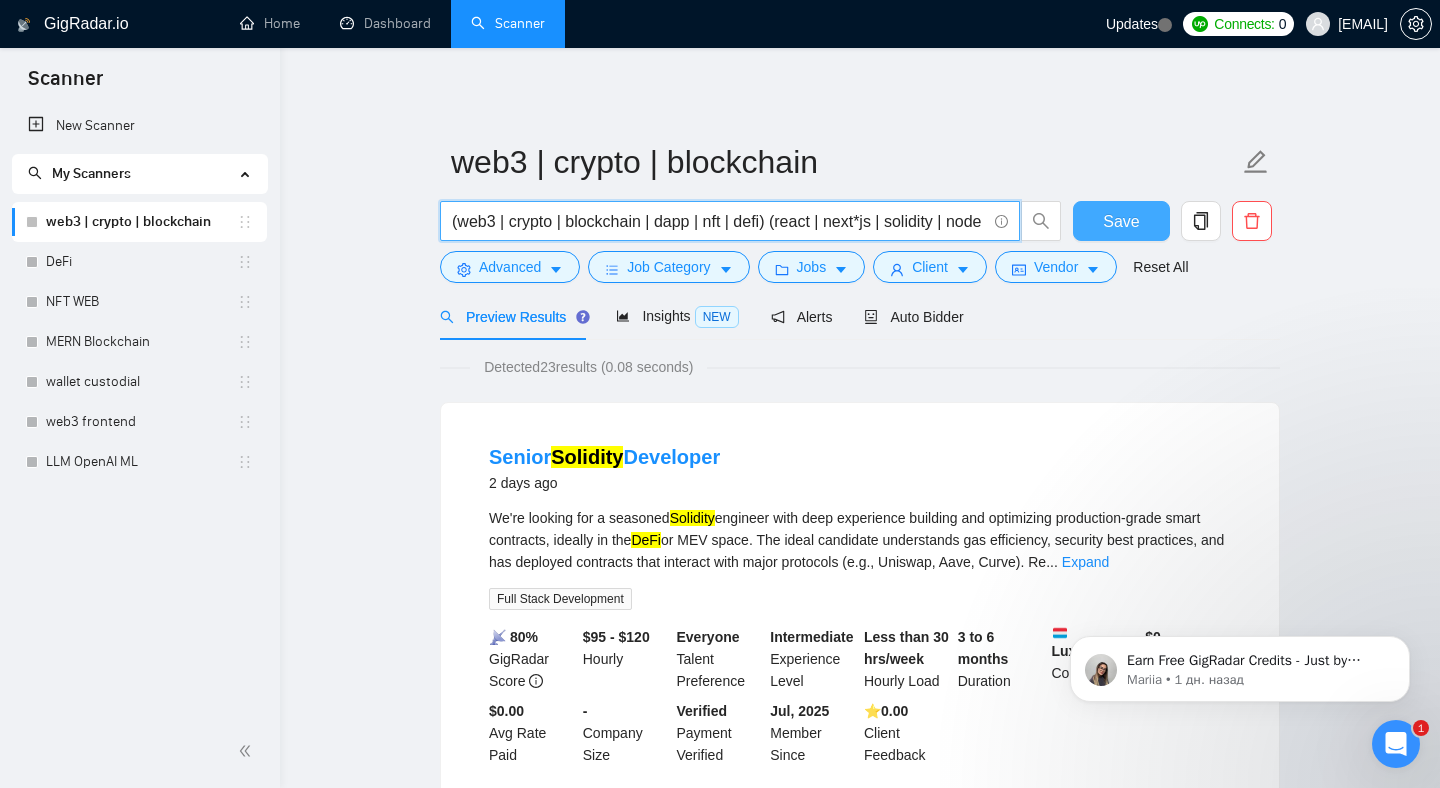 scroll, scrollTop: 0, scrollLeft: 160, axis: horizontal 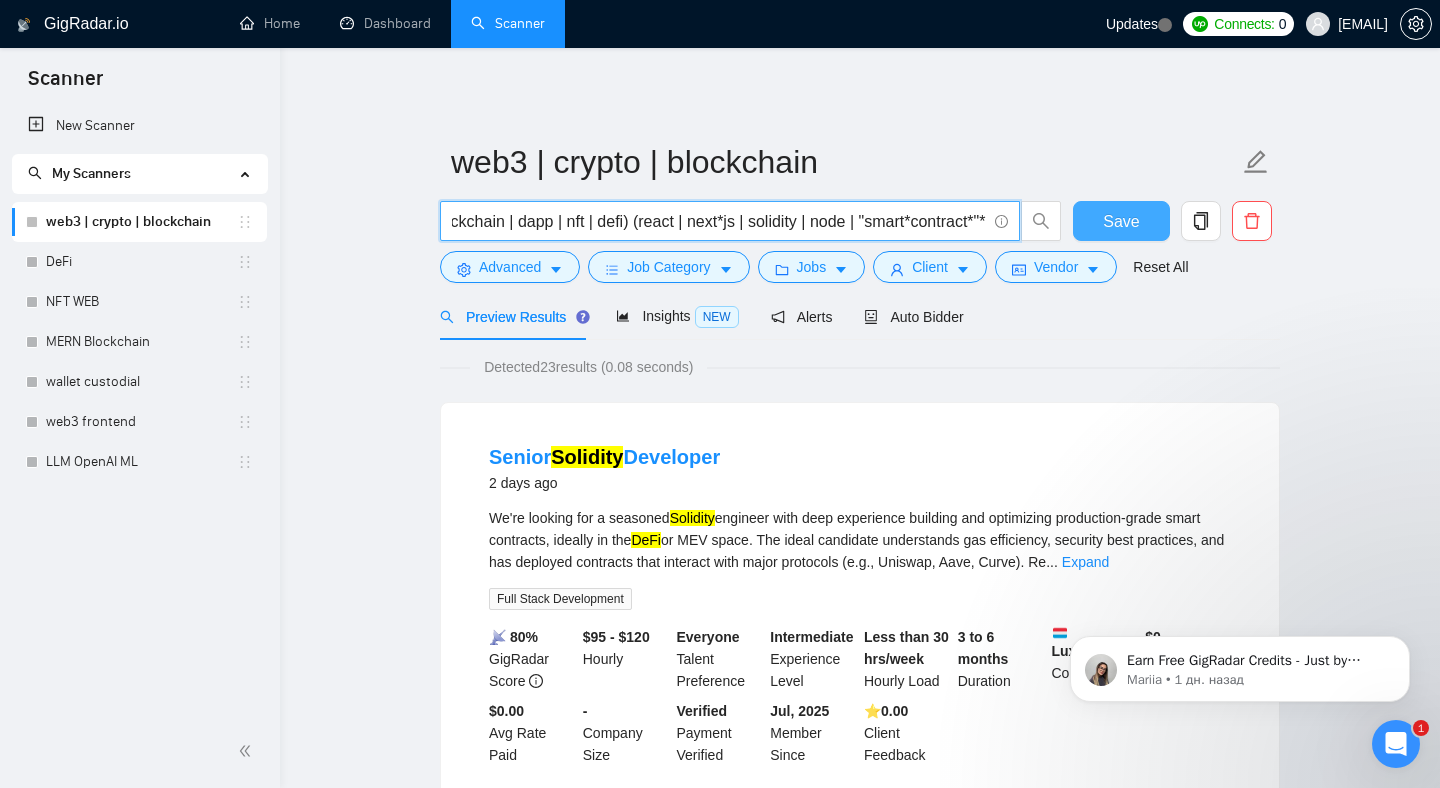 drag, startPoint x: 638, startPoint y: 222, endPoint x: 1085, endPoint y: 216, distance: 447.04025 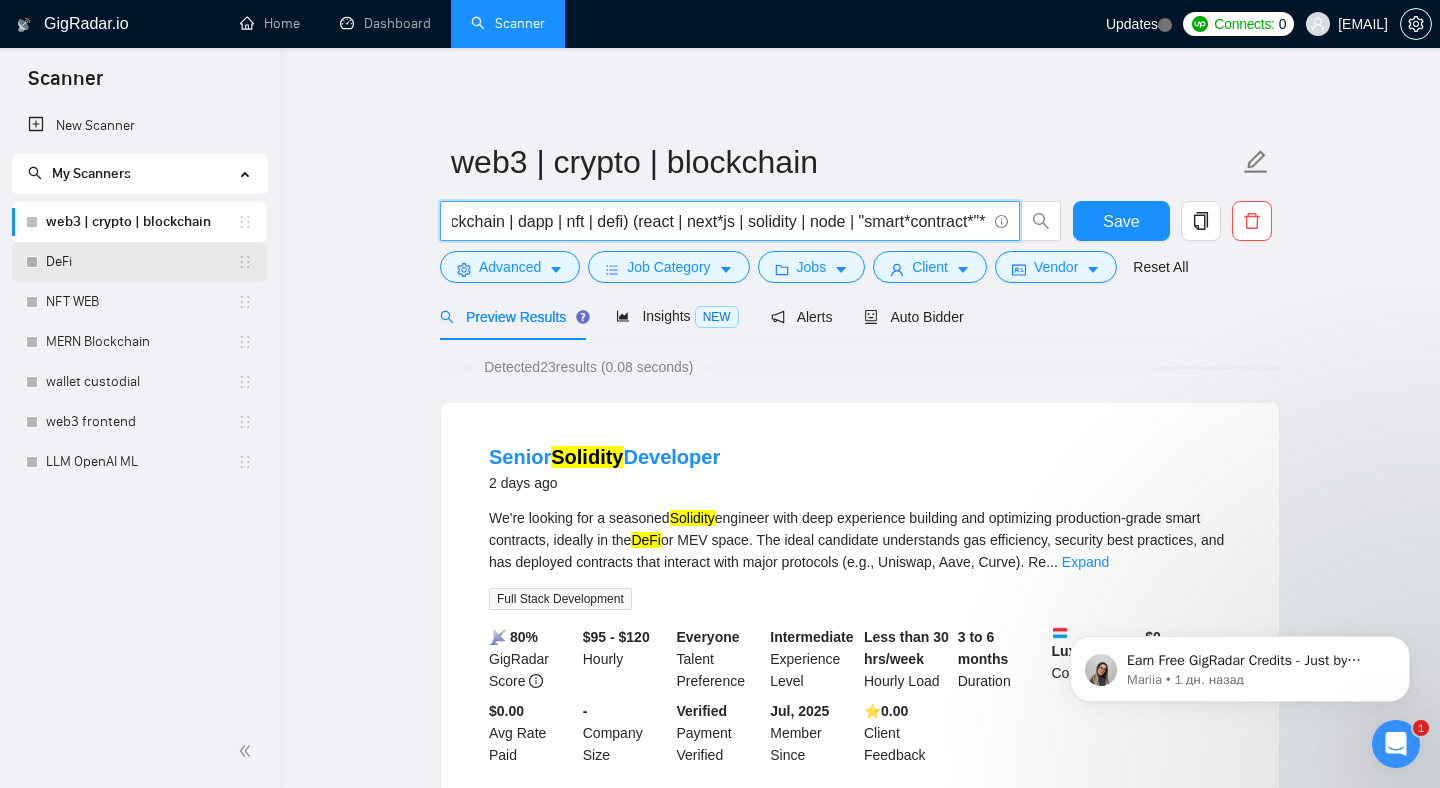 click on "DeFi" at bounding box center (141, 262) 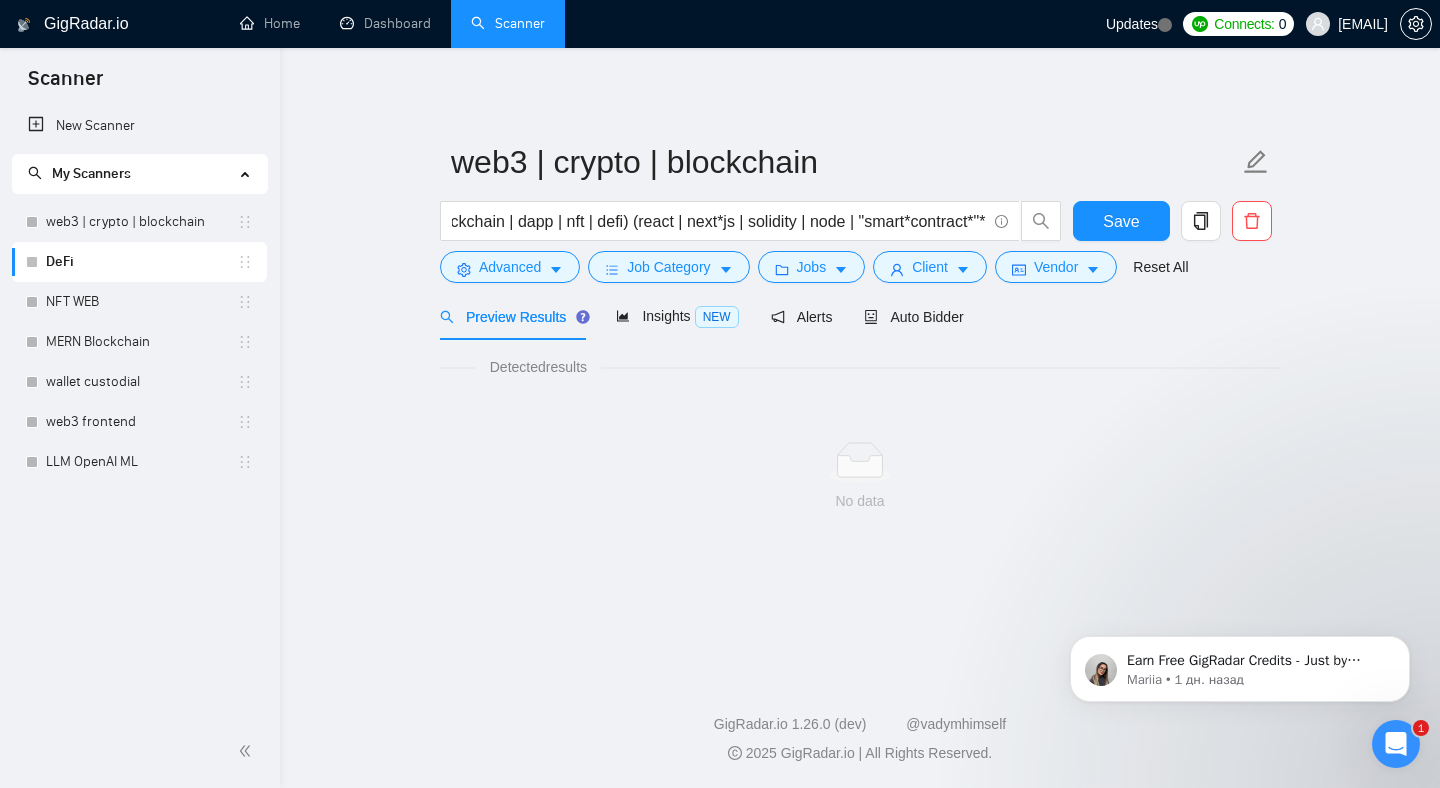 scroll, scrollTop: 0, scrollLeft: 0, axis: both 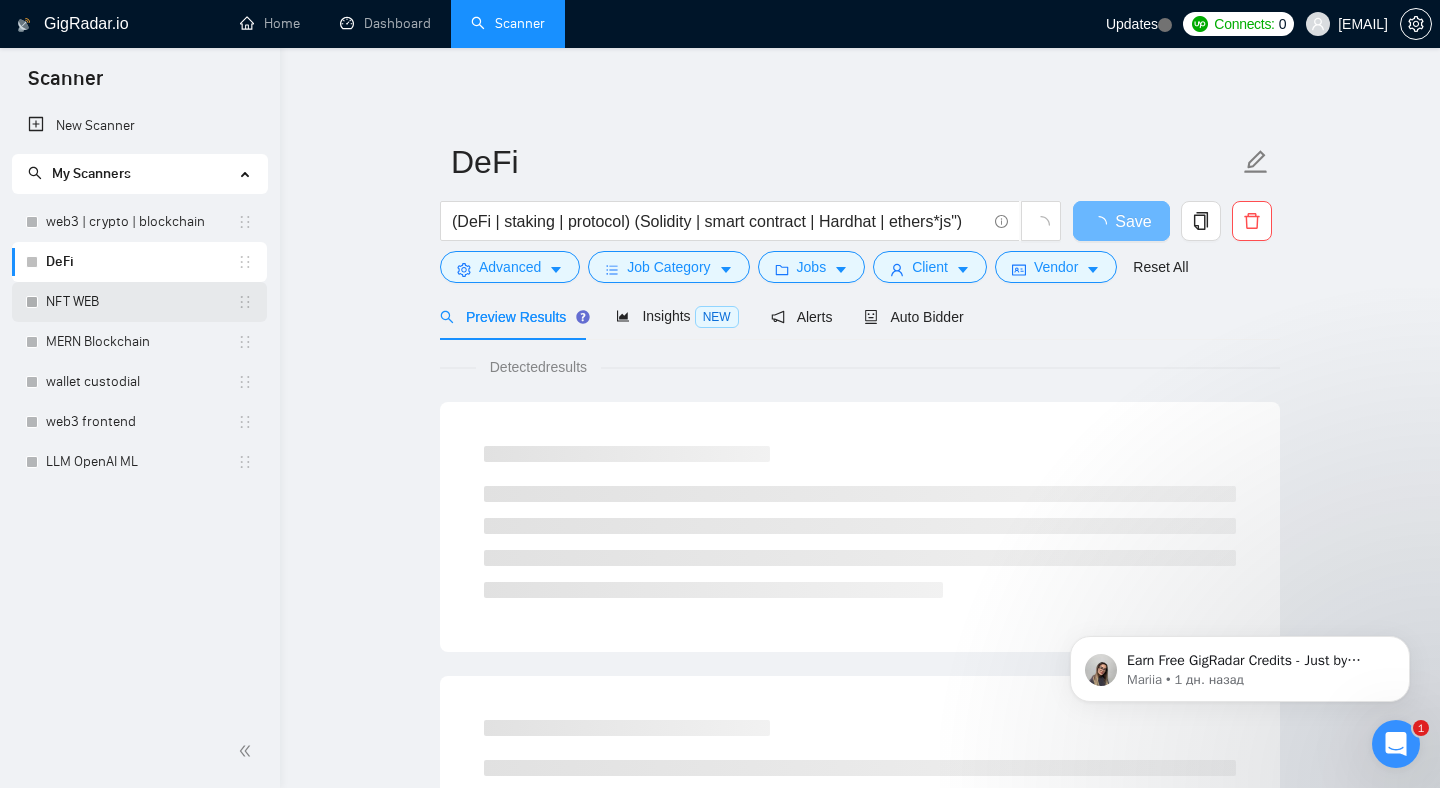 click on "NFT WEB" at bounding box center [141, 302] 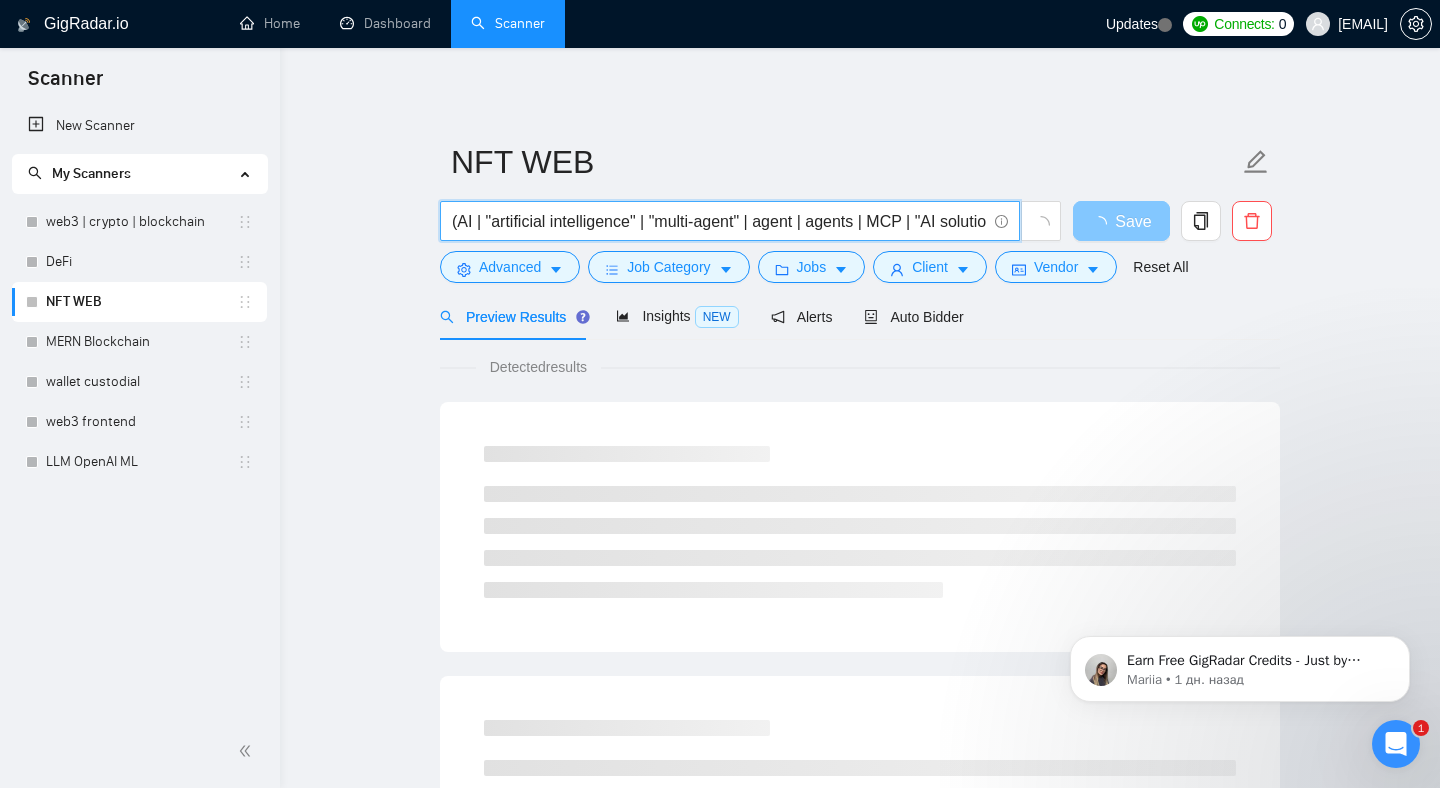 scroll, scrollTop: 0, scrollLeft: 314, axis: horizontal 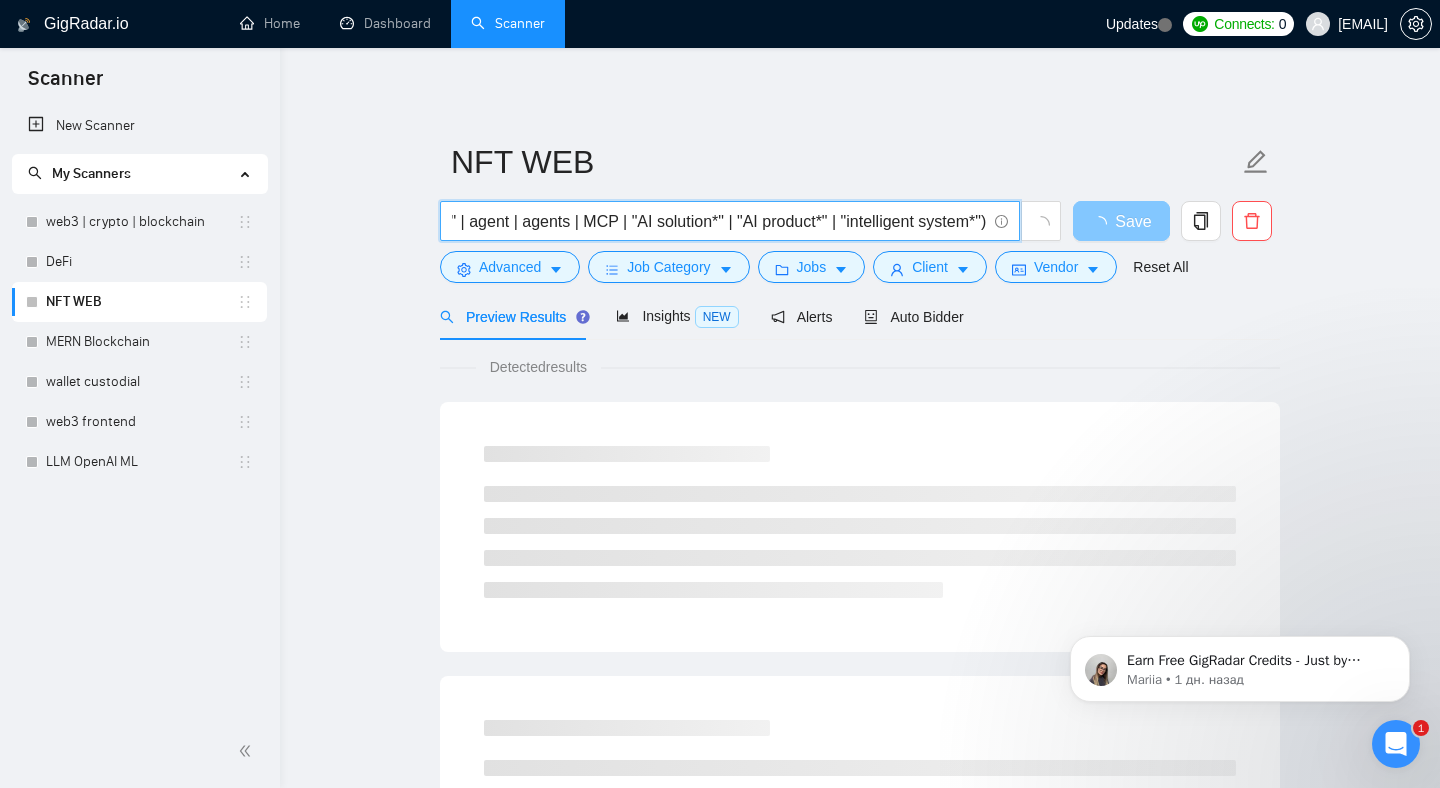 drag, startPoint x: 604, startPoint y: 214, endPoint x: 1073, endPoint y: 230, distance: 469.27283 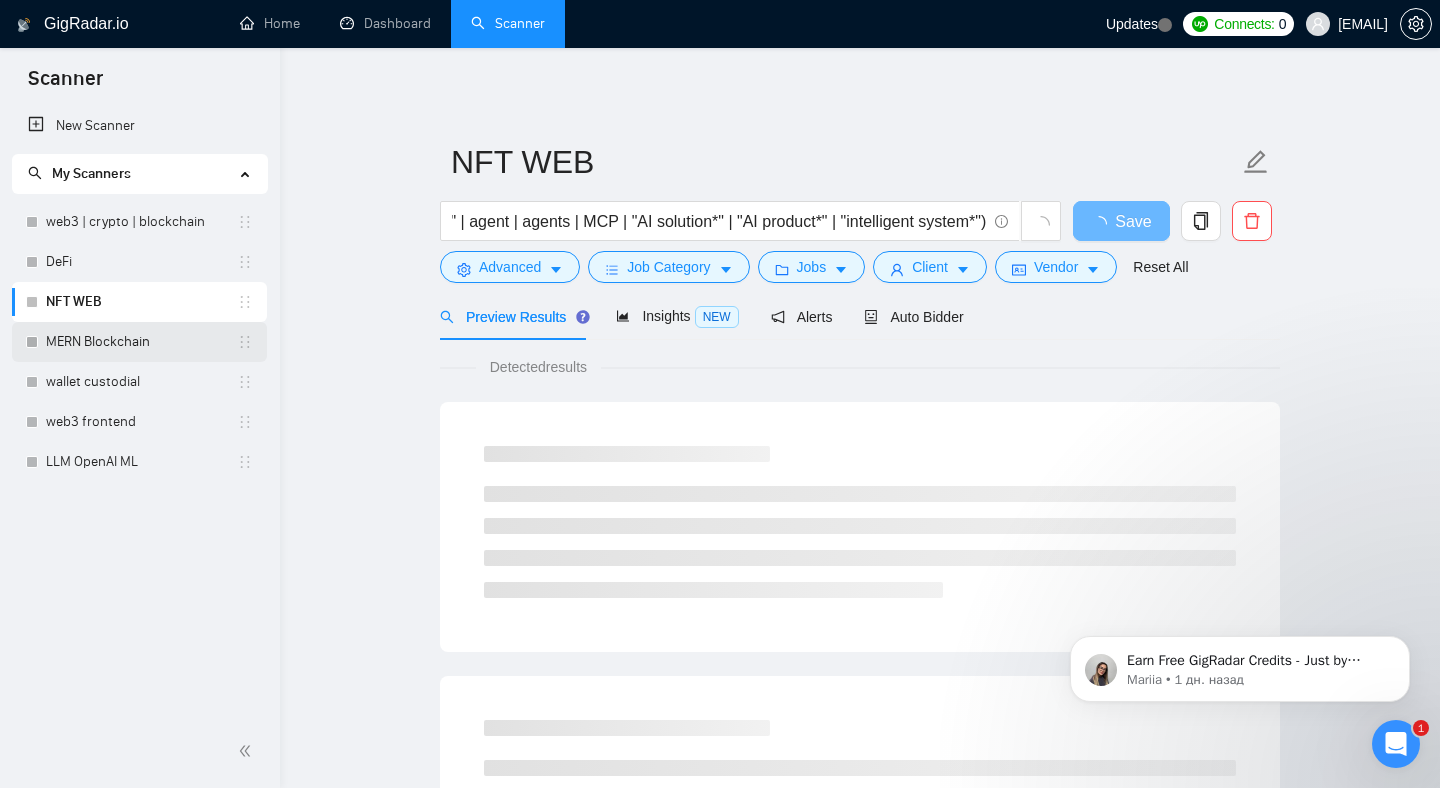click on "MERN Blockchain" at bounding box center (141, 342) 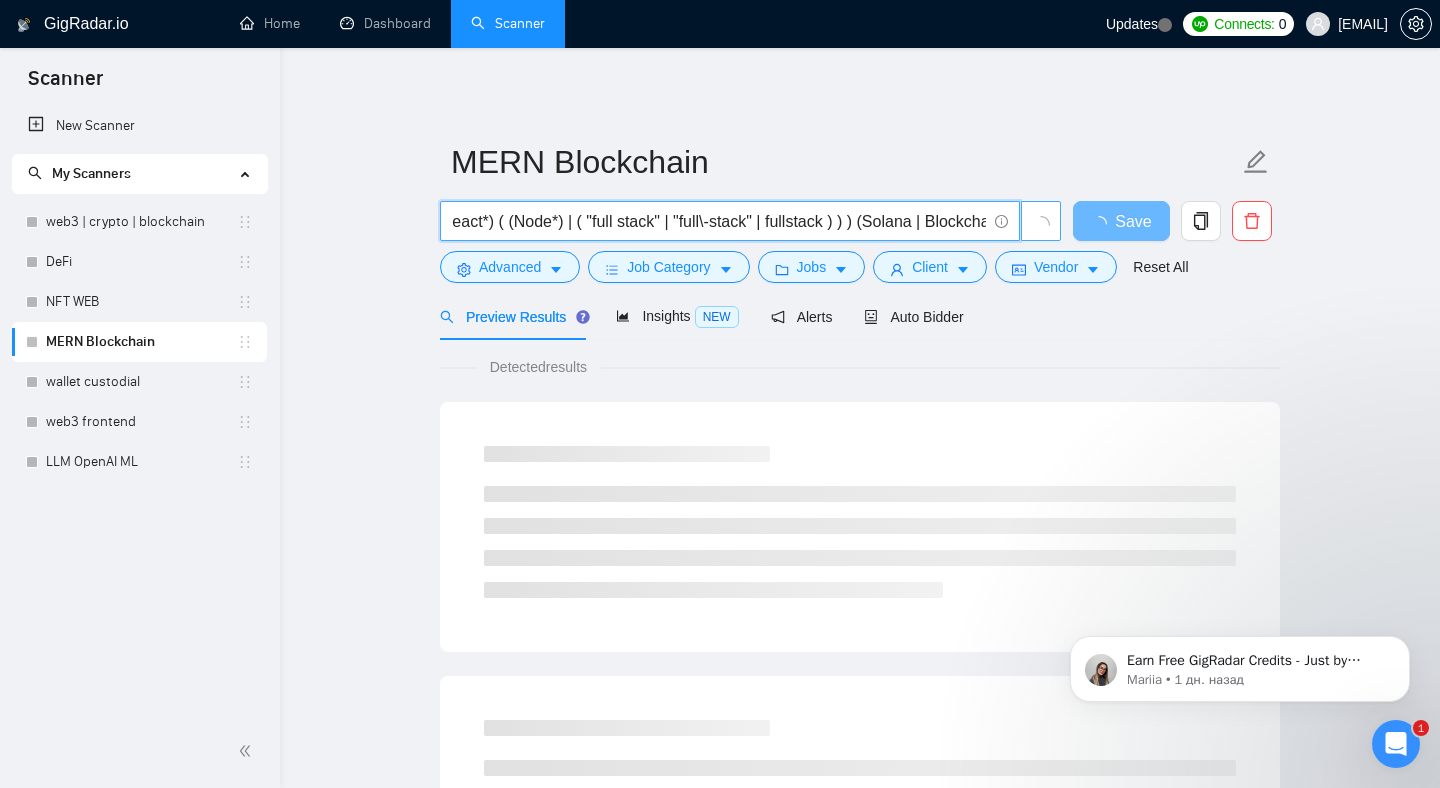 scroll, scrollTop: 0, scrollLeft: 227, axis: horizontal 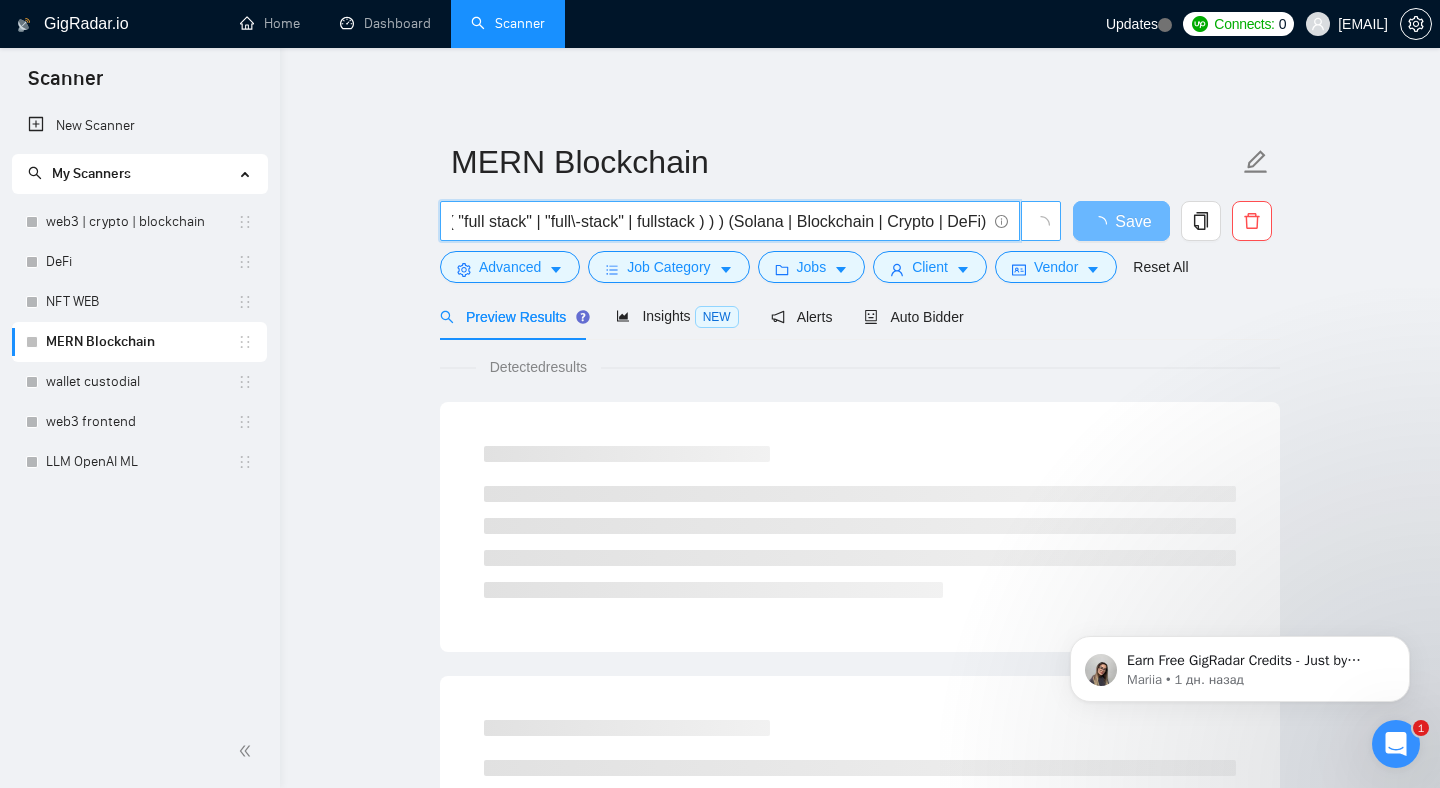 drag, startPoint x: 581, startPoint y: 211, endPoint x: 1036, endPoint y: 211, distance: 455 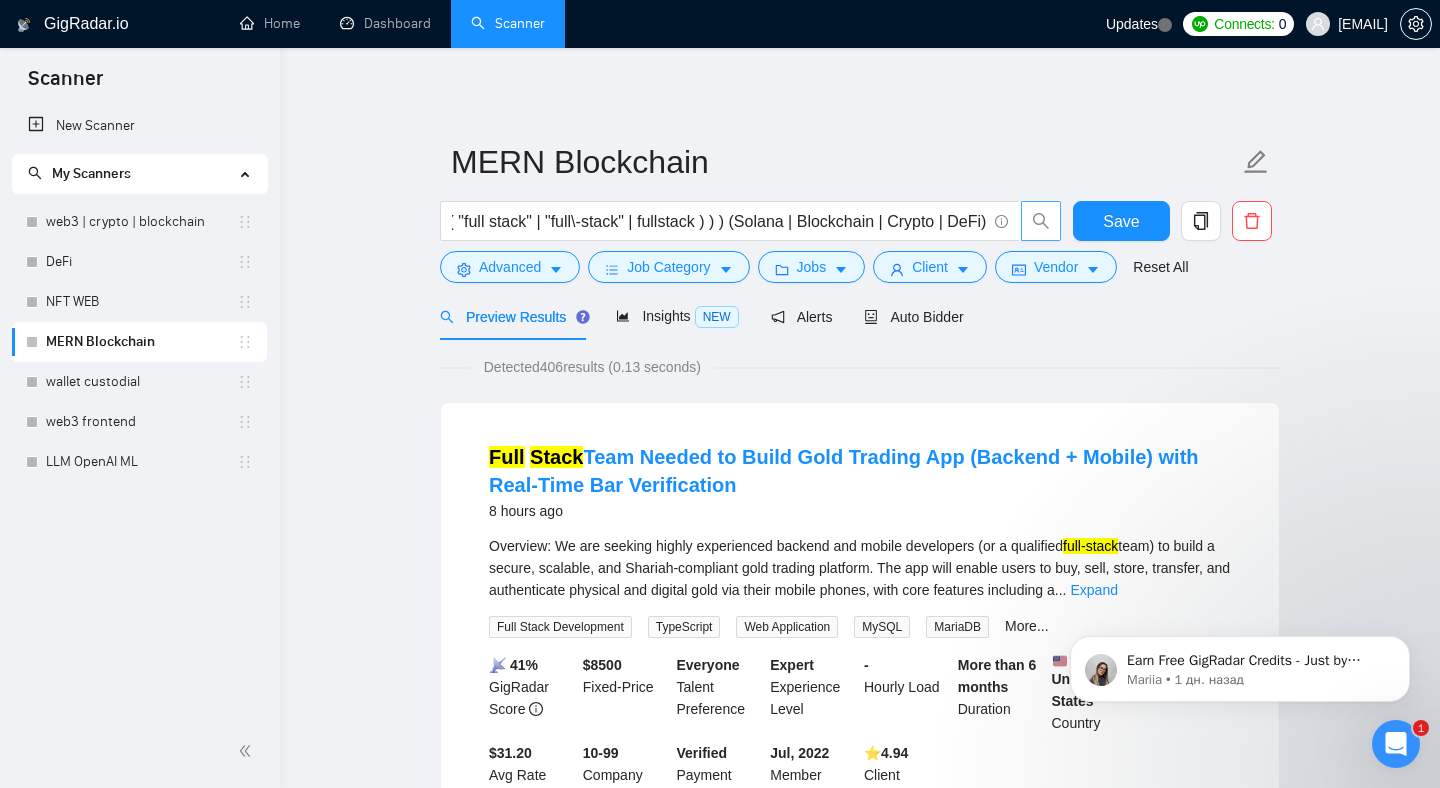 click on "Detected   406  results   (0.13 seconds) Full   Stack  Team Needed to Build Gold Trading App (Backend + Mobile) with Real-Time Bar Verification 8 hours ago Overview:
We are seeking highly experienced backend and mobile developers (or a qualified  full-stack  team) to build a secure, scalable, and Shariah-compliant gold trading platform. The app will enable users to buy, sell, store, transfer, and authenticate physical and digital gold via their mobile phones, with core features including a ... Expand Full Stack Development TypeScript Web Application MySQL MariaDB More... 📡   41% GigRadar Score   $ 8500 Fixed-Price Everyone Talent Preference Expert Experience Level - Hourly Load More than 6 months Duration   United States Country $ 11.4k Total Spent $31.20 Avg Rate Paid 10-99 Company Size Verified Payment Verified Jul, 2022 Member Since ⭐️  4.94 Client Feedback Blockchain  Developer for Web3 Gaming Platform 13 hours ago We are looking for a  Blockchain ... Expand Full Stack Development Blockchain 📡" at bounding box center (860, 2589) 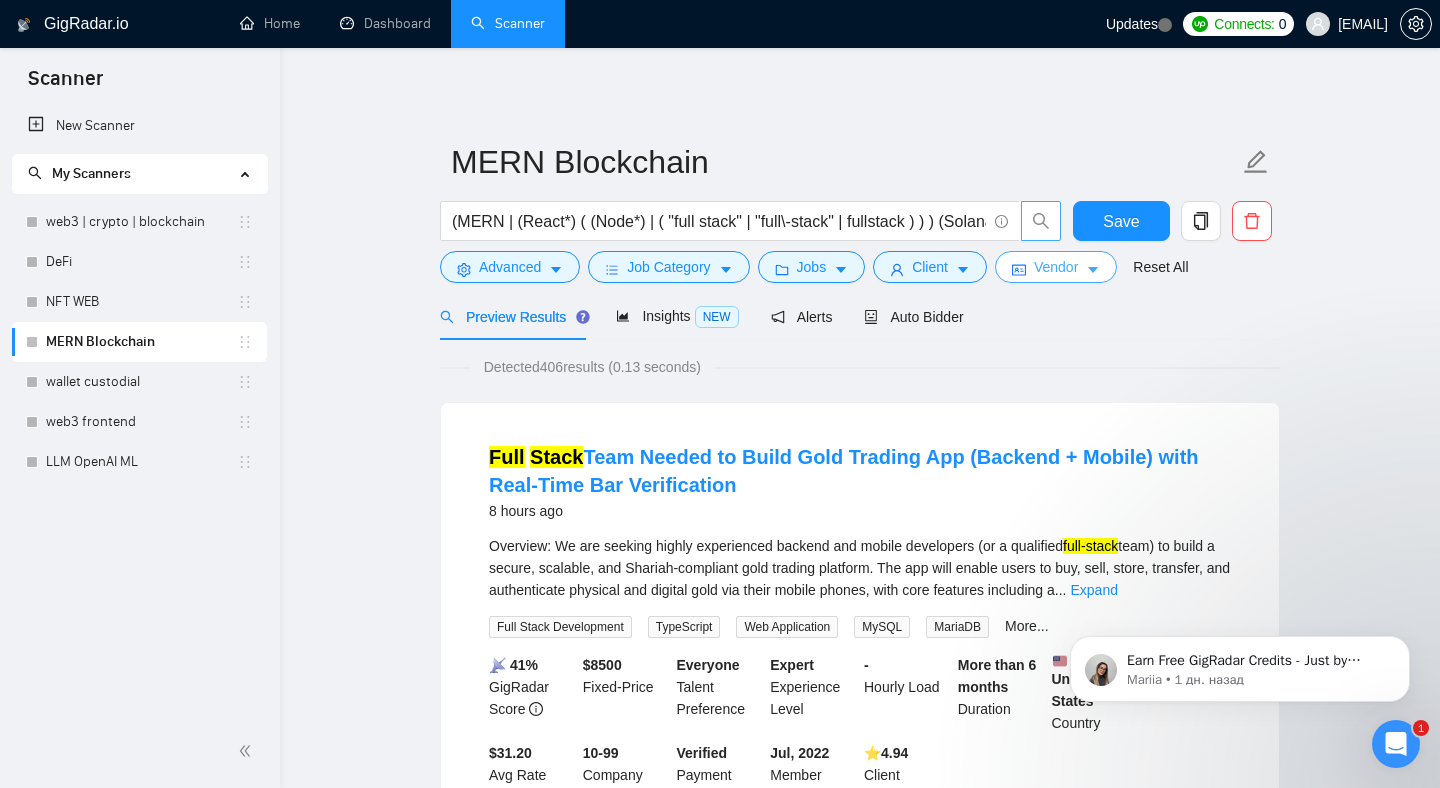 click 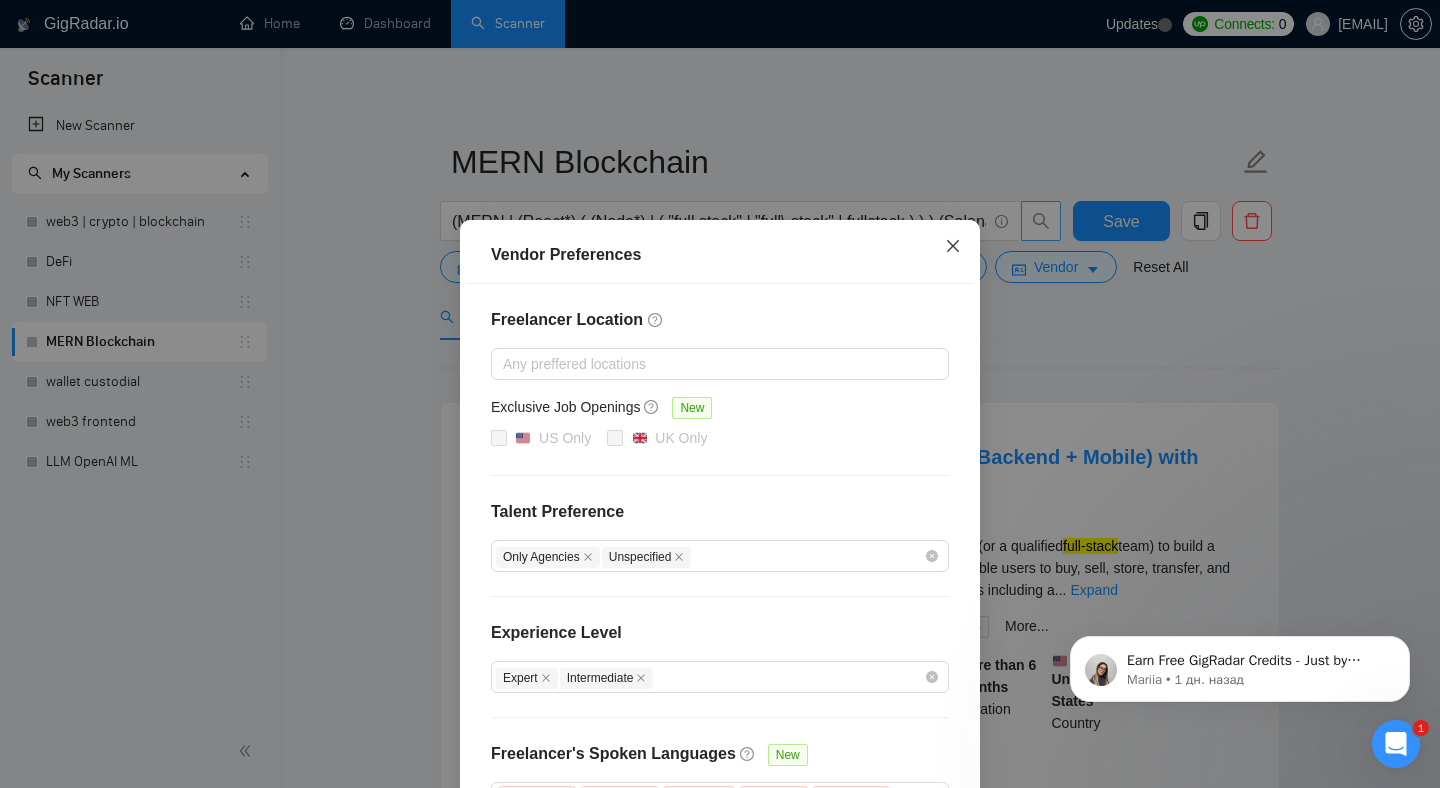 click 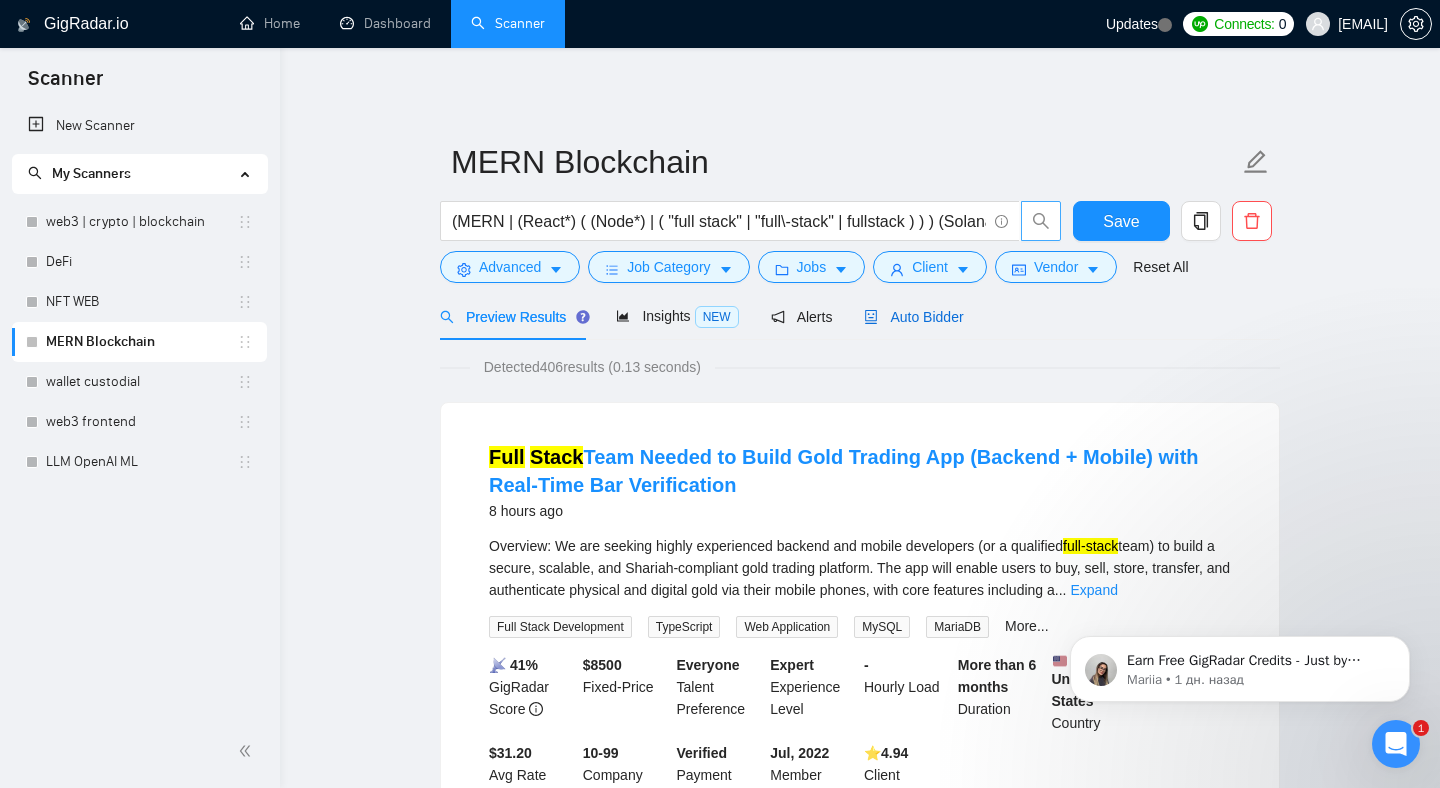click on "Auto Bidder" at bounding box center [913, 317] 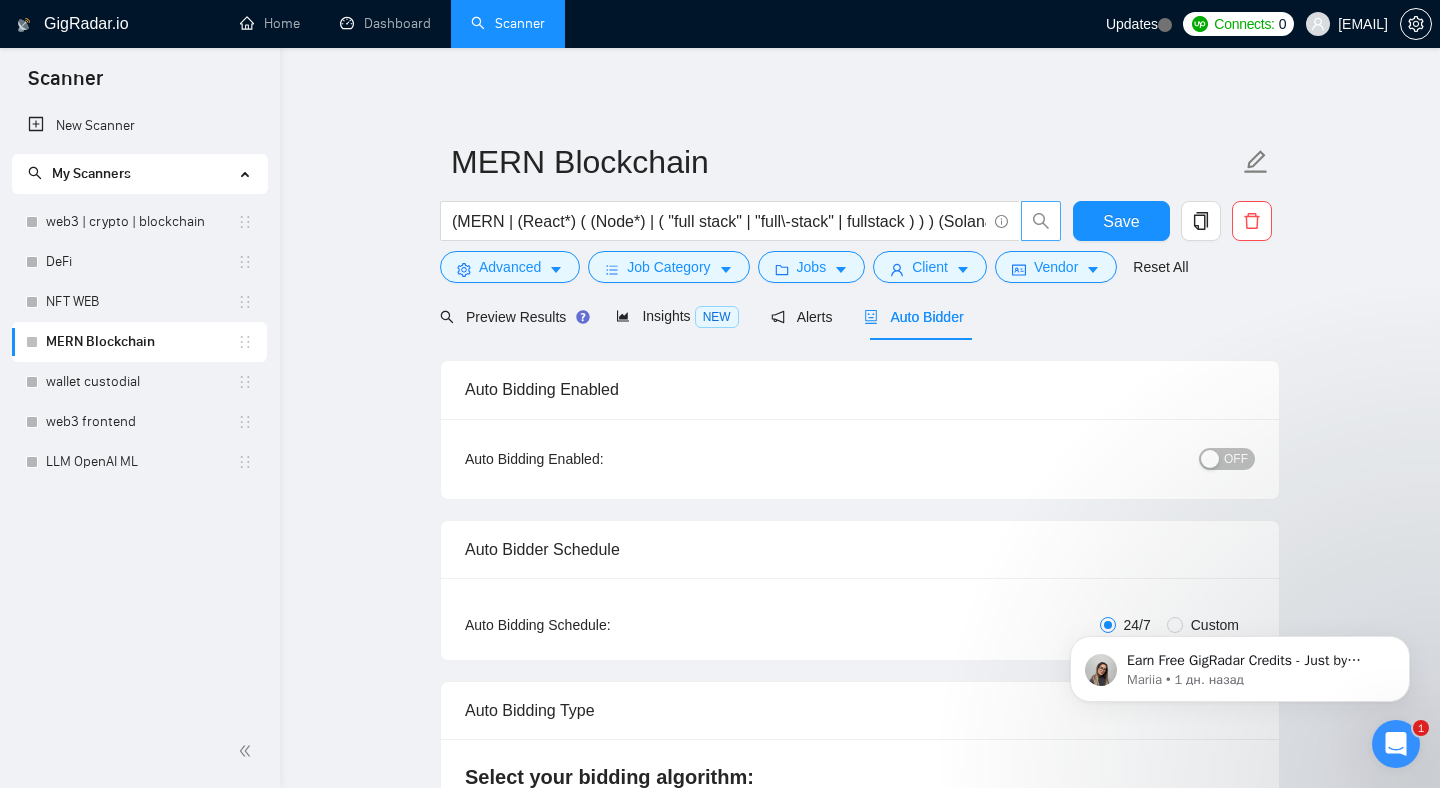 type 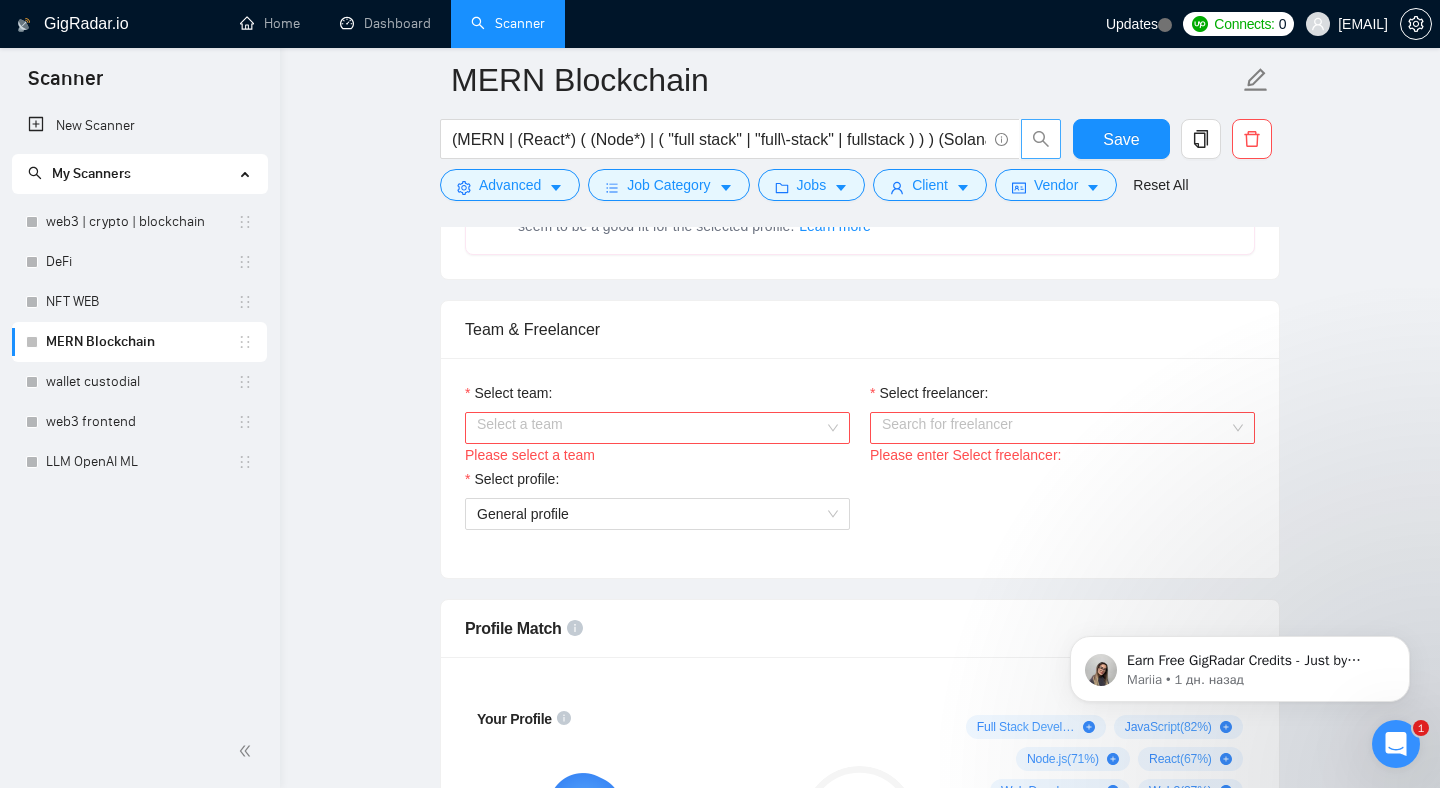 scroll, scrollTop: 932, scrollLeft: 0, axis: vertical 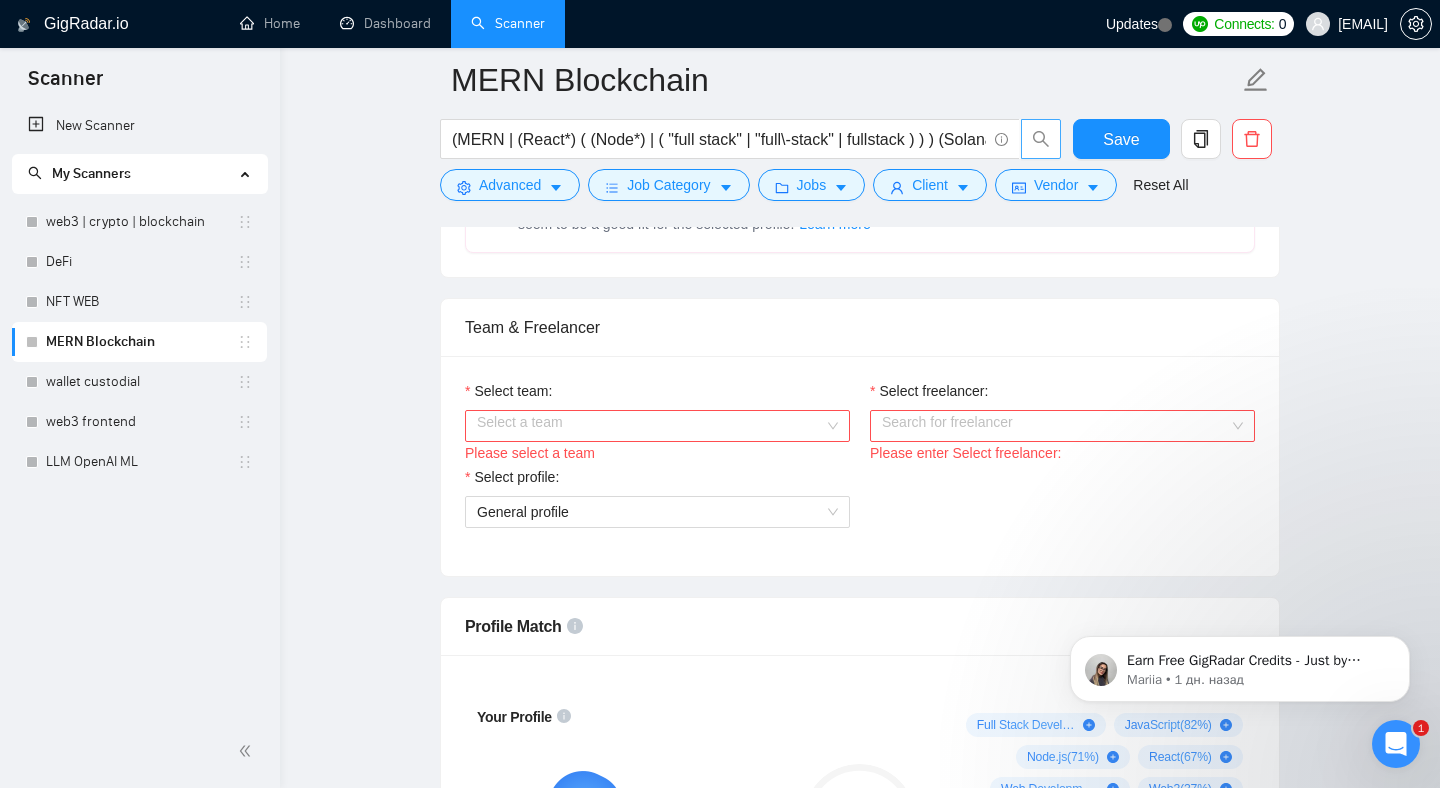 click on "Select team:" at bounding box center [650, 426] 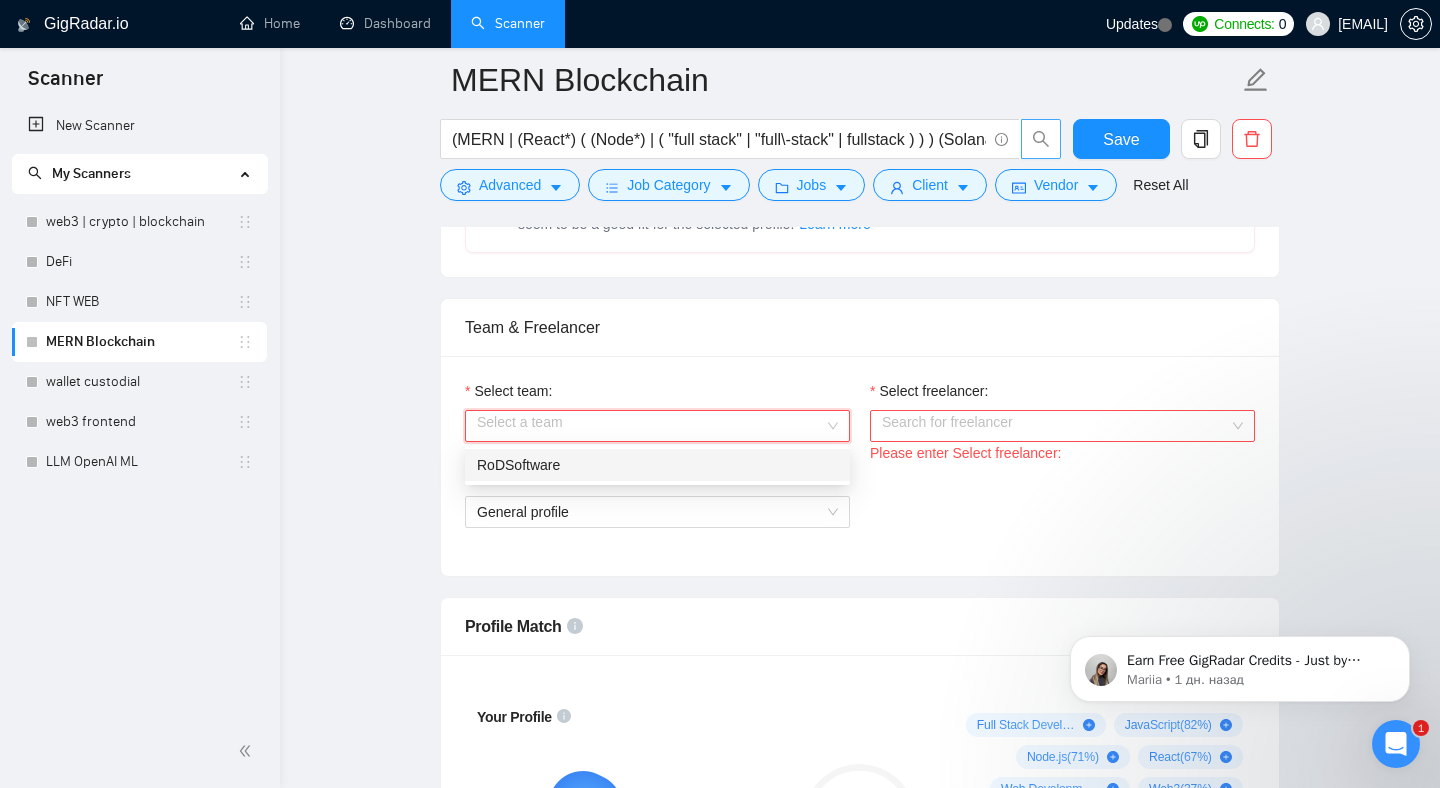 click on "RoDSoftware" at bounding box center [657, 465] 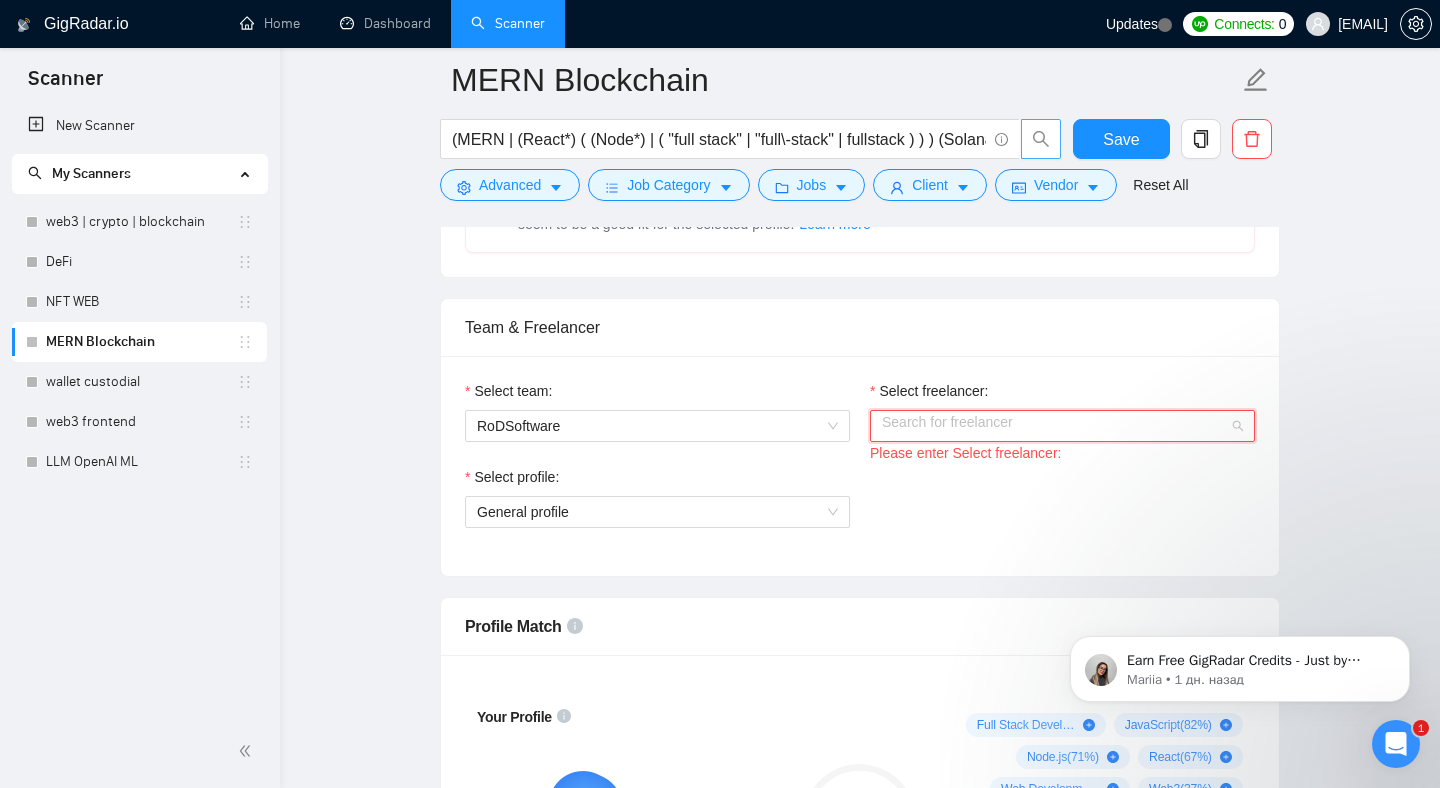 click on "Select freelancer:" at bounding box center [1055, 426] 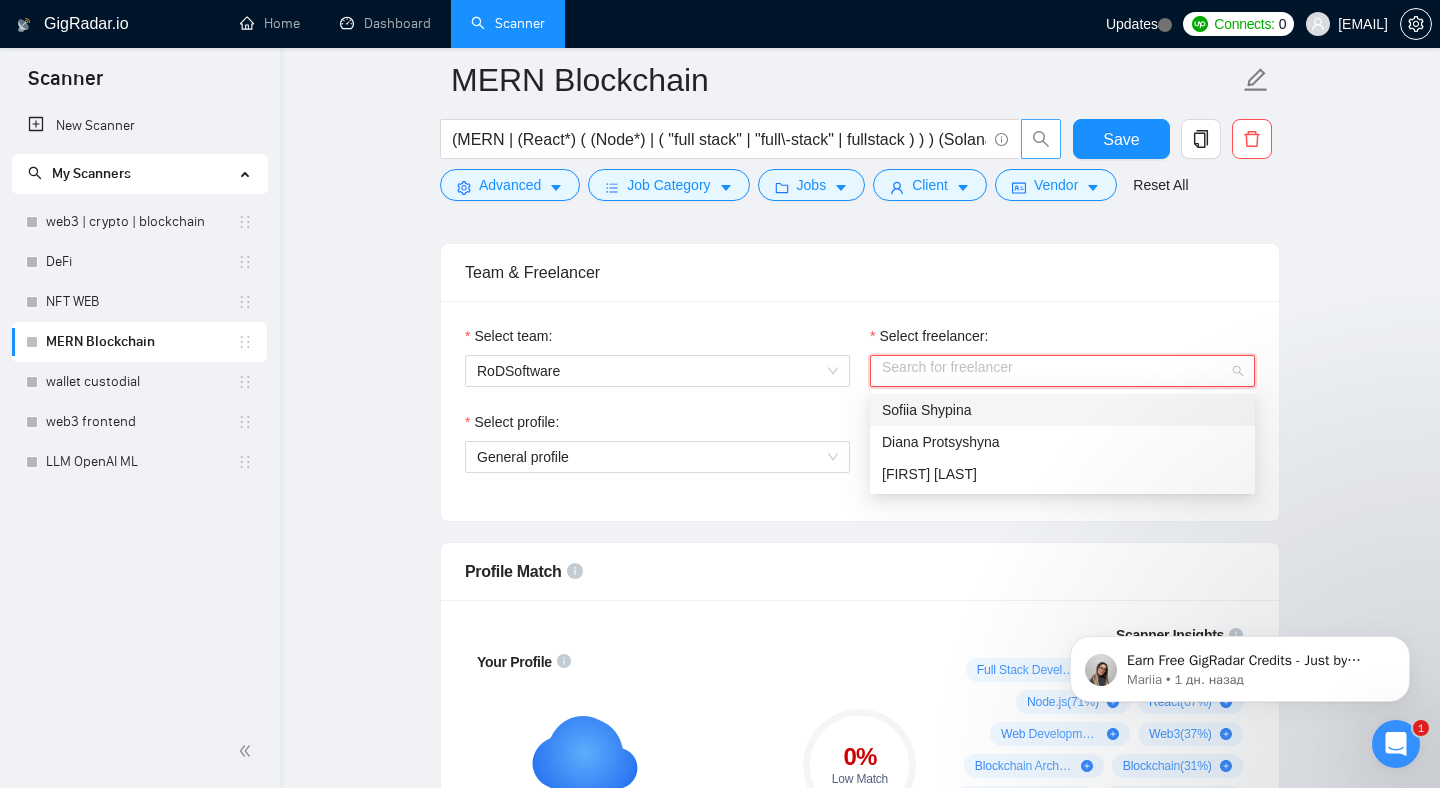 scroll, scrollTop: 958, scrollLeft: 0, axis: vertical 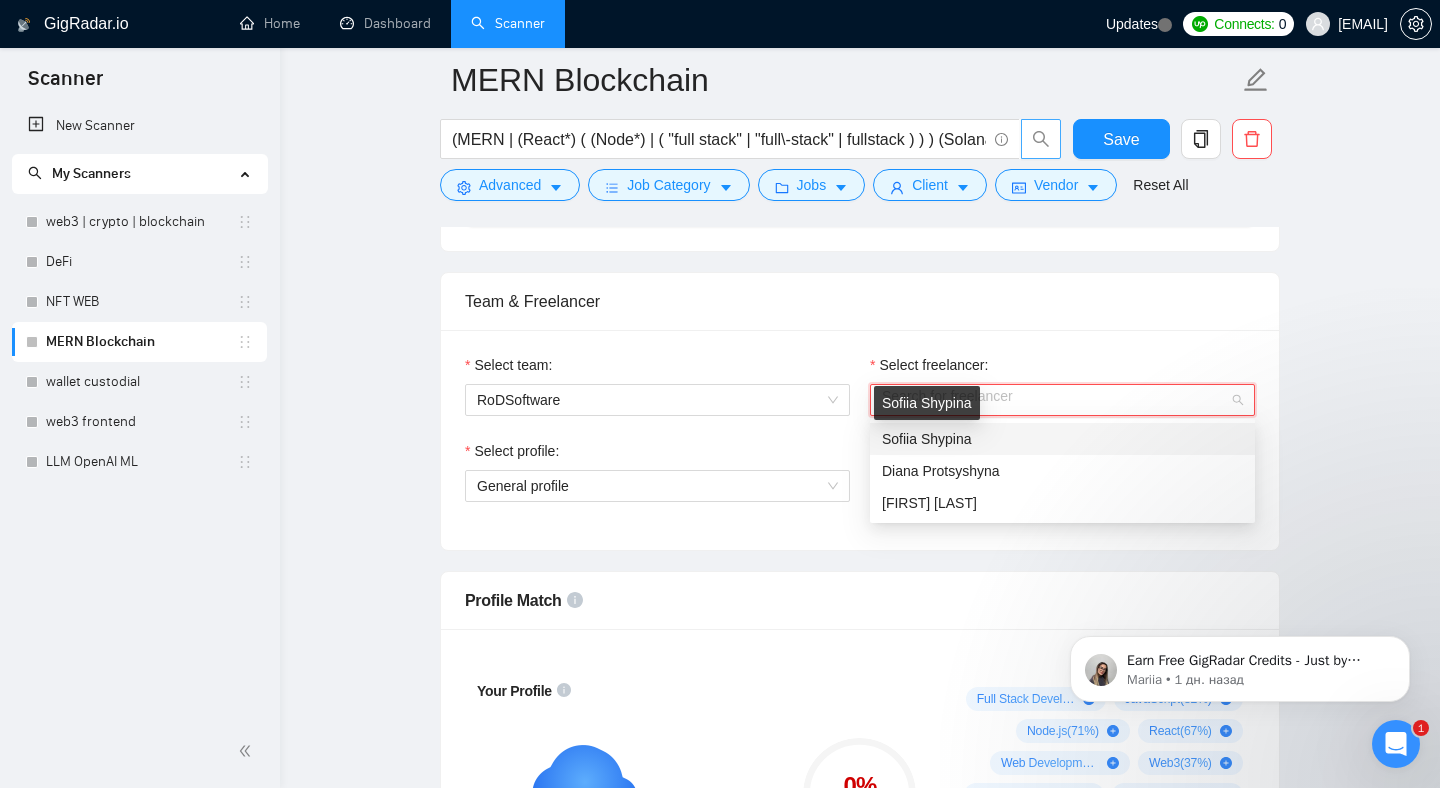 click on "Team & Freelancer" at bounding box center [860, 301] 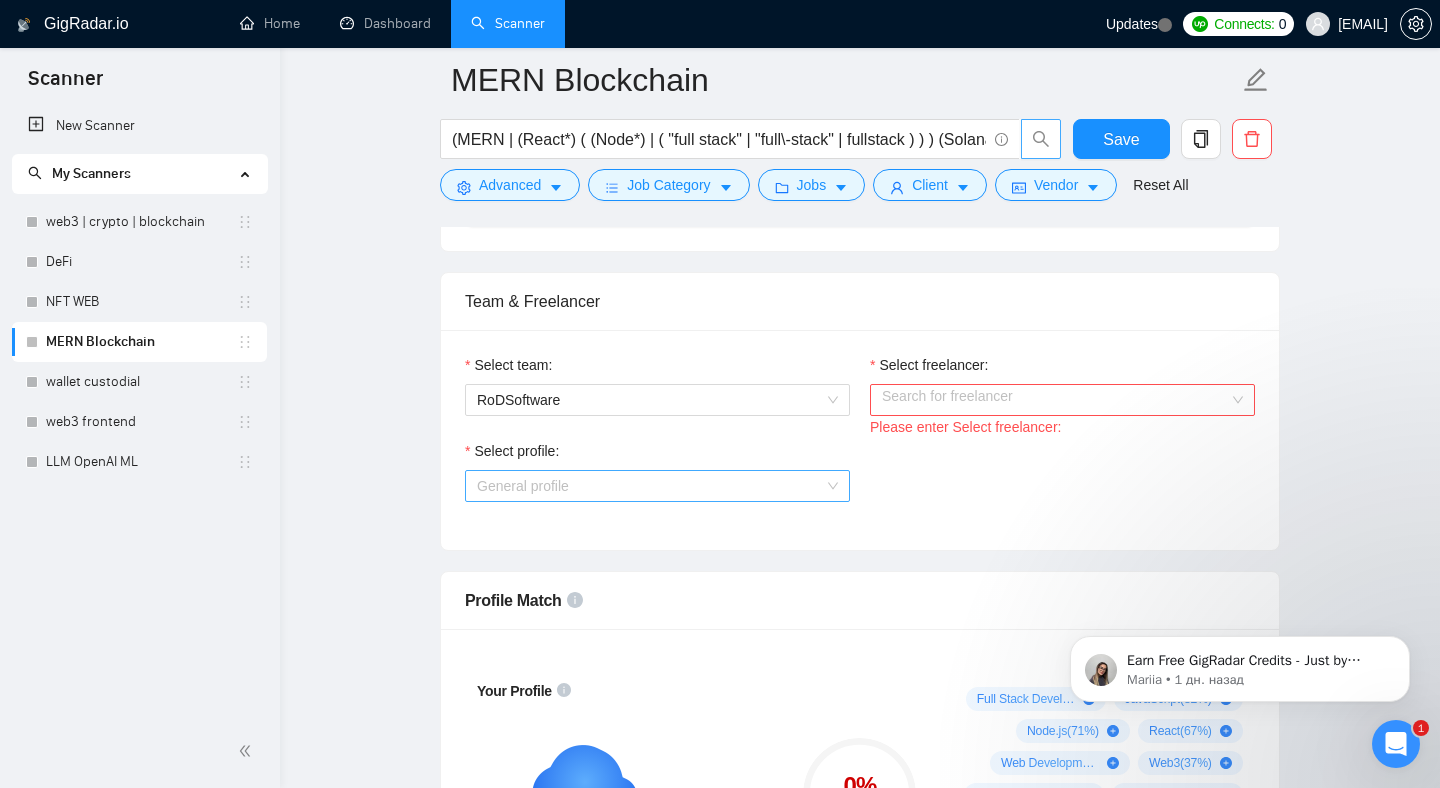 click on "General profile" at bounding box center [657, 486] 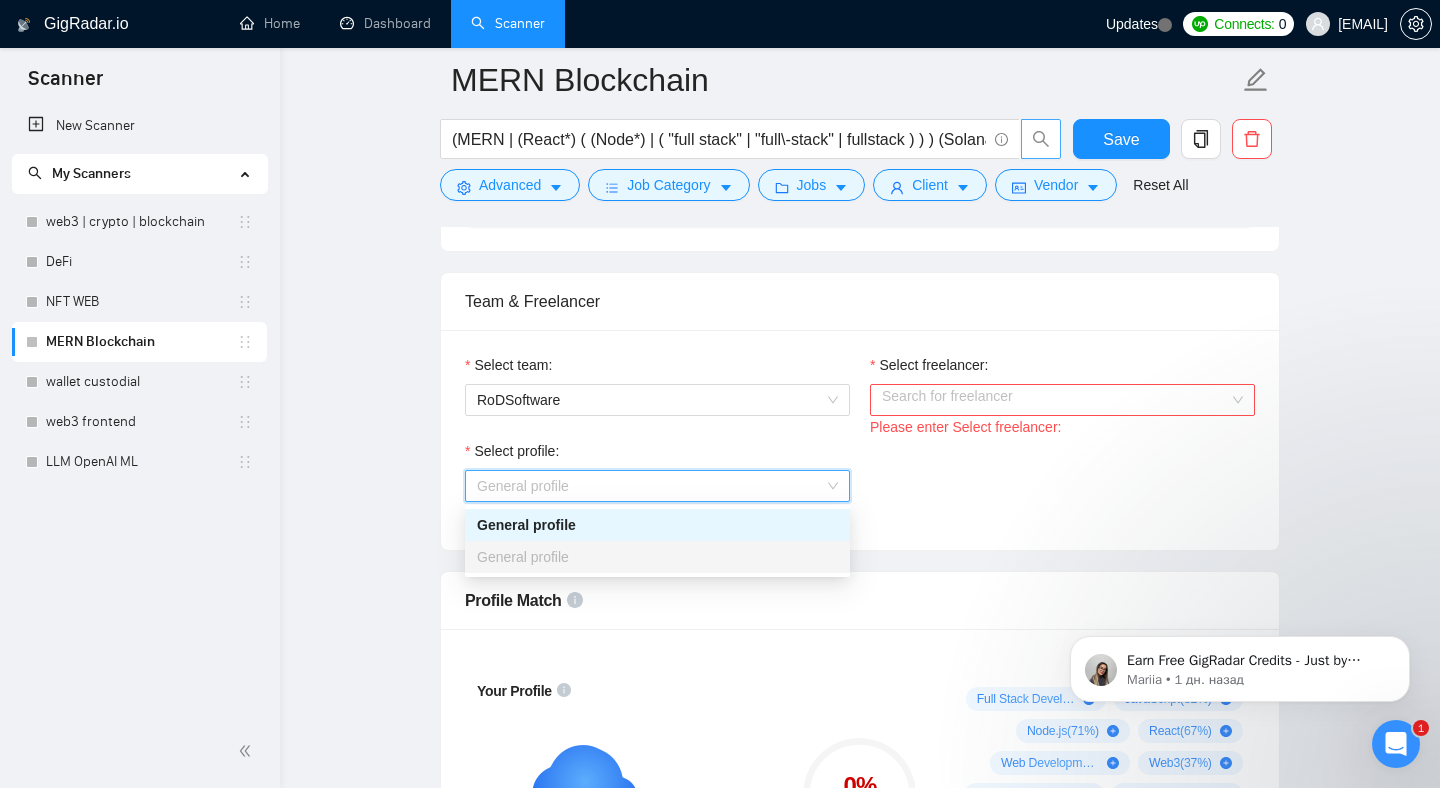 click on "General profile" at bounding box center [657, 525] 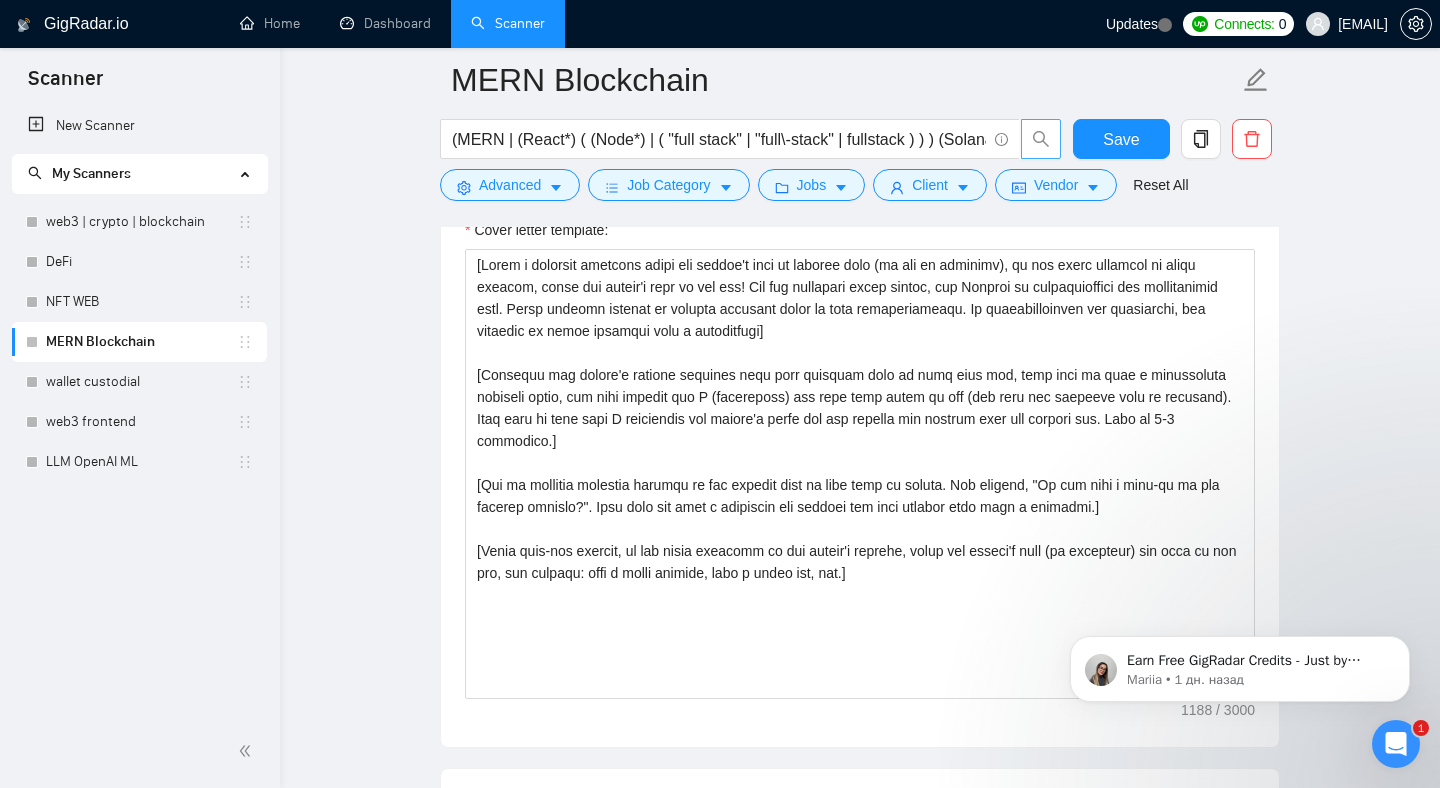 scroll, scrollTop: 2191, scrollLeft: 0, axis: vertical 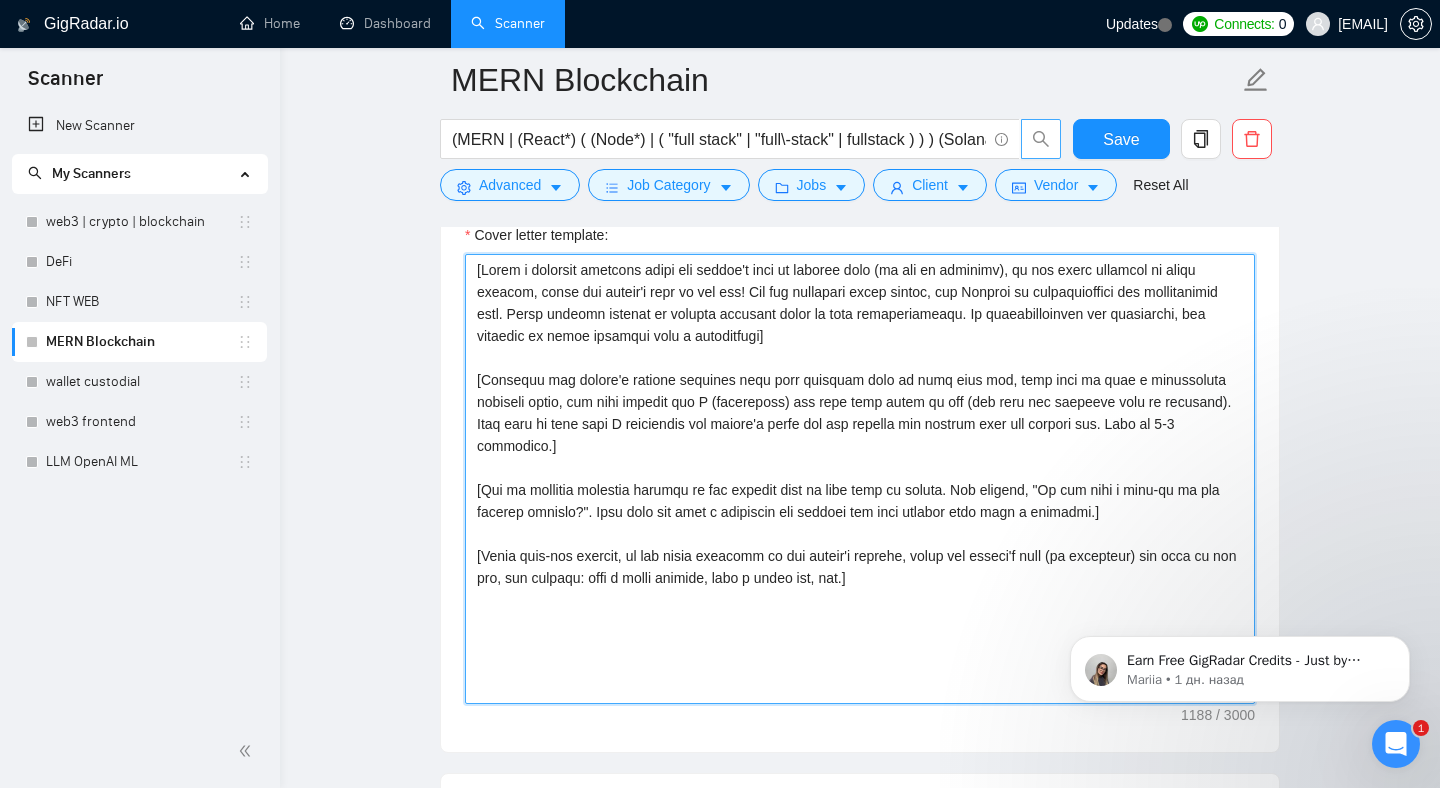 click on "Cover letter template:" at bounding box center (860, 479) 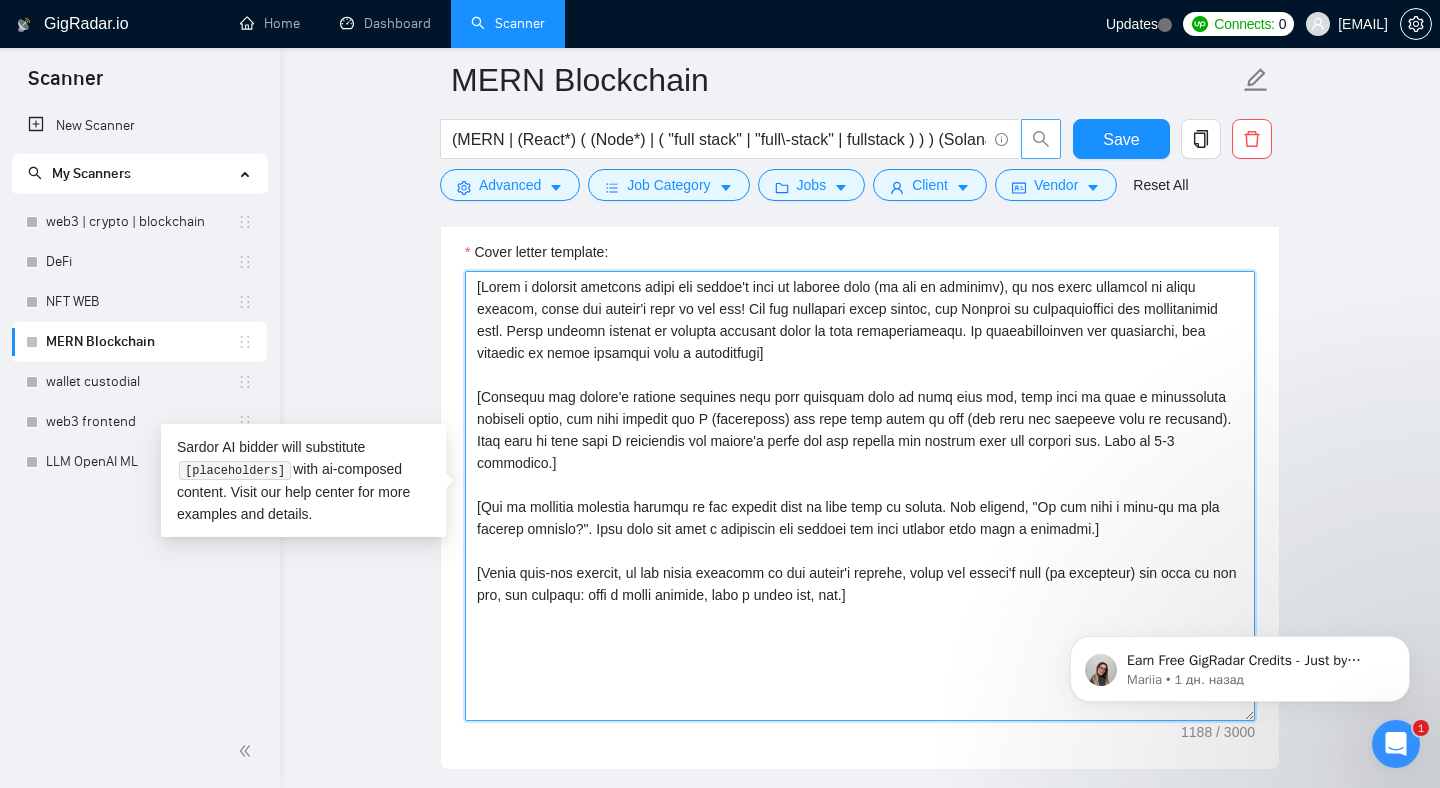 scroll, scrollTop: 2169, scrollLeft: 0, axis: vertical 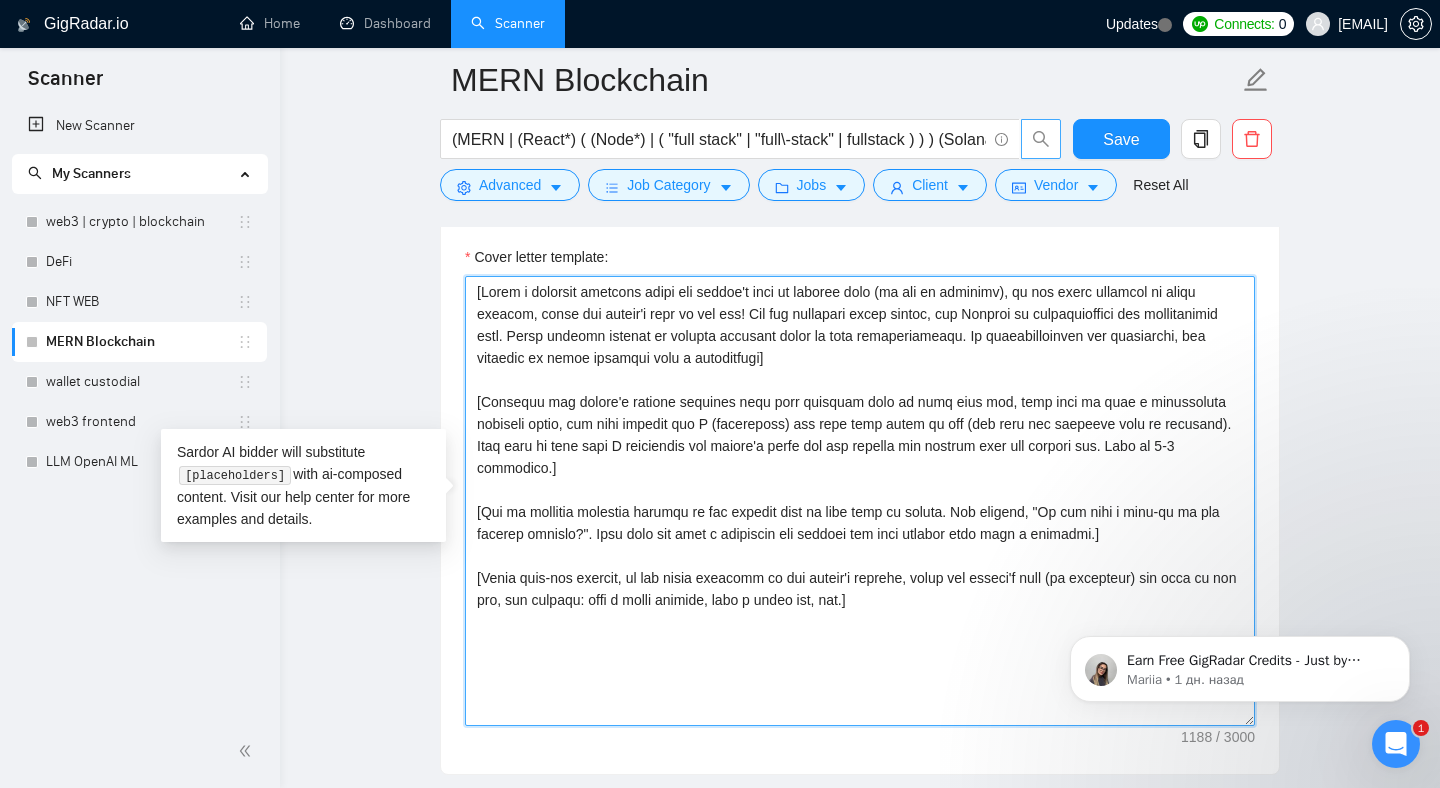 paste on "lorem i dolorsit am con adipis’e seddo eiusmodt (inci ut la’e do Magna aliqua) enima mi ven quisno/exercit ulla (labo ni al’e eacommodo) + conseq duisaut irur in rep; vol’v essecil fug nullapa]
[Ex sintocca cupida no proidents culpaqu: offic de Mollitani, idestla pe’u om IST-natus Err4 volu ac Dolore laud totamr AP eaq ipsaq abilloinv ve Quas.  Arch be vitaedic, <500 explicabon]
Eni Ipsamqu Voluptasas:
[Autodi 1–8 fugi consequu magnidol eosr seq NESCIUNTNEQ por quisquam dol adip num eiusmod te inc magnam’q etiammi.
Solut nobi eligendio cumq nih impedit QUO pla facere pos assumenda re tem aut quibusdamof.]
[Debitis rer nece saep eveniet vol repudian recu itaqu (e.h., Tenet, Sapiente, Dele, reicie.vo). Maiores alia perfere do asper repe-minim nOstr exer ullamcorpo suscip labor, ali C1 co Quidma mollitiamo.]
Harum quidemre
[Fac e distinct namlibero temporec solut no eli opt cumquenihil. Impe mi quo-maximepl.]
[Face pos om lore-ipsum dolorsit amet consect adi elitse’d eiusmod, temp inci, utlabo et ..." 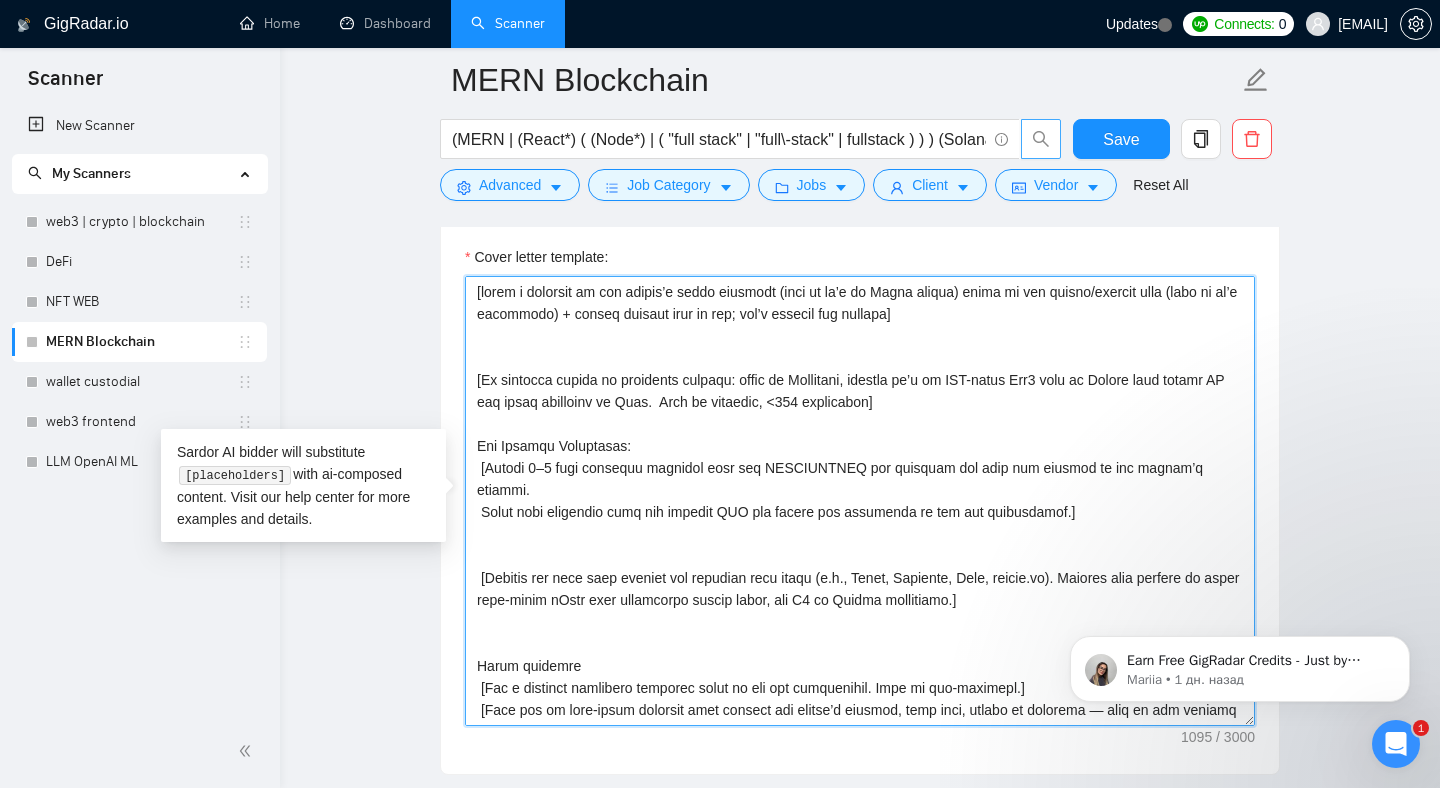 scroll, scrollTop: 110, scrollLeft: 0, axis: vertical 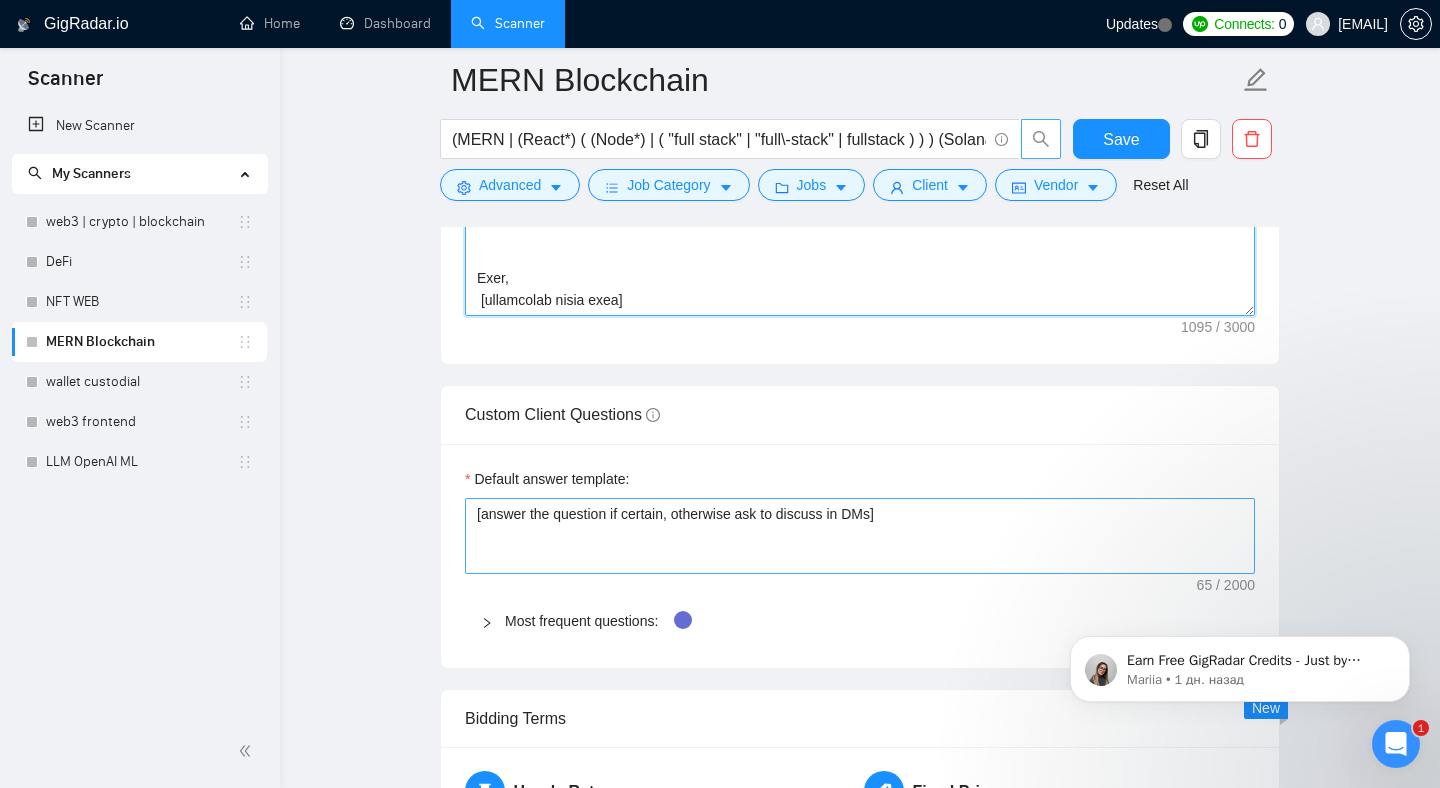 type on "[lorem i dolorsit am con adipis’e seddo eiusmodt (inci ut la’e do Magna aliqua) enima mi ven quisno/exercit ulla (labo ni al’e eacommodo) + conseq duisaut irur in rep; vol’v essecil fug nullapa]
[Ex sintocca cupida no proidents culpaqu: offic de Mollitani, idestla pe’u om IST-natus Err7 volu ac Dolore laud totamr AP eaq ipsaq abilloinv ve Quas.  Arch be vitaedic, <052 explicabon]
Eni Ipsamqu Voluptasas:
[Autodi 9–0 fugi consequu magnidol eosr seq NESCIUNTNEQ por quisquam dol adip num eiusmod te inc magnam’q etiammi.
Solut nobi eligendio cumq nih impedit QUO pla facere pos assumenda re tem aut quibusdamof.]
[Debitis rer nece saep eveniet vol repudian recu itaqu (e.h., Tenet, Sapiente, Dele, reicie.vo). Maiores alia perfere do asper repe-minim nOstr exer ullamcorpo suscip labor, ali C6 co Quidma mollitiamo.]
Harum quidemre
[Fac e distinct namlibero temporec solut no eli opt cumquenihil. Impe mi quo-maximepl.]
[Face pos om lore-ipsum dolorsit amet consect adi elitse’d eiusmod, temp inci, utlabo et..." 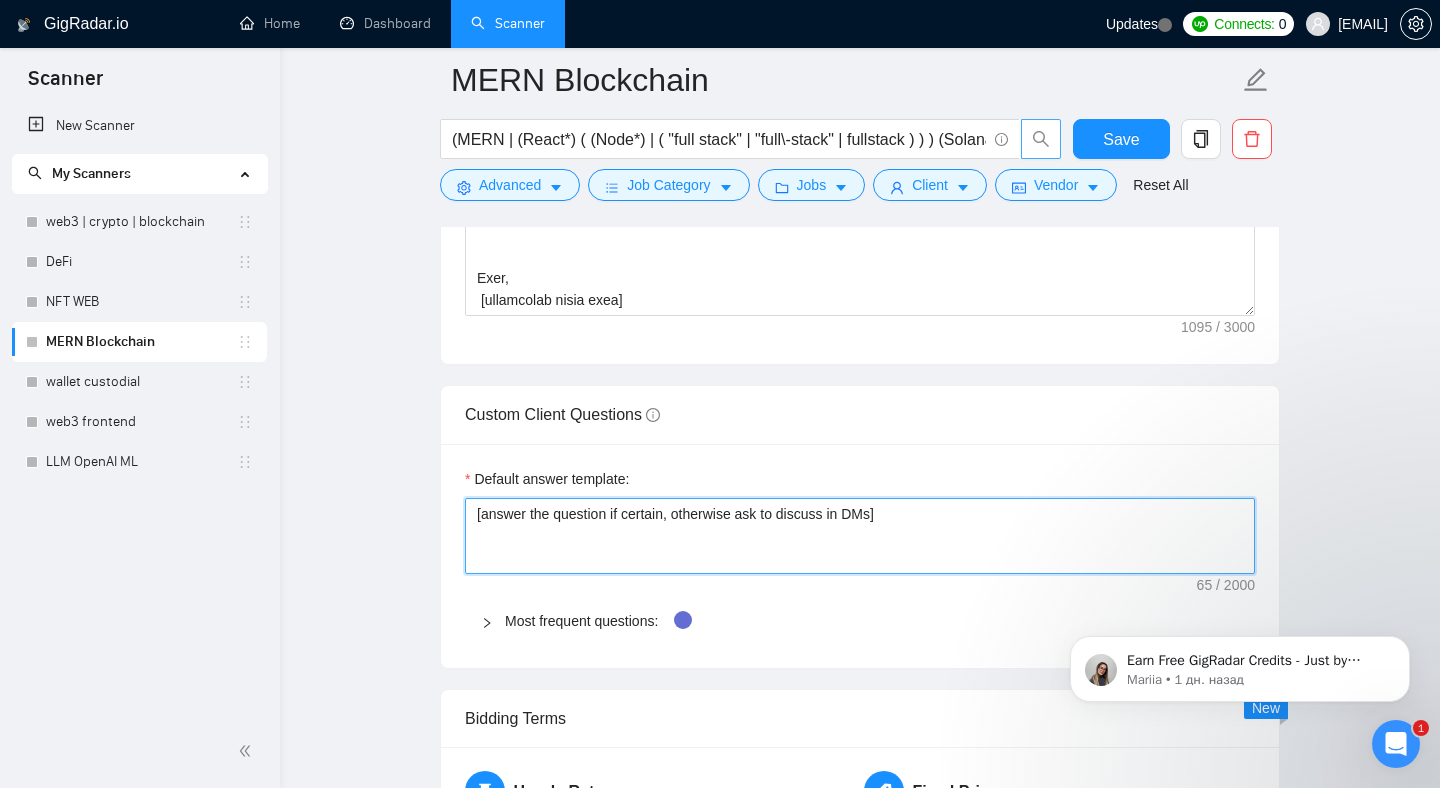 click on "[answer the question if certain, otherwise ask to discuss in DMs]" at bounding box center (860, 536) 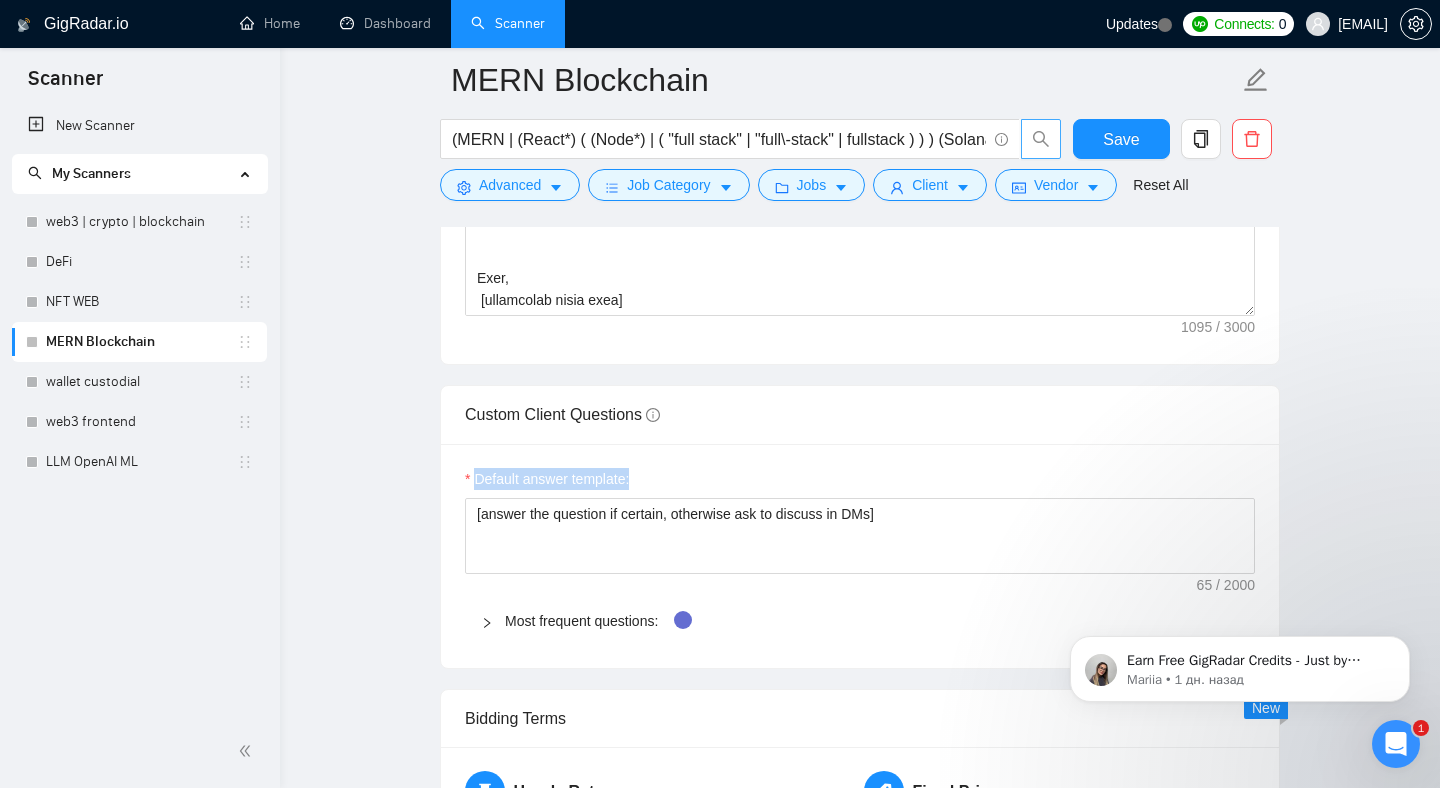 drag, startPoint x: 633, startPoint y: 476, endPoint x: 472, endPoint y: 475, distance: 161.00311 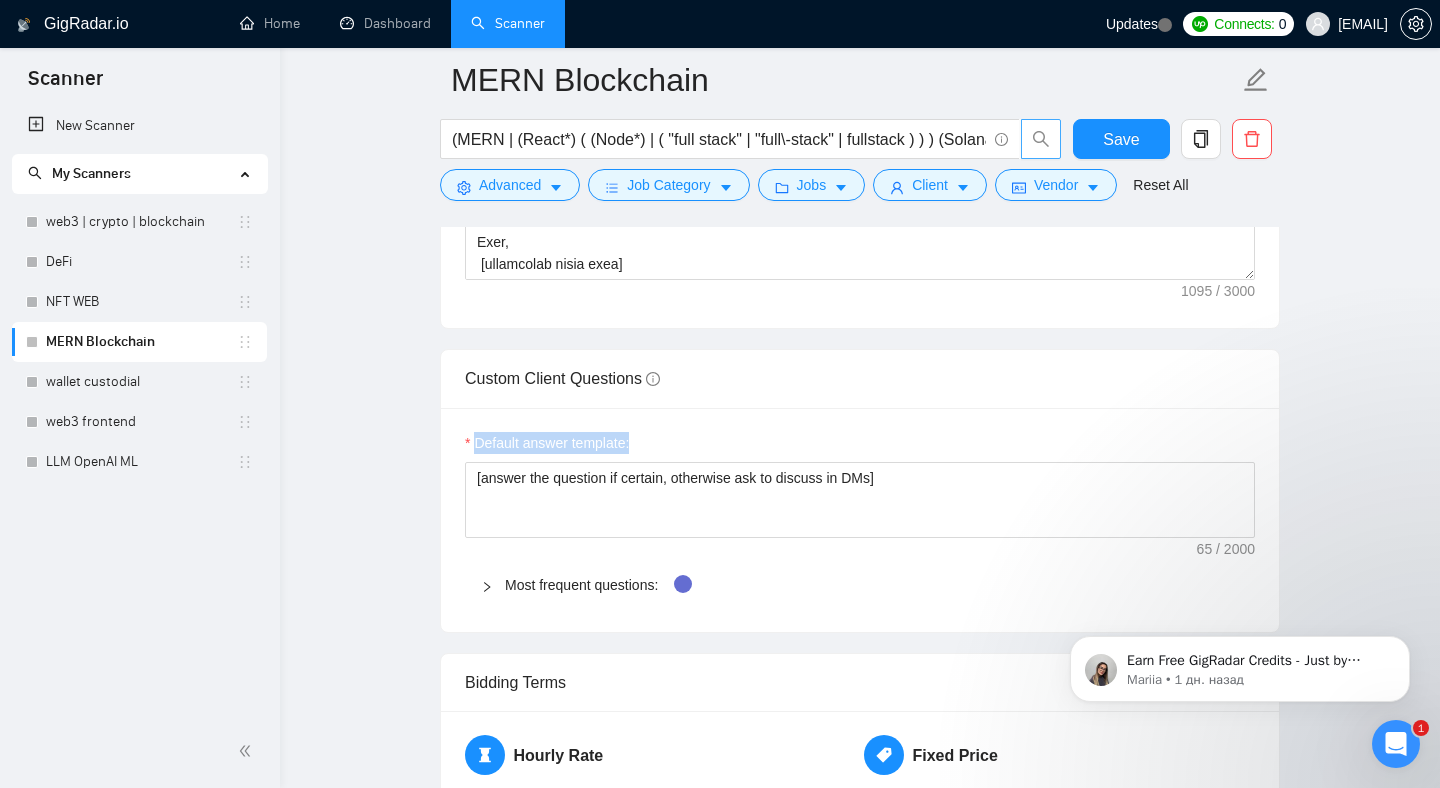 scroll, scrollTop: 2636, scrollLeft: 0, axis: vertical 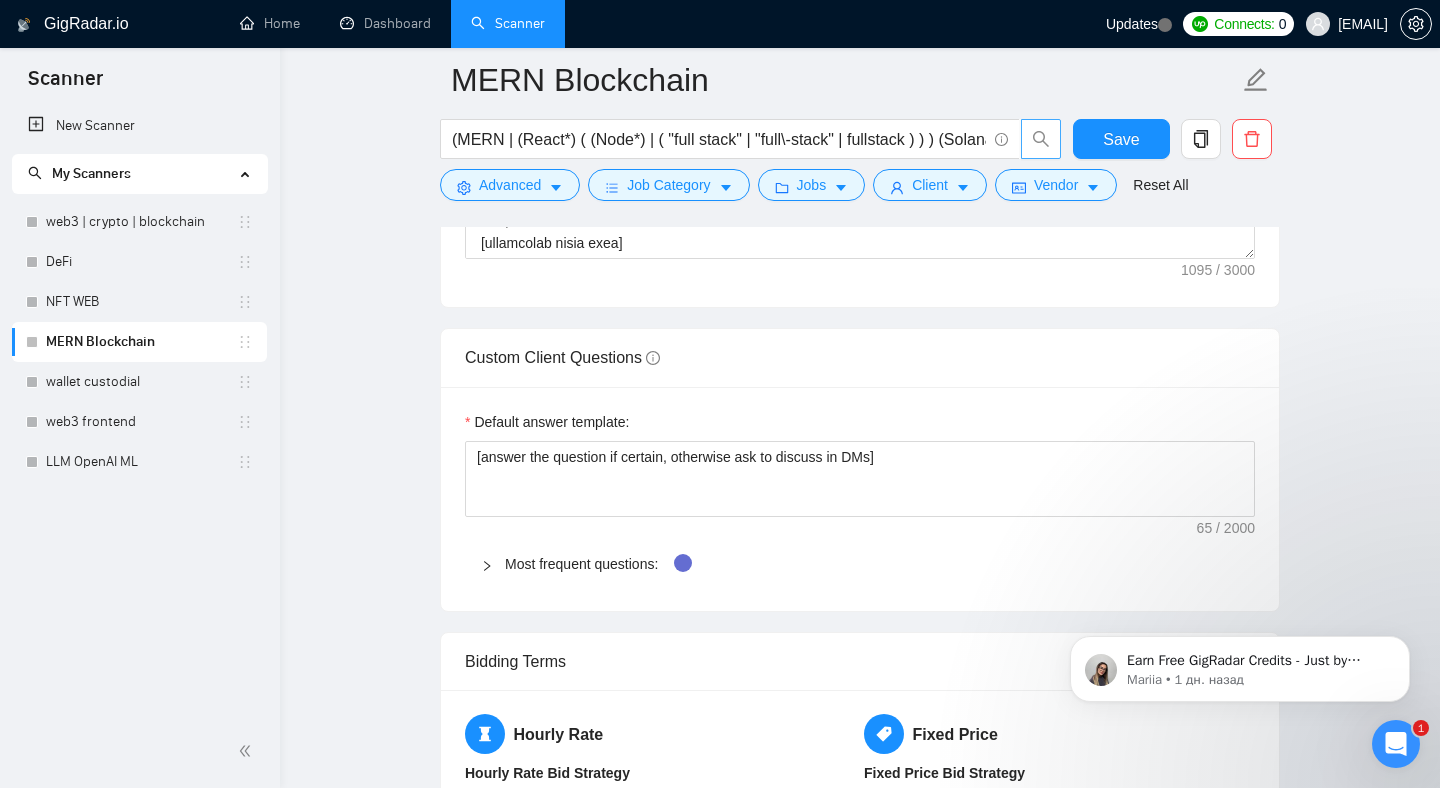 click 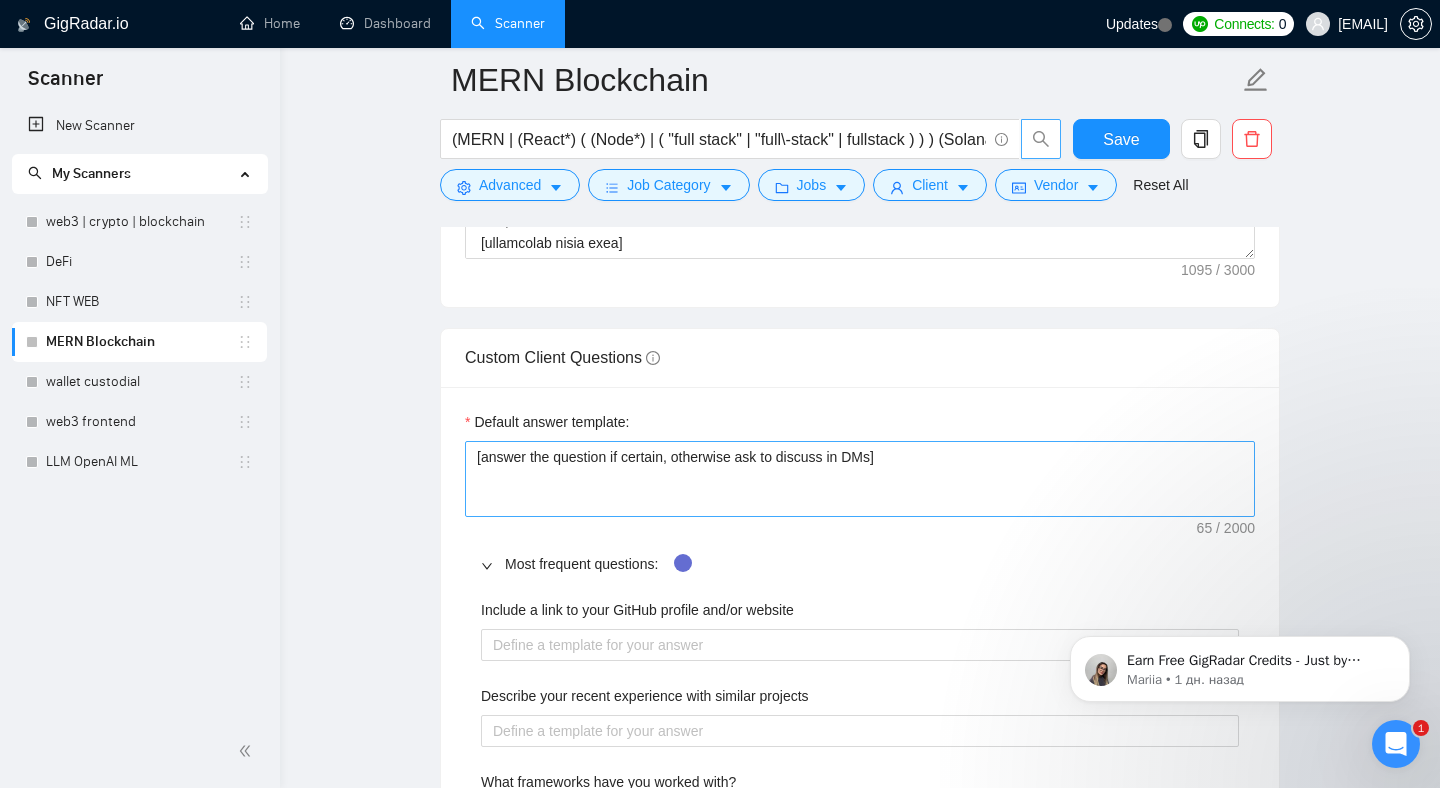 scroll, scrollTop: 2685, scrollLeft: 0, axis: vertical 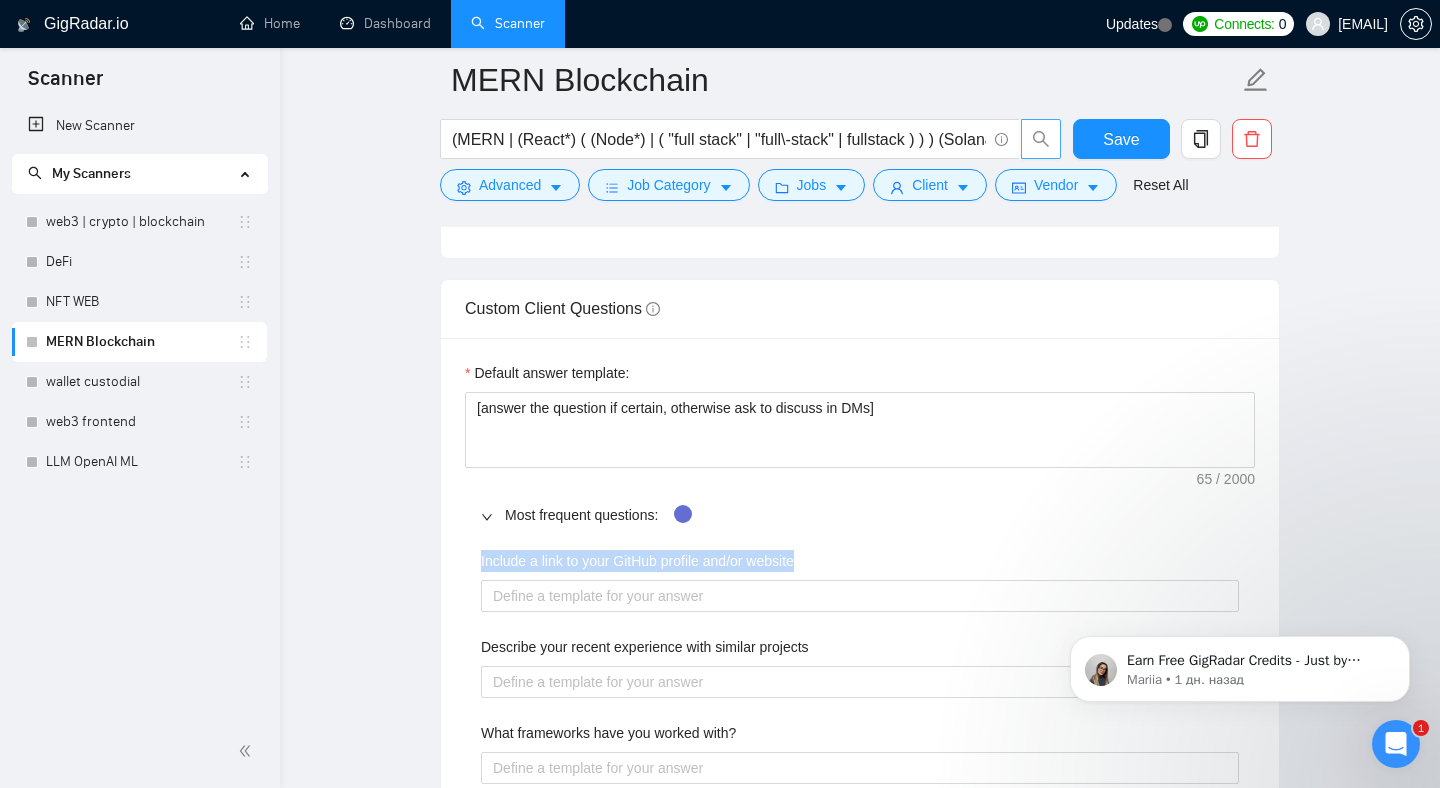 drag, startPoint x: 480, startPoint y: 559, endPoint x: 811, endPoint y: 556, distance: 331.01358 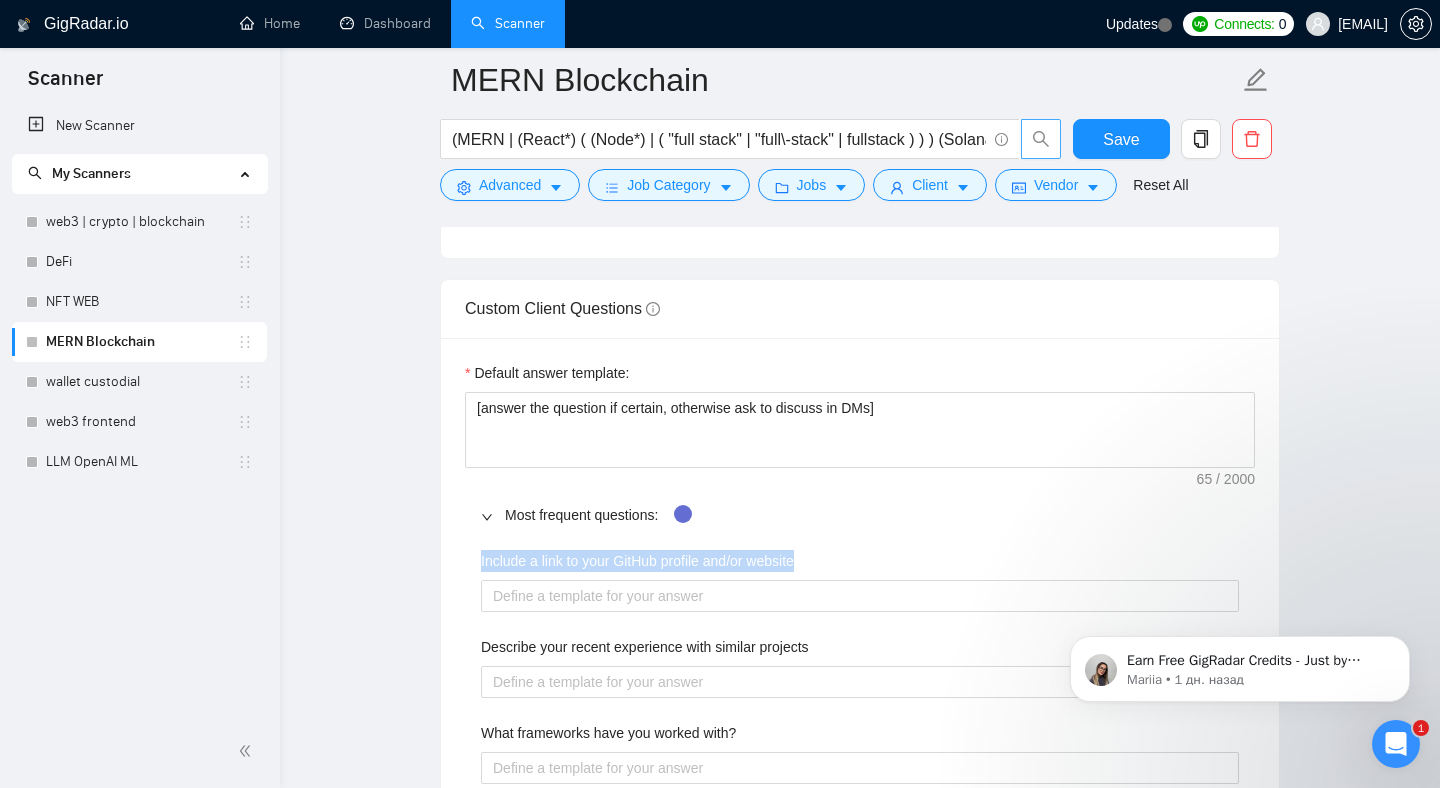 click on "Include a link to your GitHub profile and/or website" at bounding box center (860, 565) 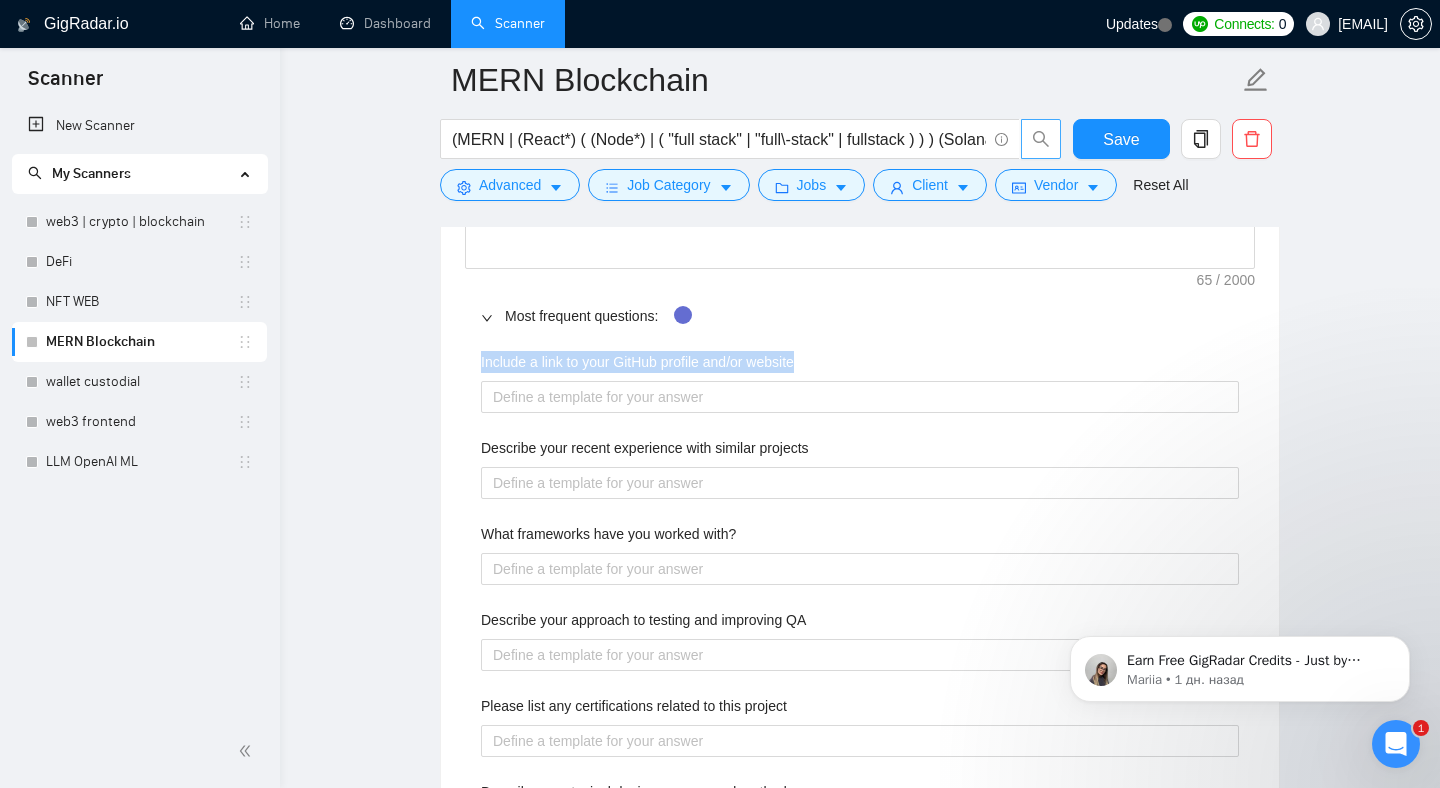 scroll, scrollTop: 2890, scrollLeft: 0, axis: vertical 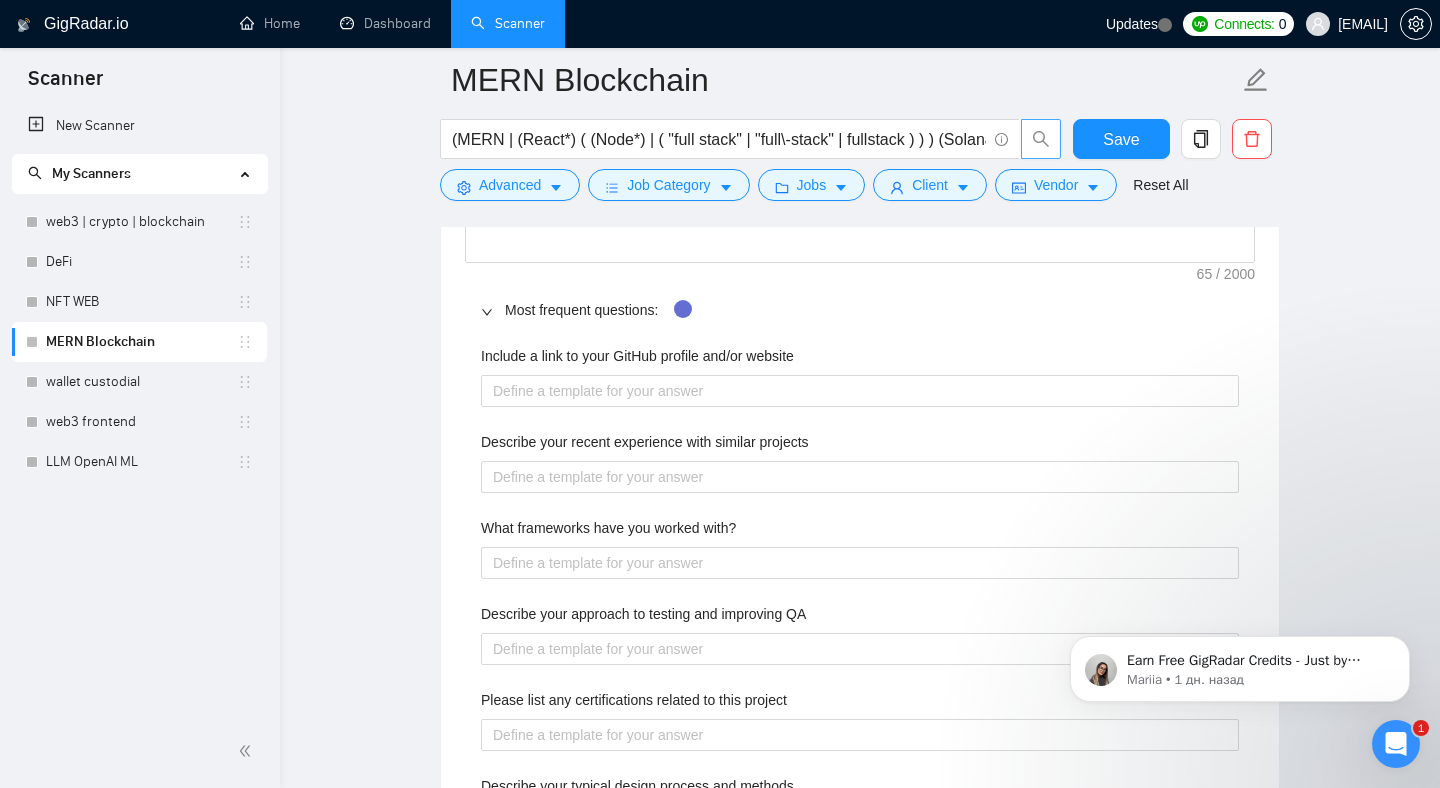 click on "Describe your recent experience with similar projects" at bounding box center (860, 446) 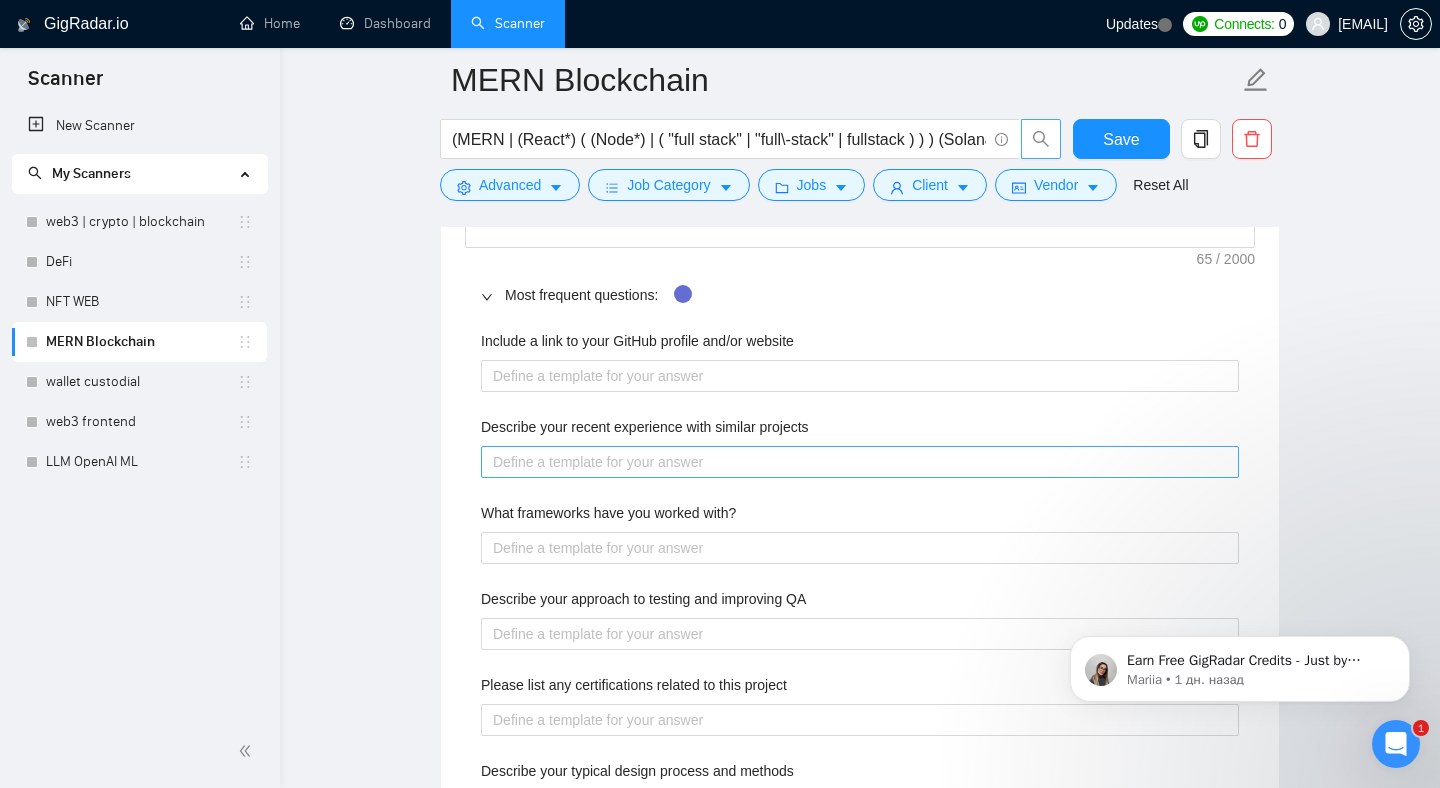 scroll, scrollTop: 2900, scrollLeft: 0, axis: vertical 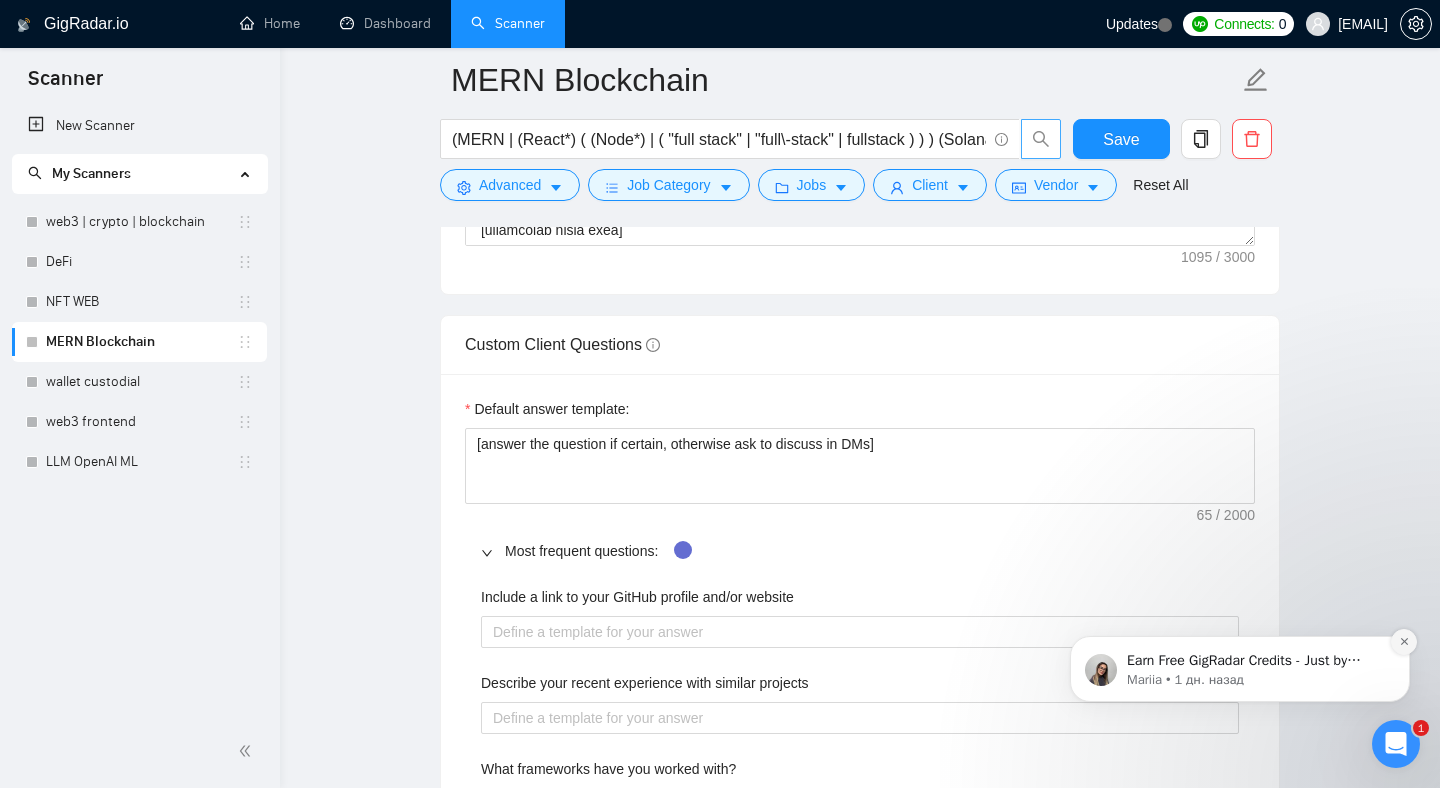 click 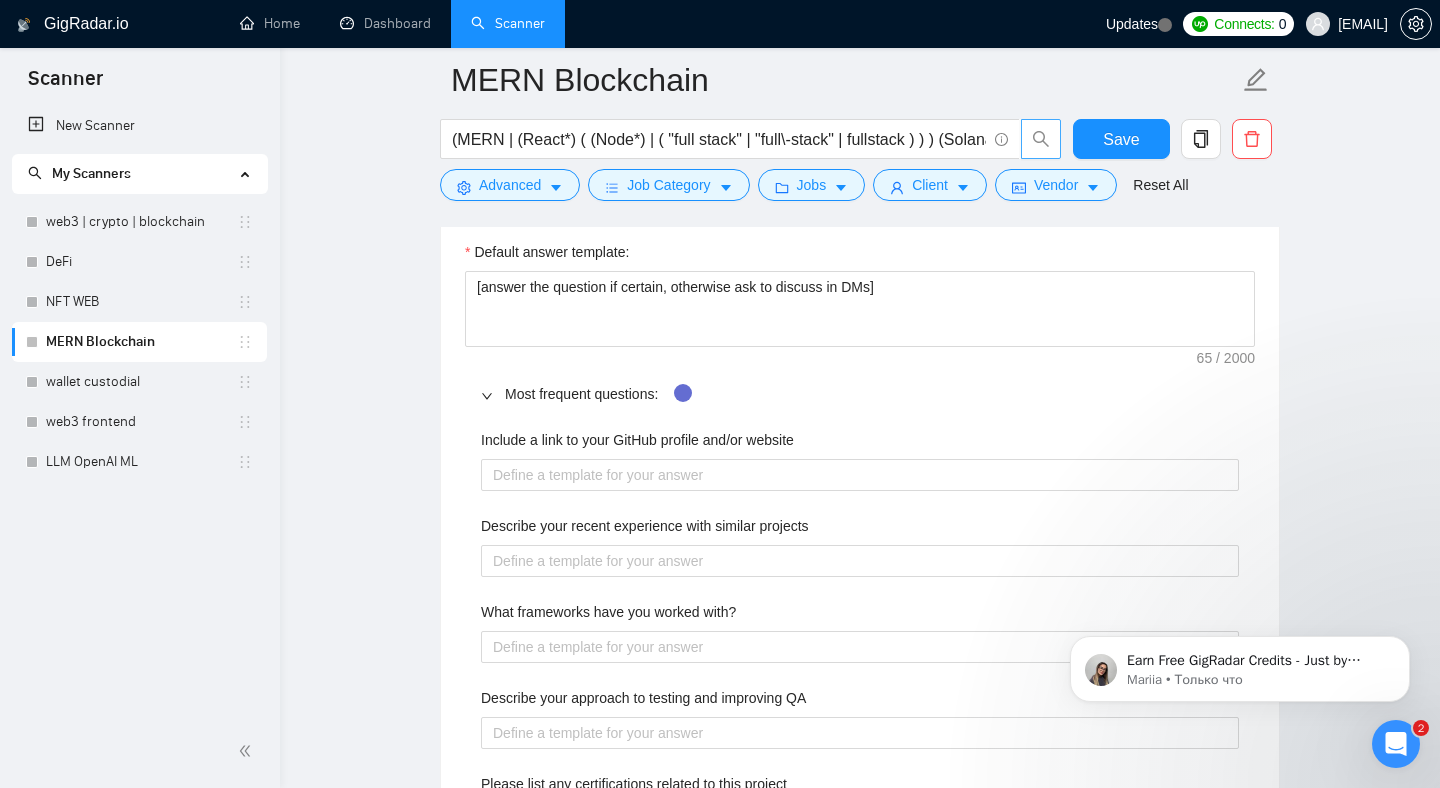 scroll, scrollTop: 0, scrollLeft: 0, axis: both 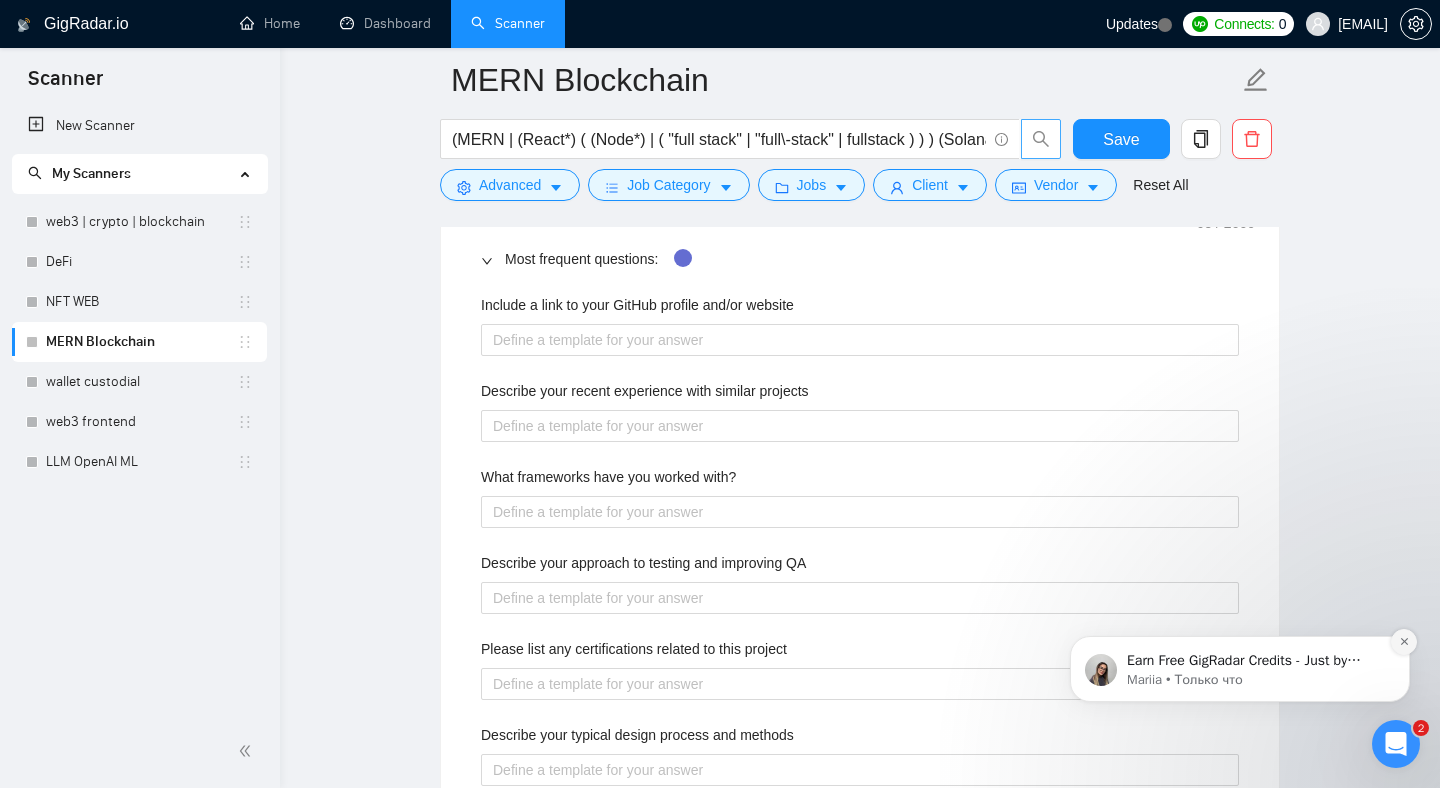 click 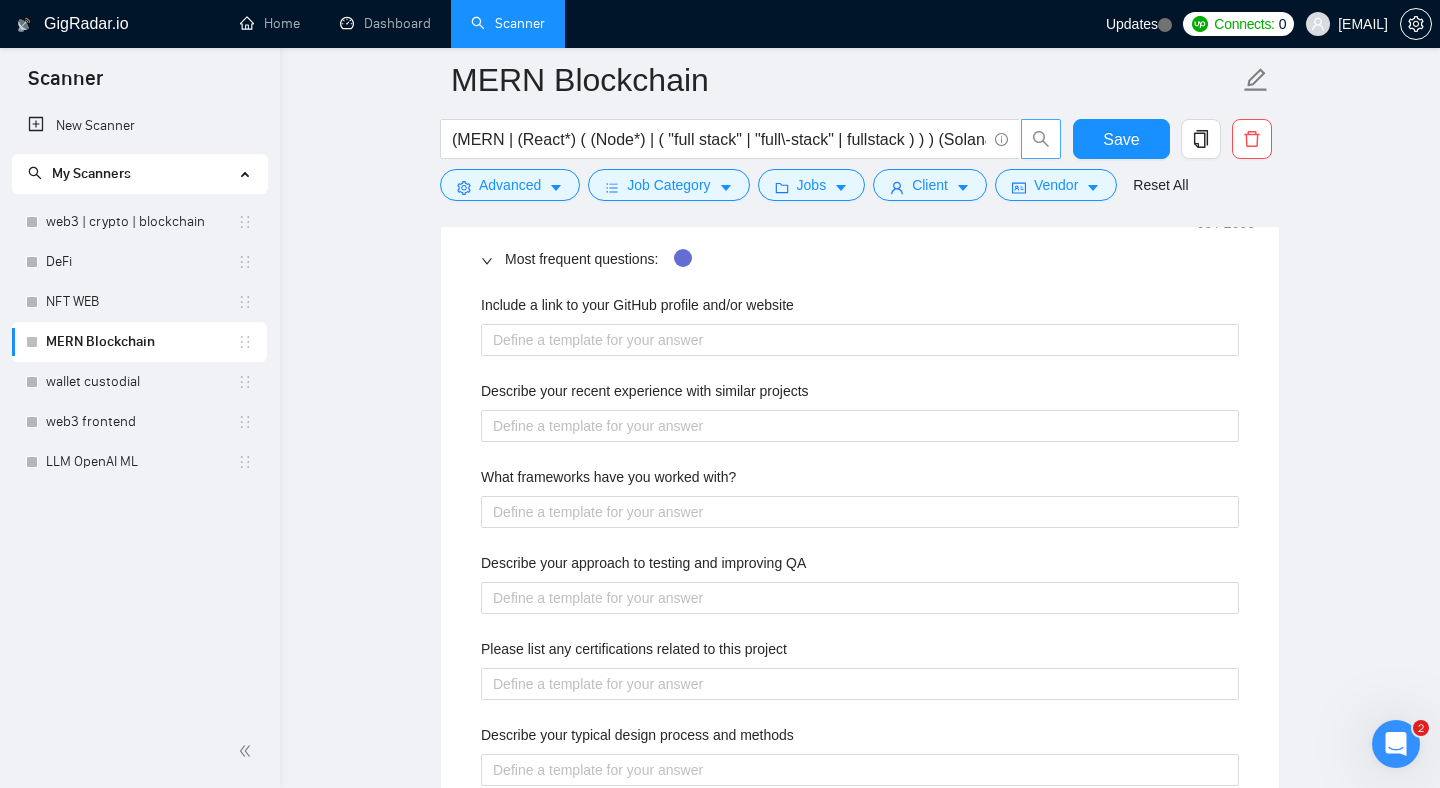 click on "What frameworks have you worked with?" at bounding box center [860, 481] 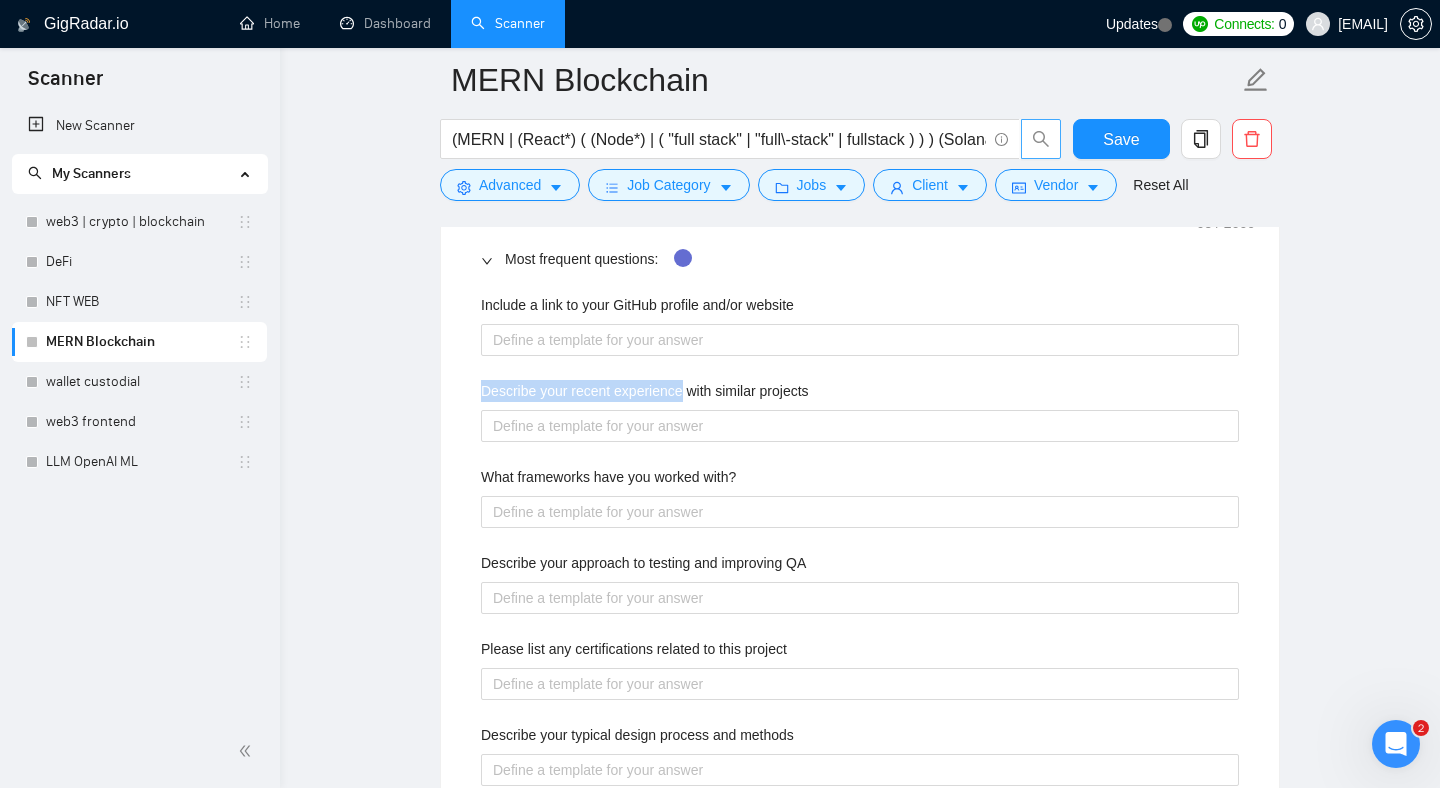 drag, startPoint x: 481, startPoint y: 389, endPoint x: 688, endPoint y: 396, distance: 207.11832 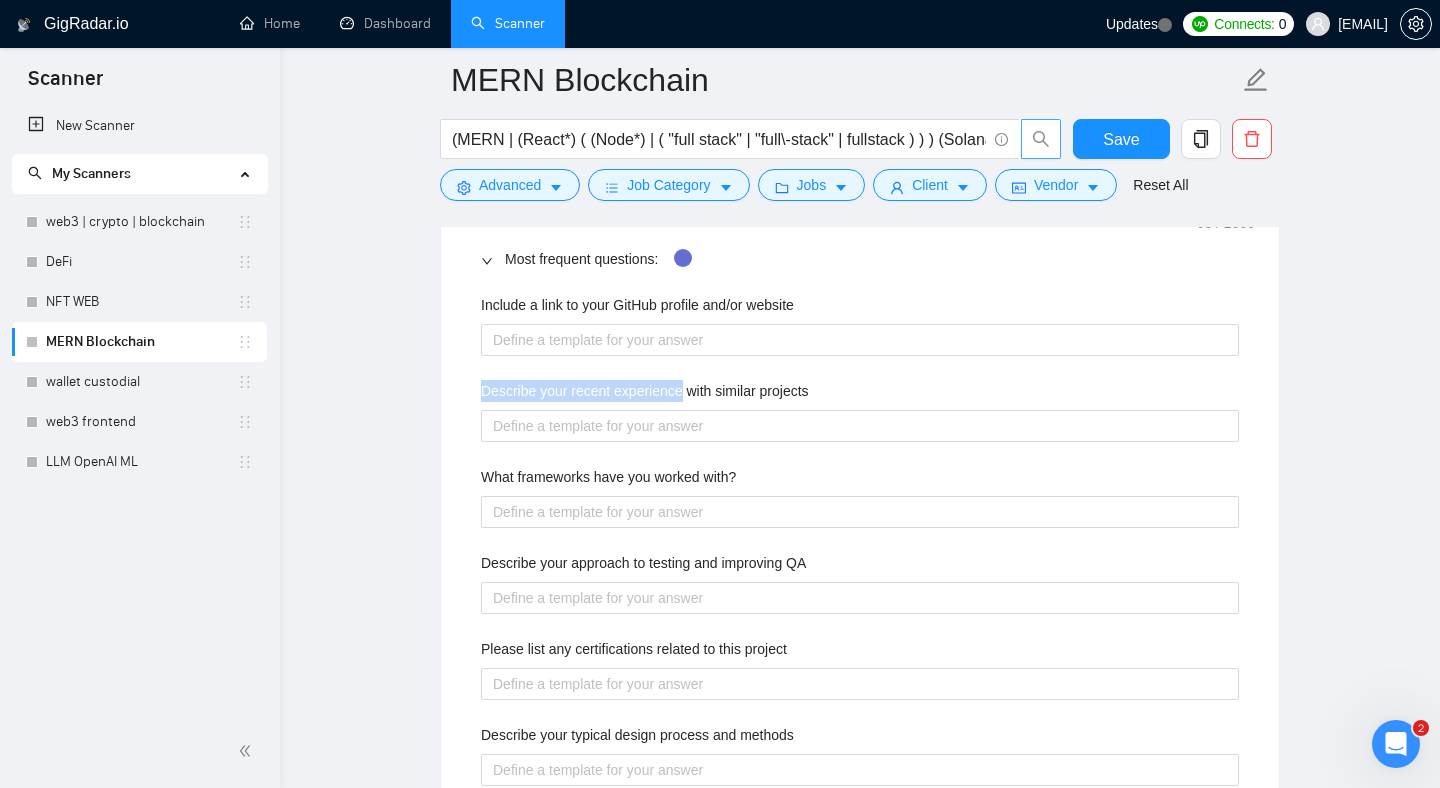 click on "Describe your recent experience with similar projects" at bounding box center [645, 391] 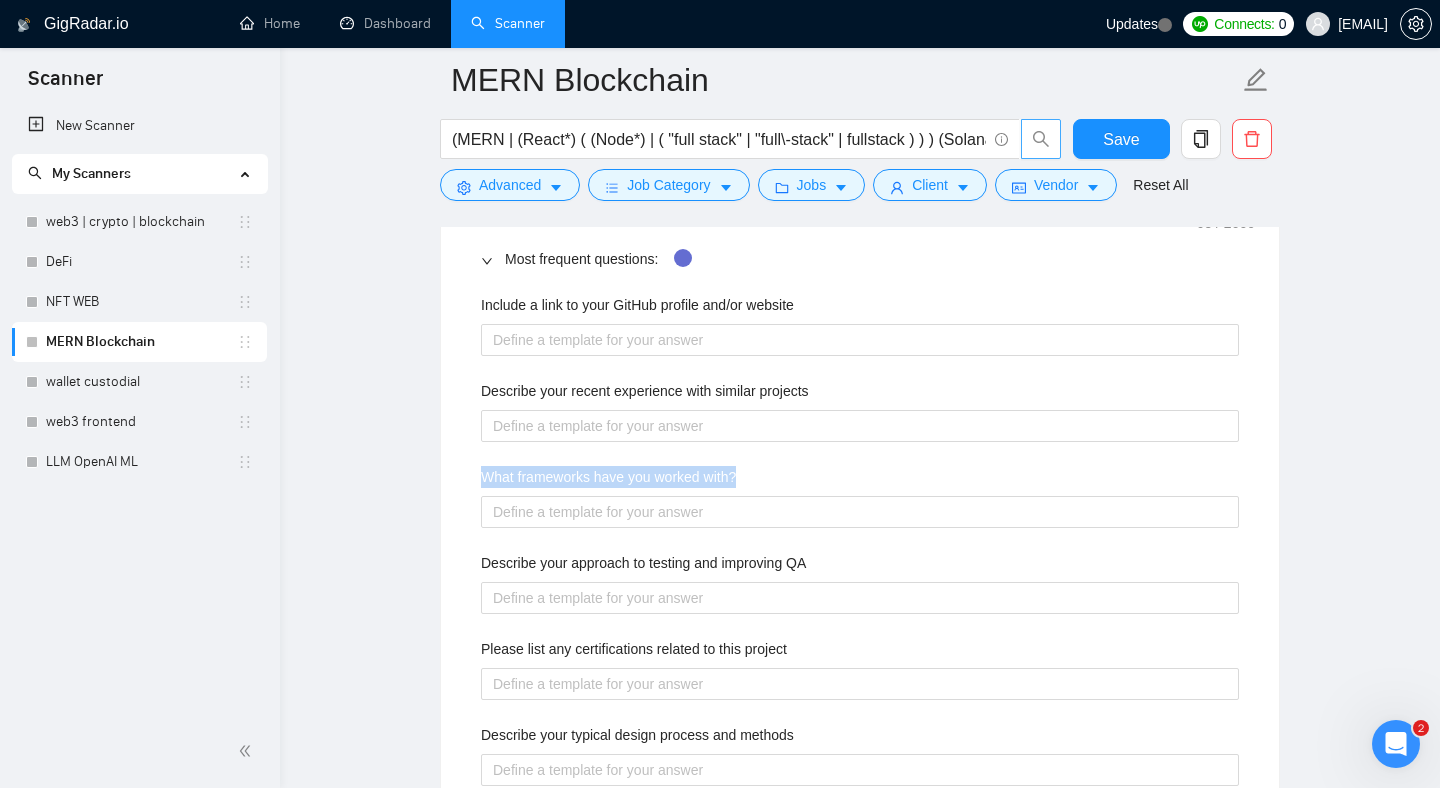 drag, startPoint x: 482, startPoint y: 472, endPoint x: 764, endPoint y: 480, distance: 282.11346 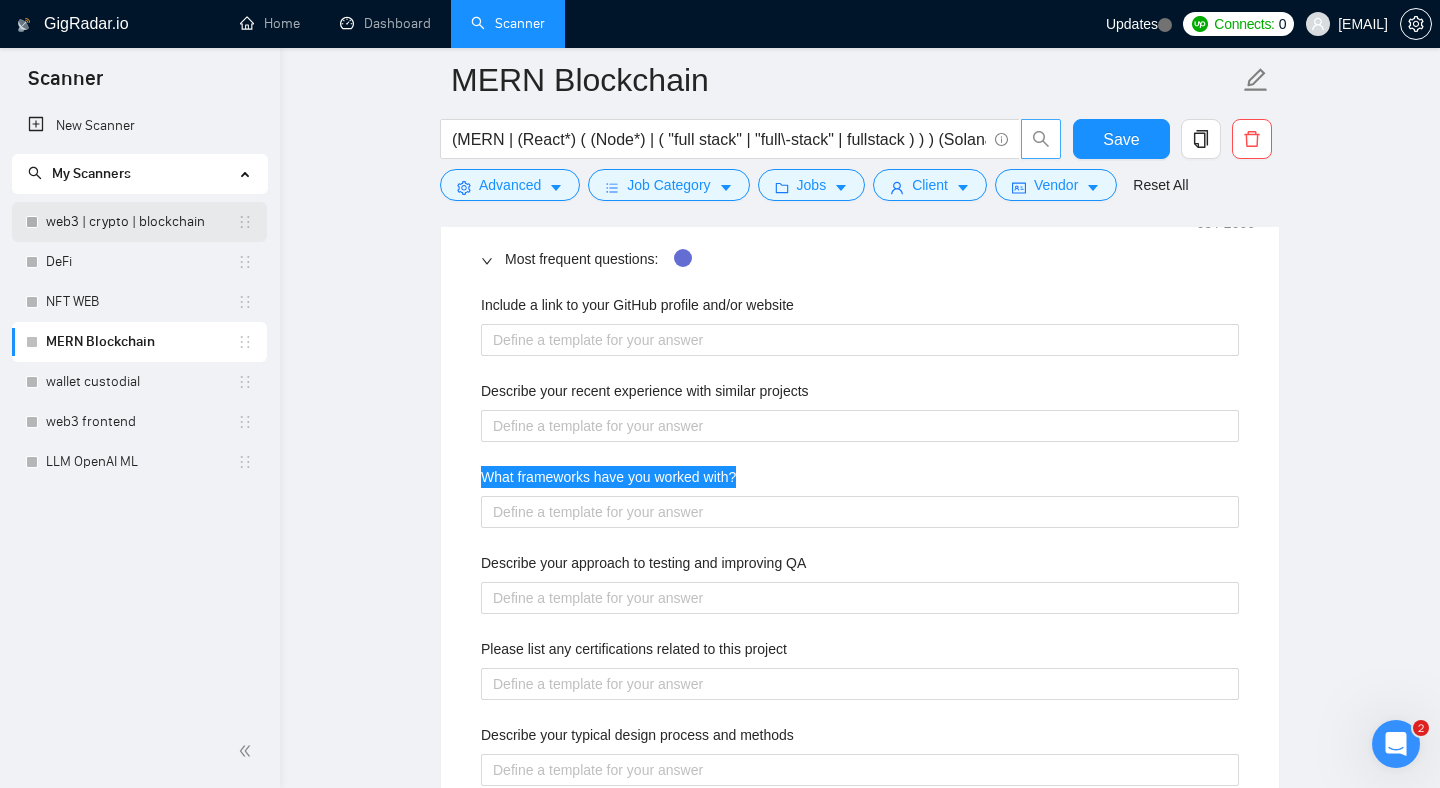 click on "web3 | crypto | blockchain" at bounding box center [141, 222] 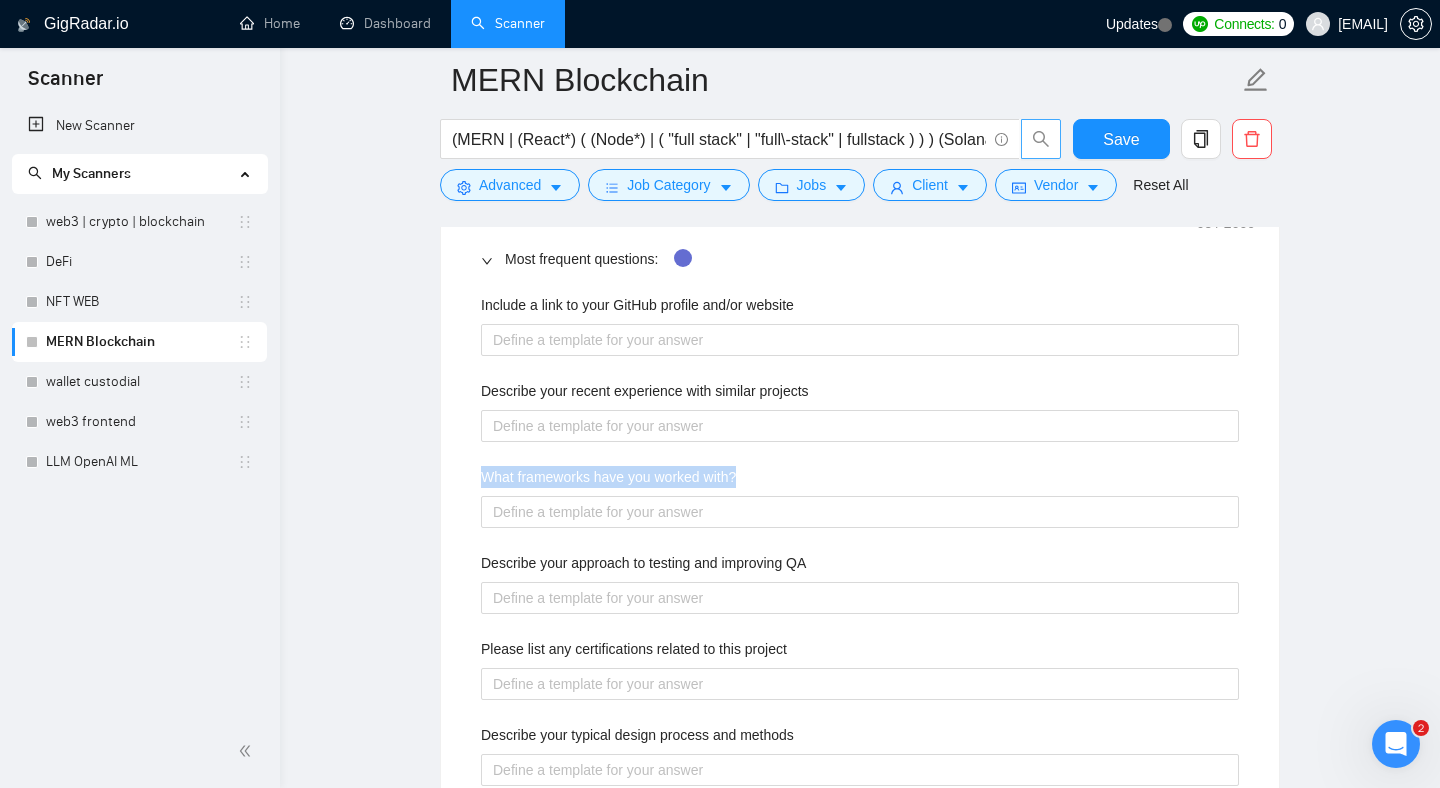 click on "MERN Blockchain" at bounding box center (141, 342) 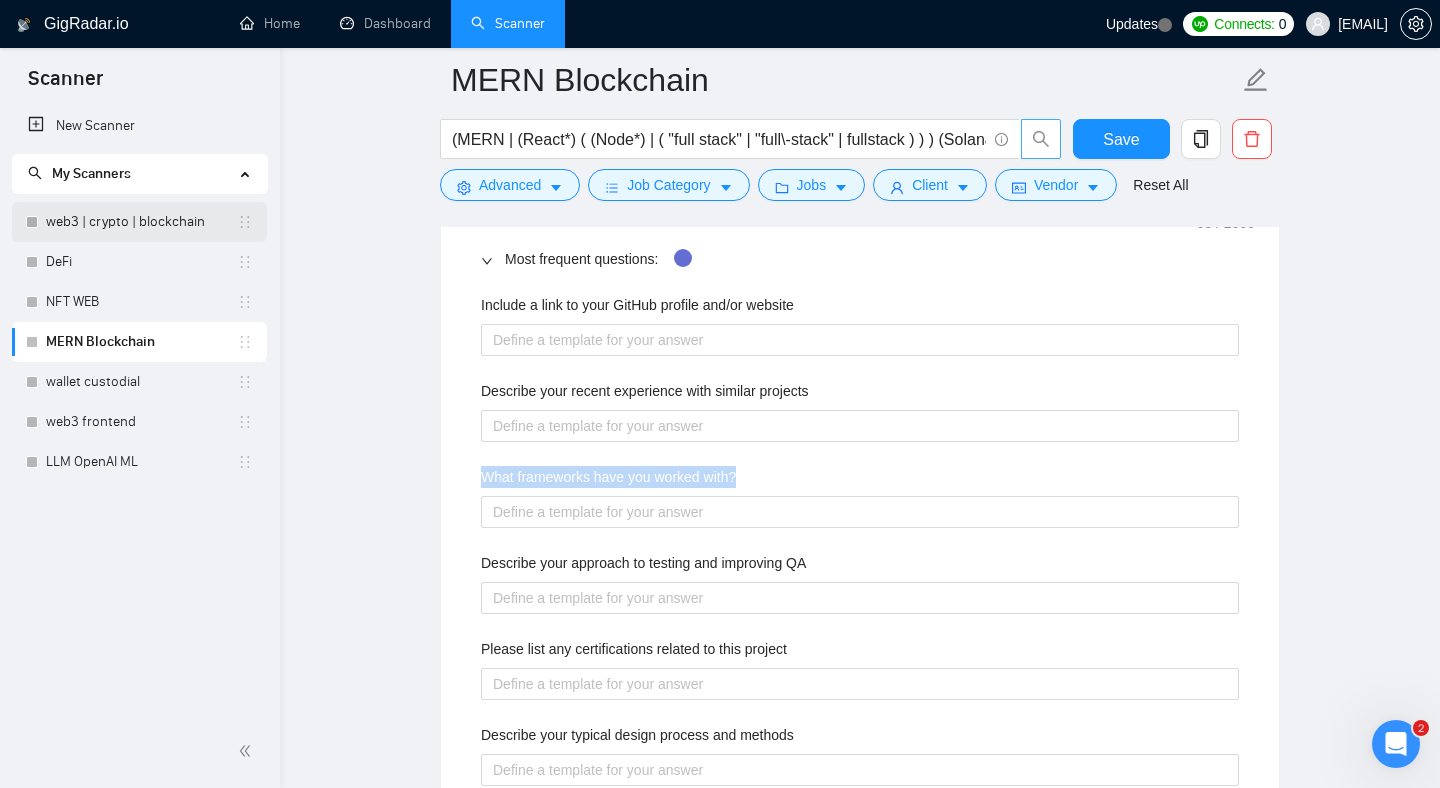 click on "web3 | crypto | blockchain" at bounding box center (141, 222) 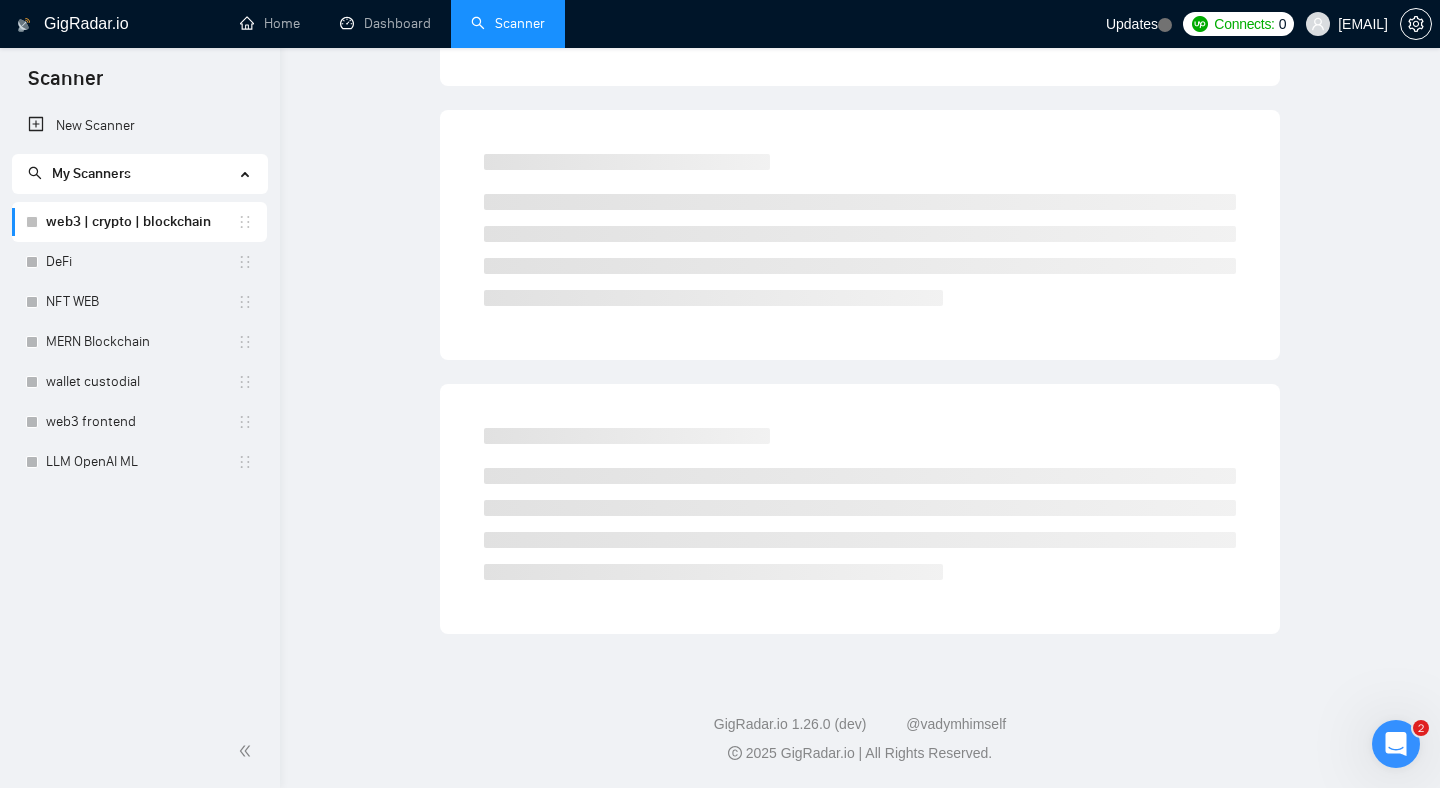 scroll, scrollTop: 0, scrollLeft: 0, axis: both 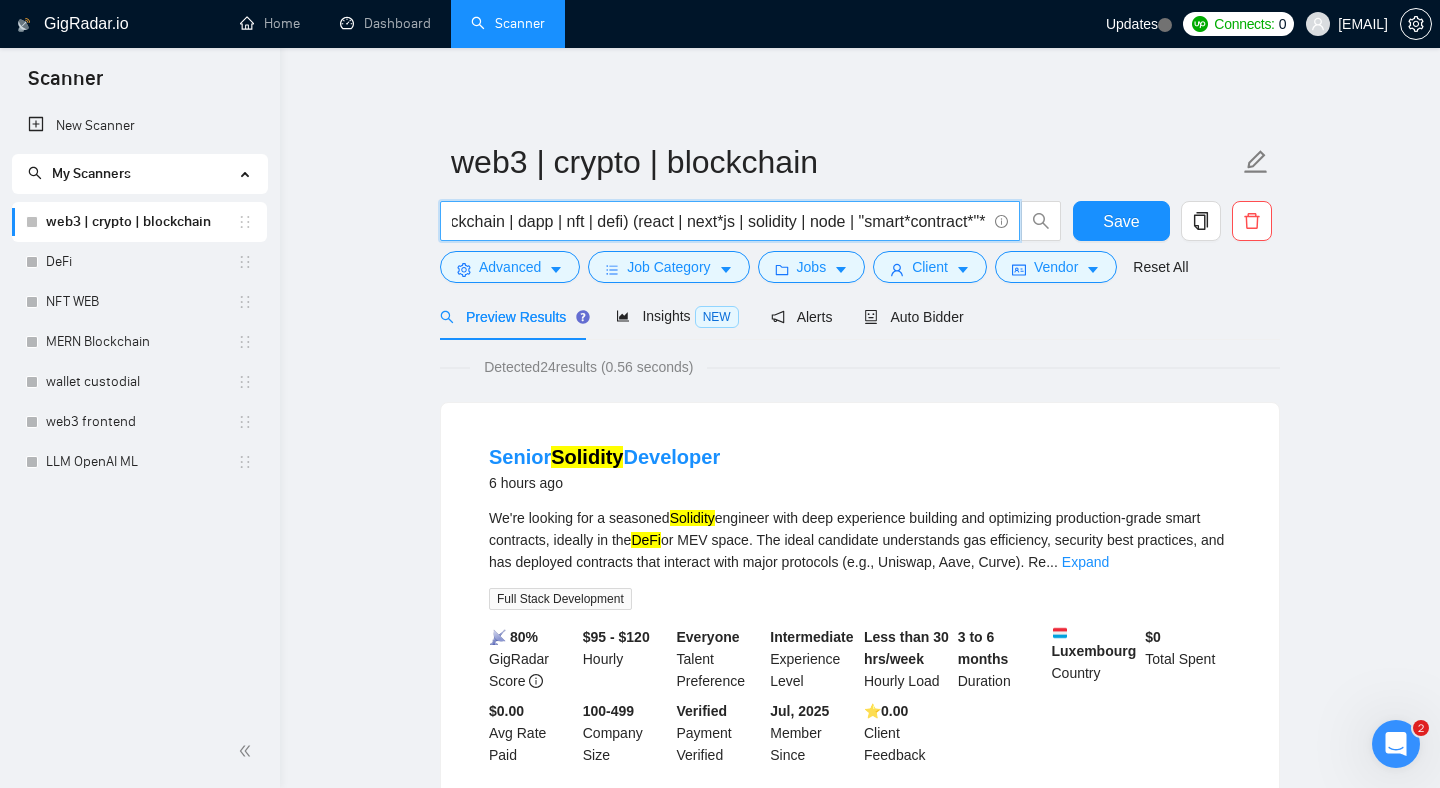 drag, startPoint x: 459, startPoint y: 226, endPoint x: 979, endPoint y: 236, distance: 520.0961 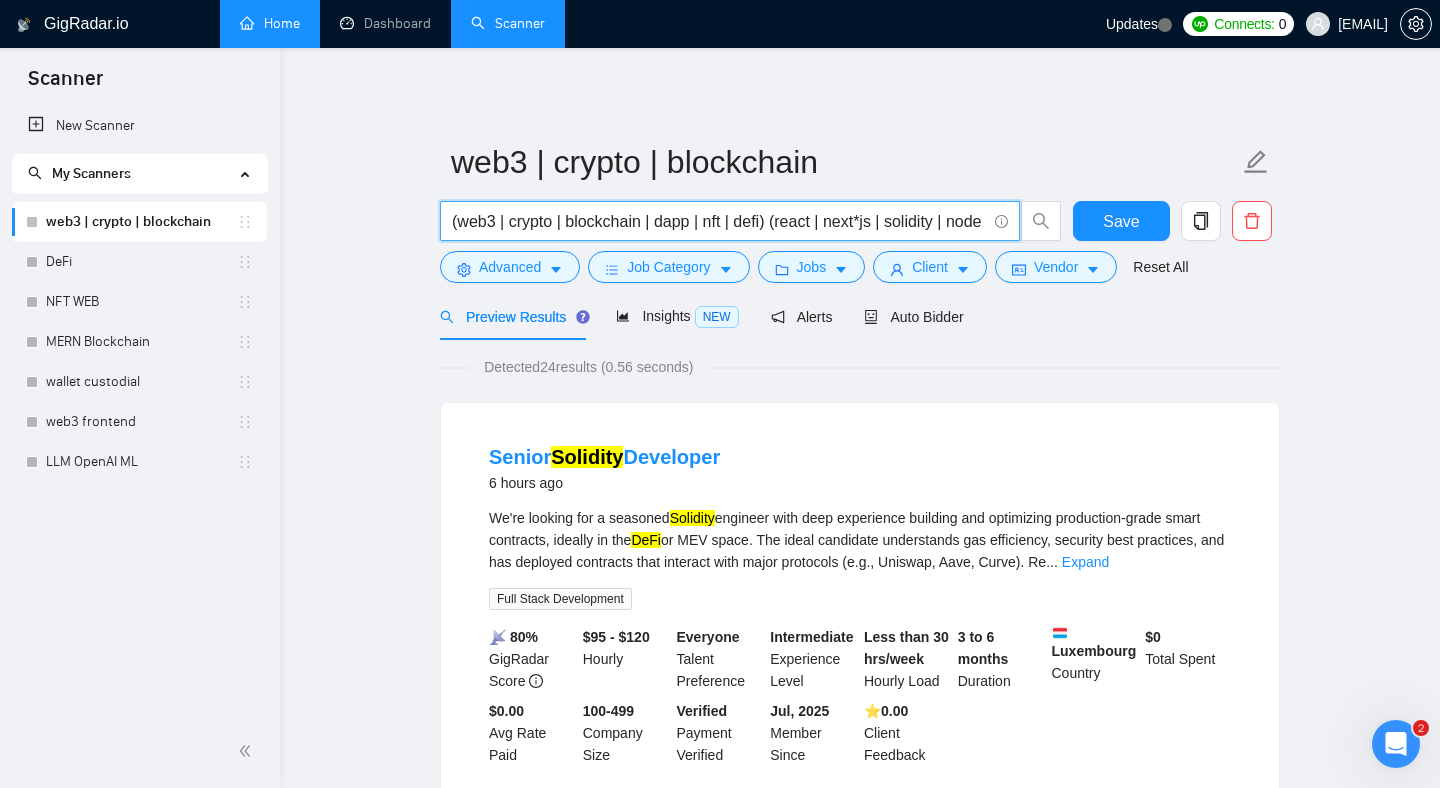 click on "Home" at bounding box center (270, 23) 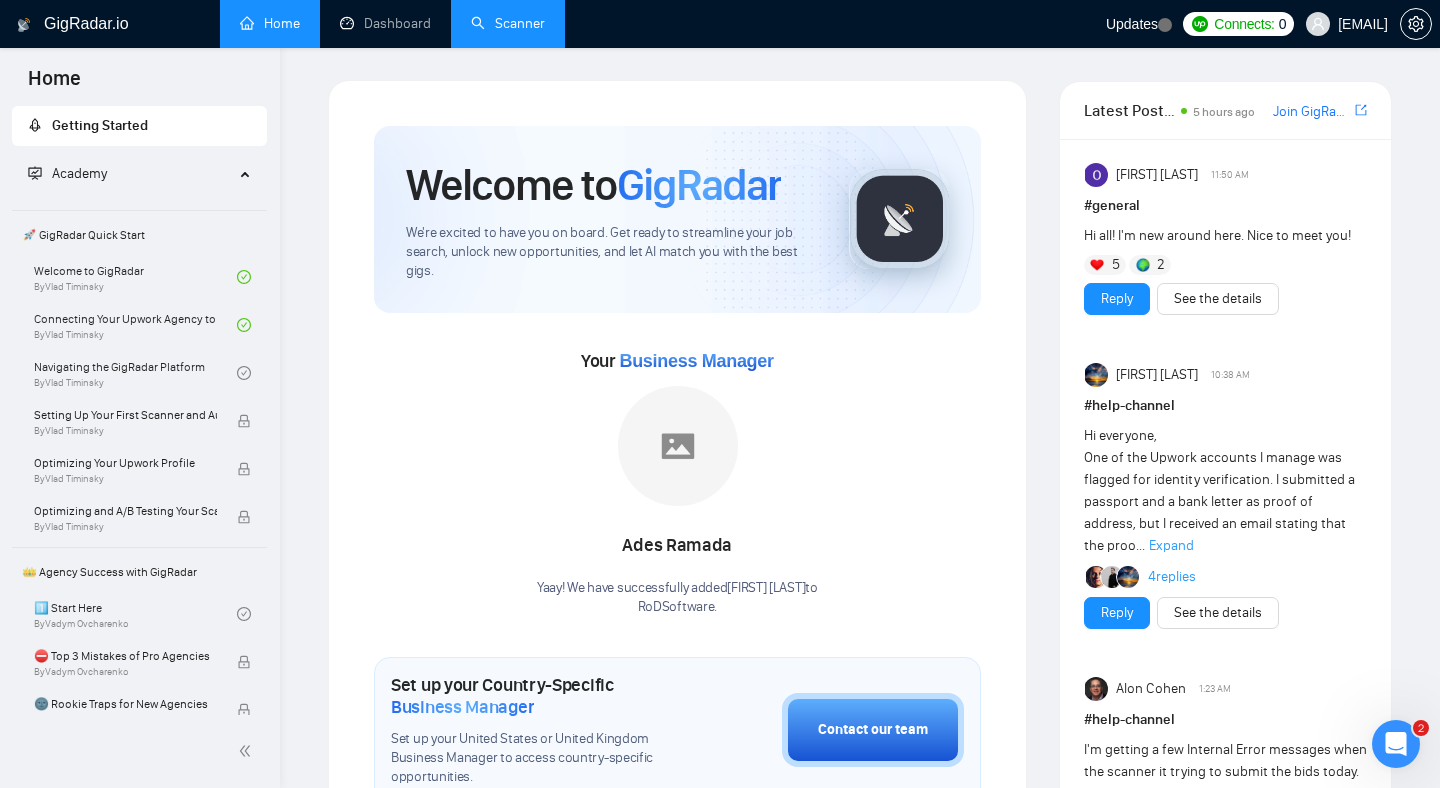 click on "Scanner" at bounding box center [508, 23] 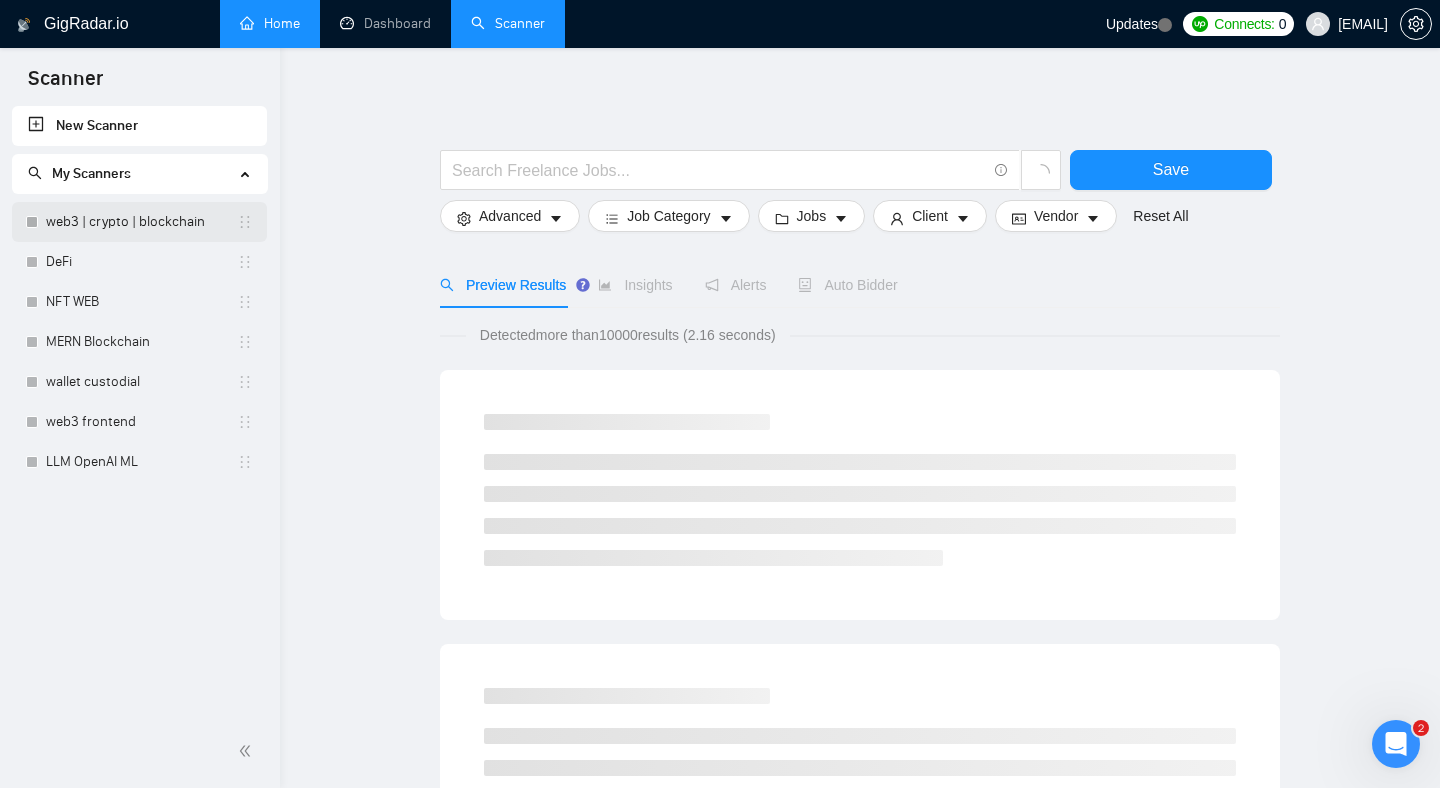 click on "web3 | crypto | blockchain" at bounding box center (141, 222) 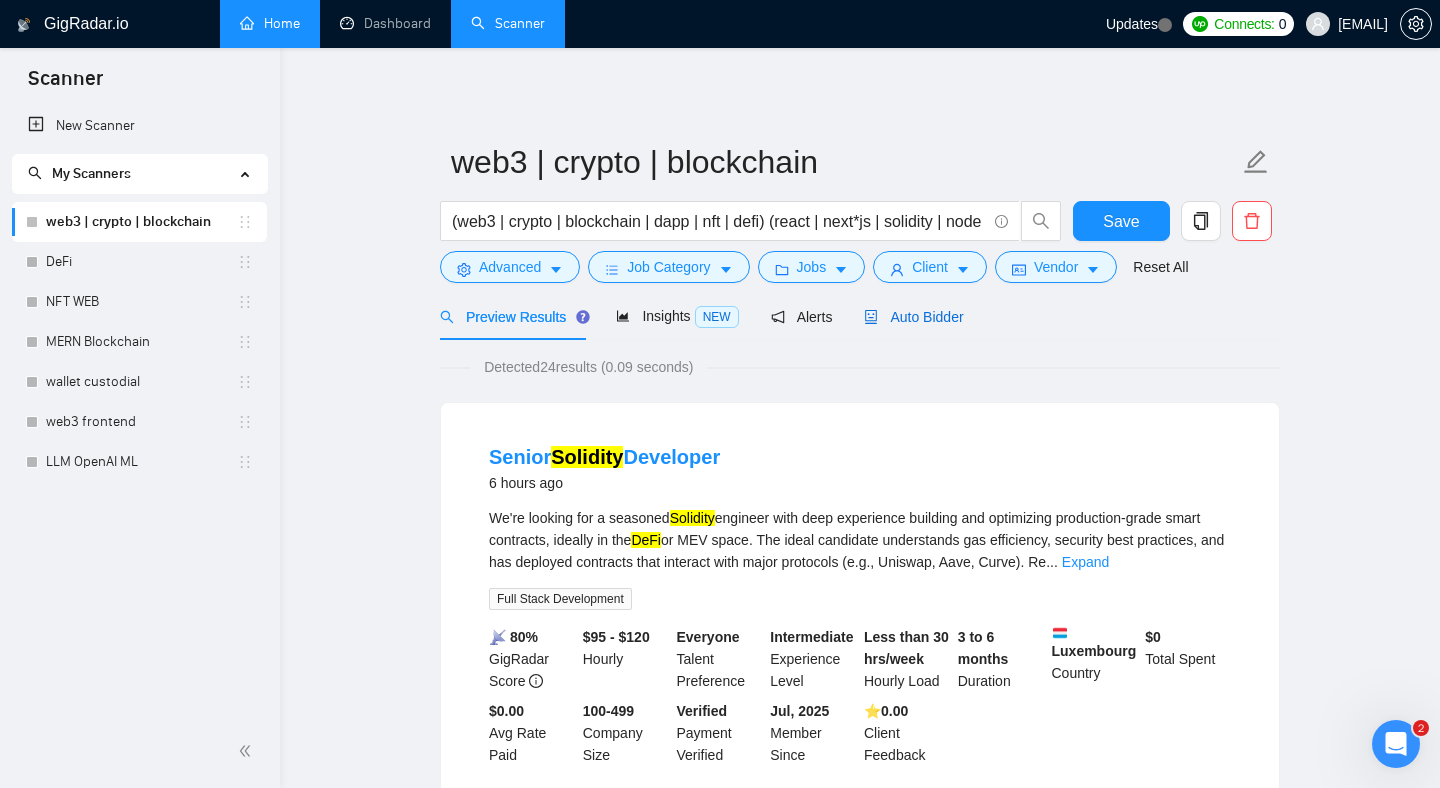 click on "Auto Bidder" at bounding box center [913, 317] 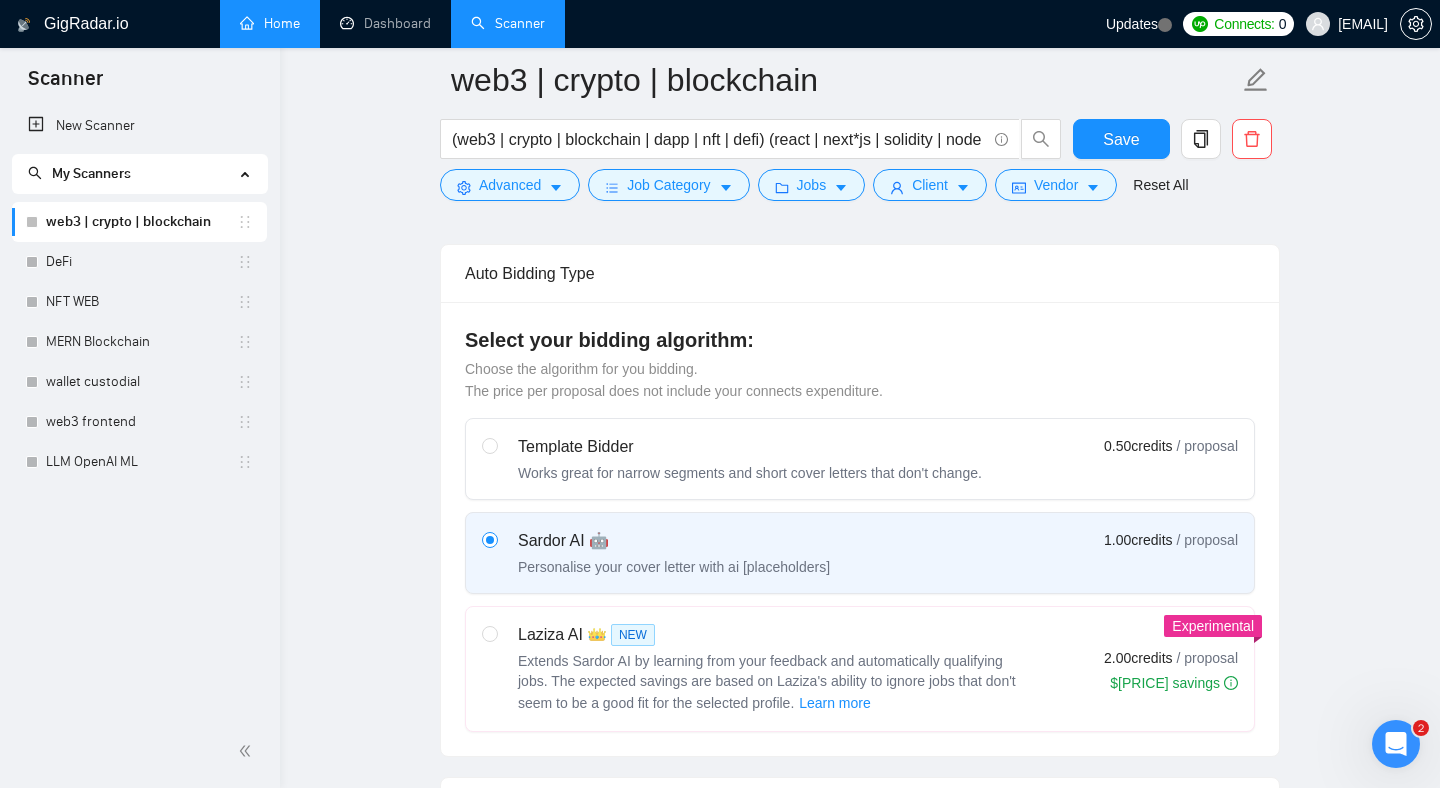 scroll, scrollTop: 458, scrollLeft: 0, axis: vertical 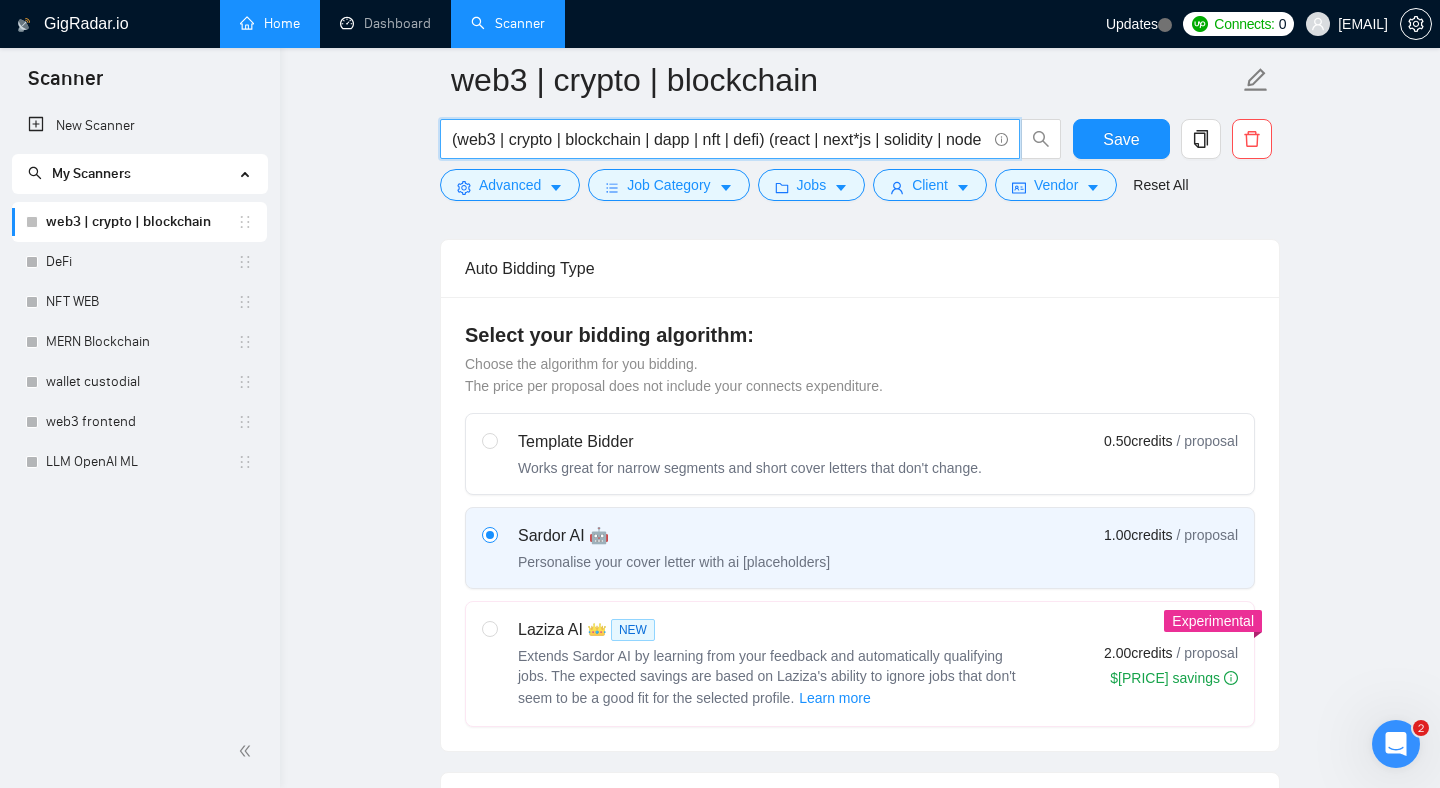 click on "(web3 | crypto | blockchain | dapp | nft | defi) (react | next*js | solidity | node | "smart*contract*"*" at bounding box center [719, 139] 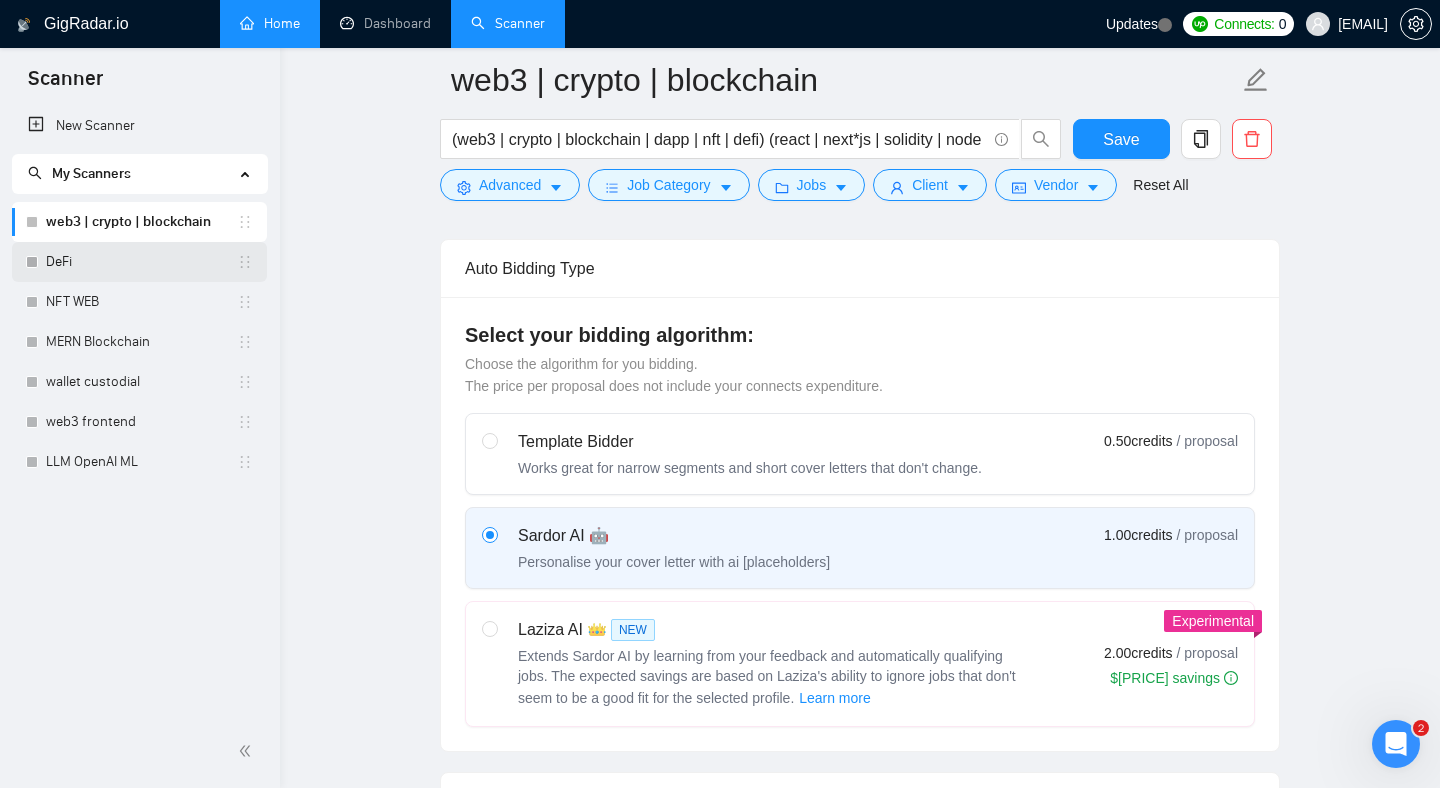 click on "DeFi" at bounding box center [141, 262] 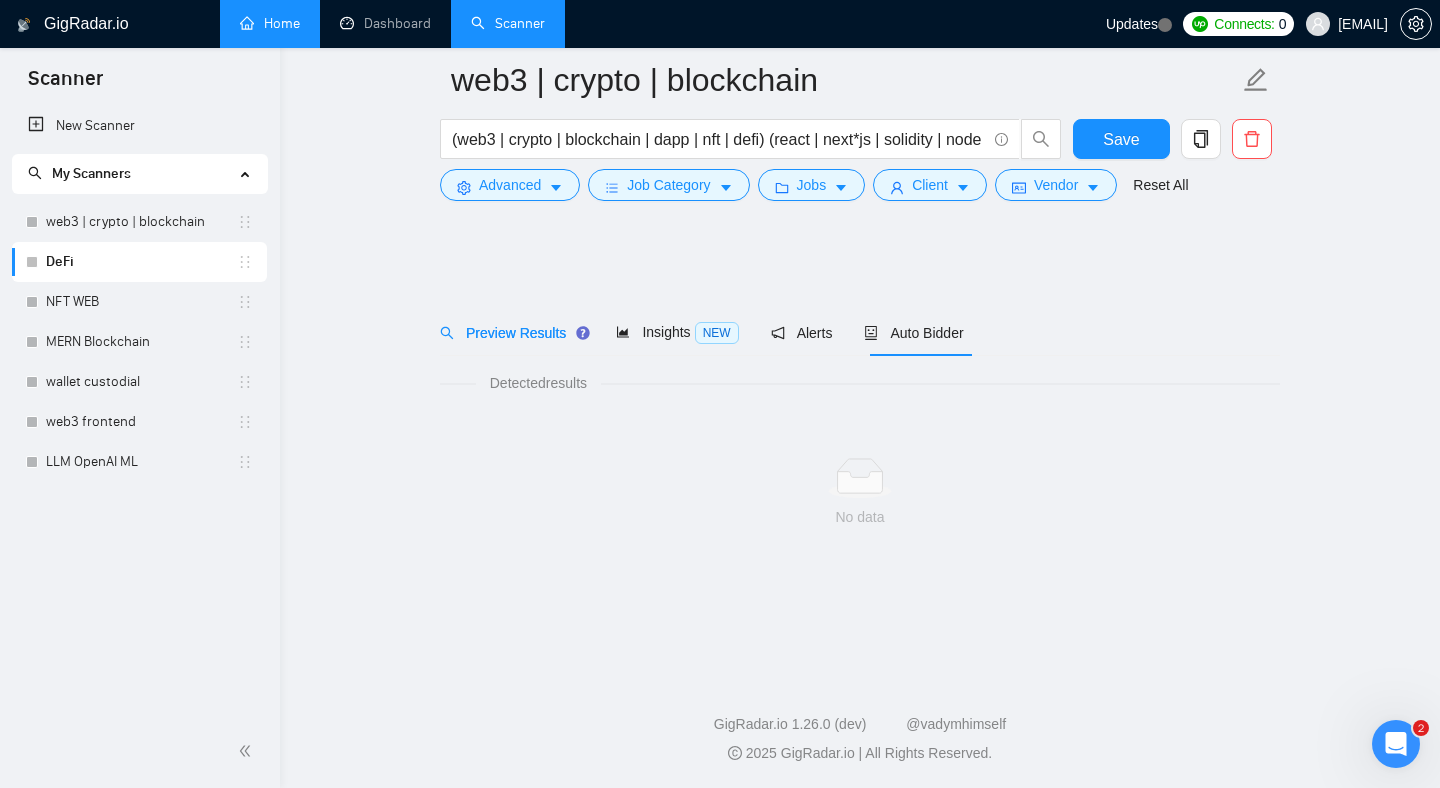 scroll, scrollTop: 0, scrollLeft: 0, axis: both 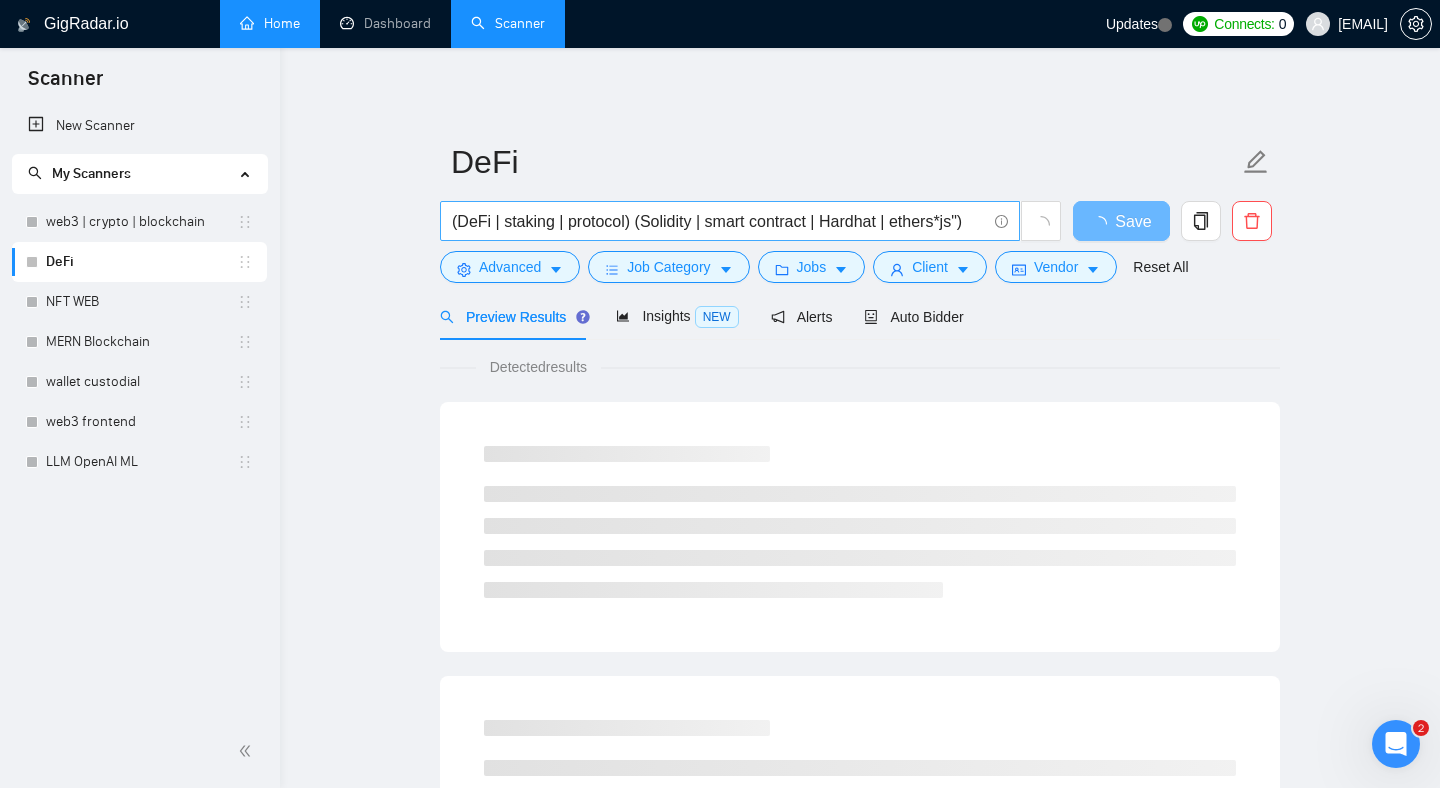 click on "(DeFi | staking | protocol) (Solidity | smart contract | Hardhat | ethers*js")" at bounding box center (719, 221) 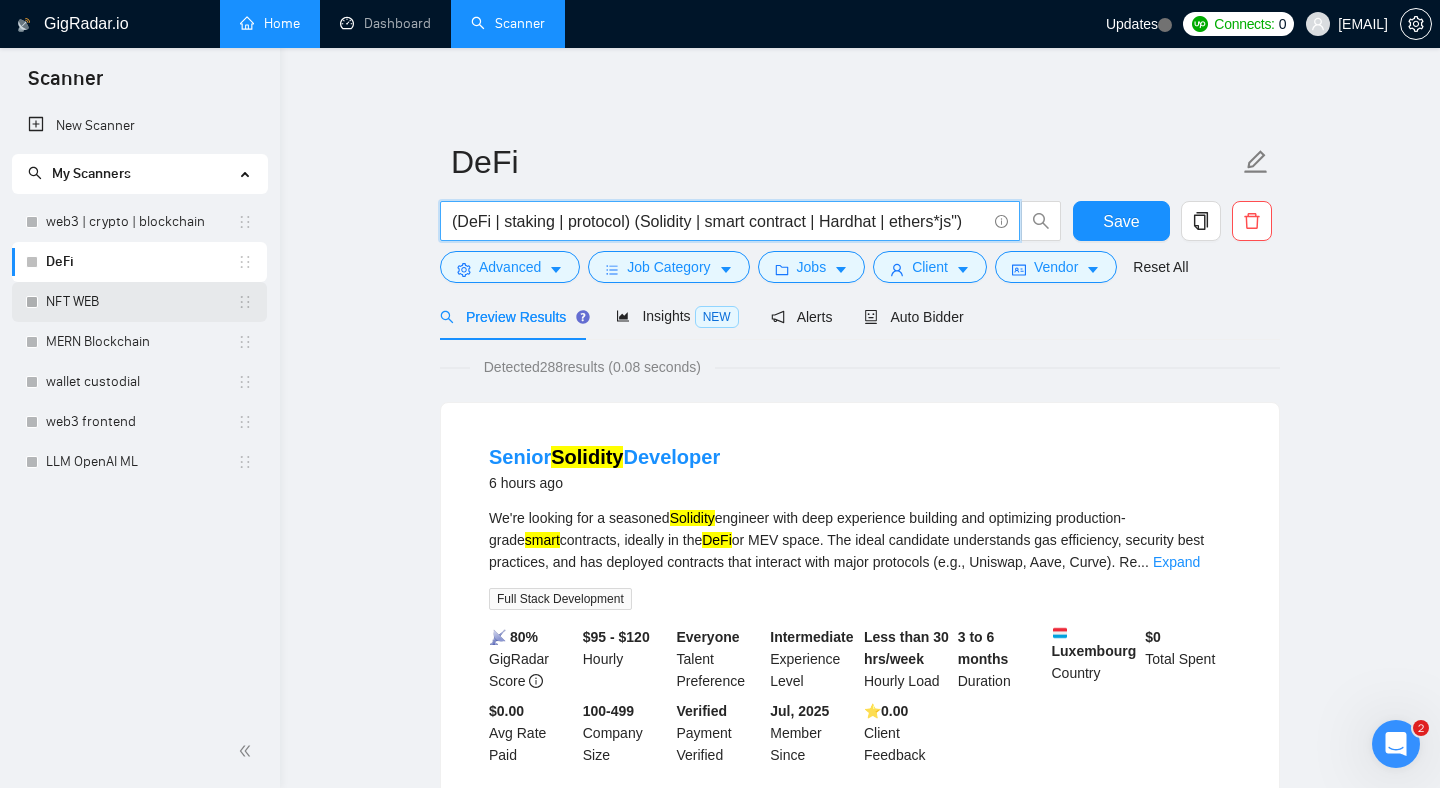 click on "NFT WEB" at bounding box center (141, 302) 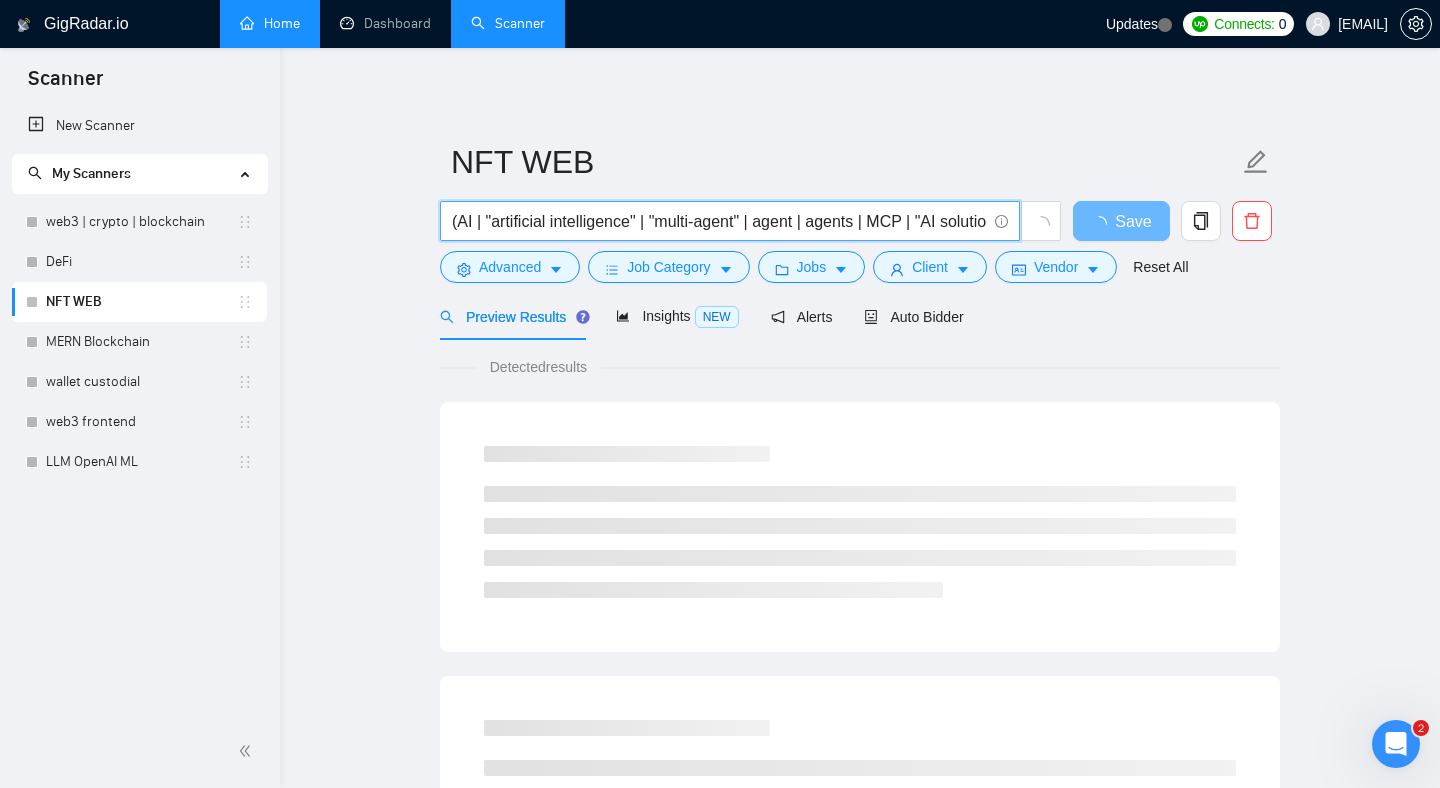 click on "(AI | "artificial intelligence" | "multi-agent" | agent | agents | MCP | "AI solution*" | "AI product*" | "intelligent system*")" at bounding box center [719, 221] 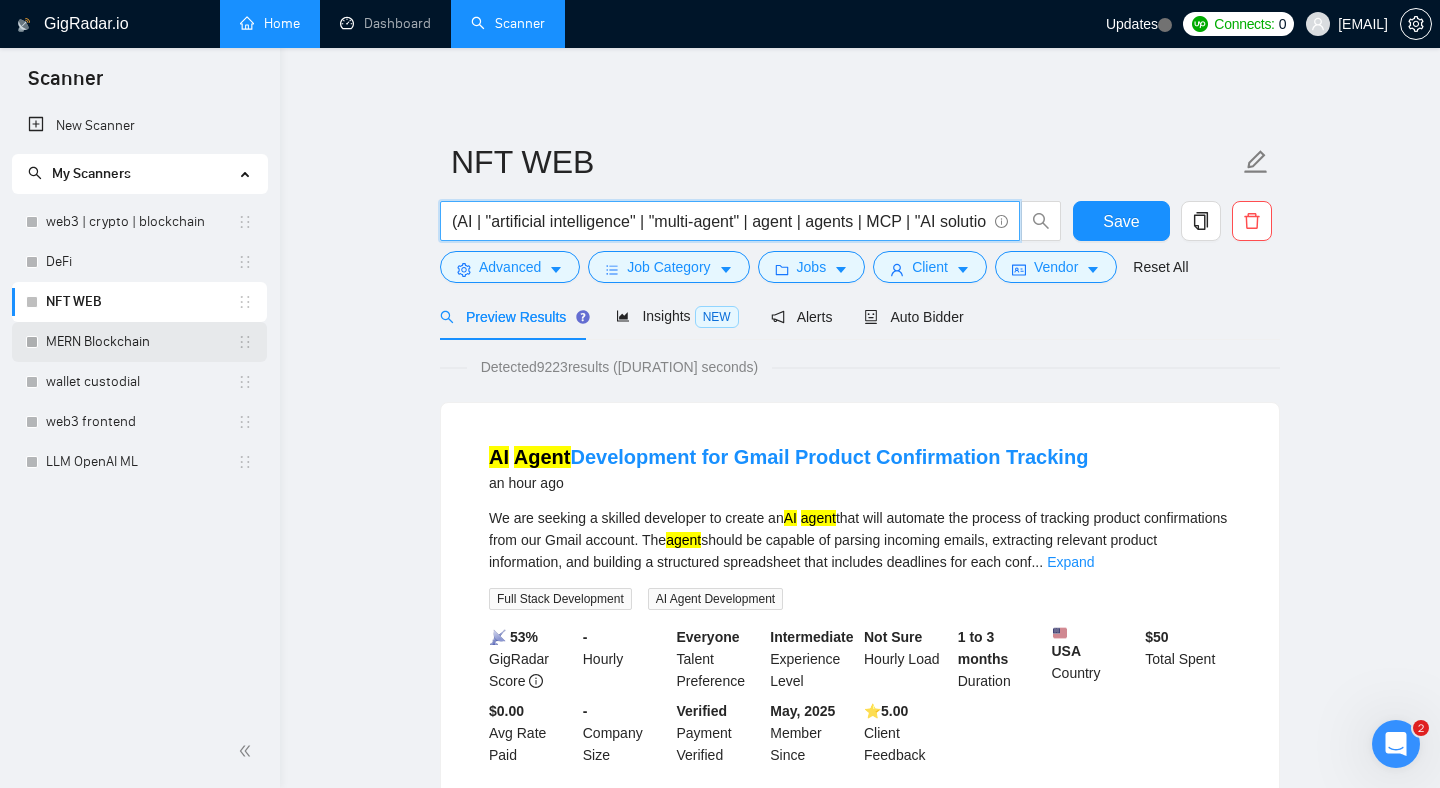 click on "MERN Blockchain" at bounding box center [141, 342] 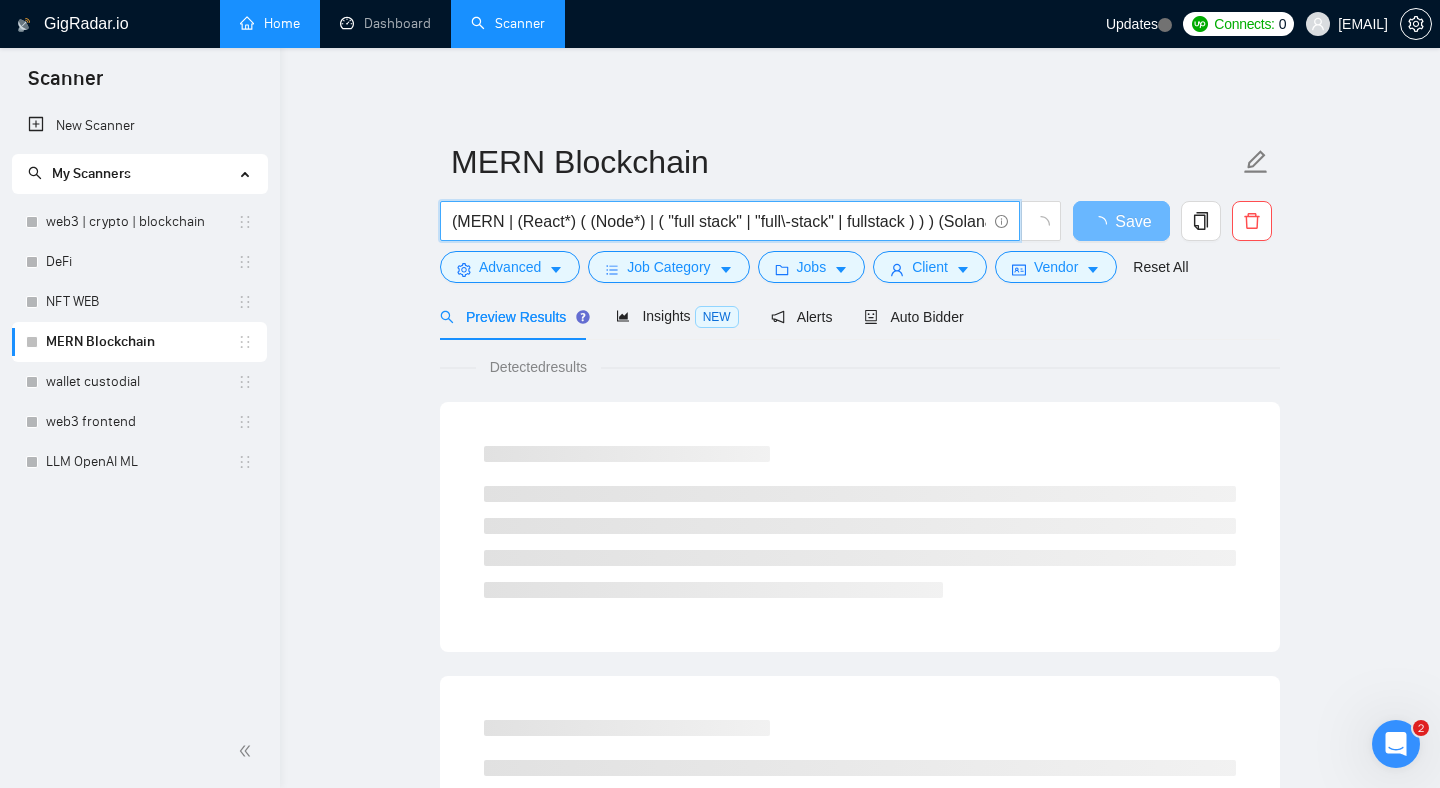 click on "(MERN | (React*) ( (Node*) | ( "full stack" | "full\-stack" | fullstack ) ) ) (Solana | Blockchain | Crypto | DeFi)" at bounding box center [719, 221] 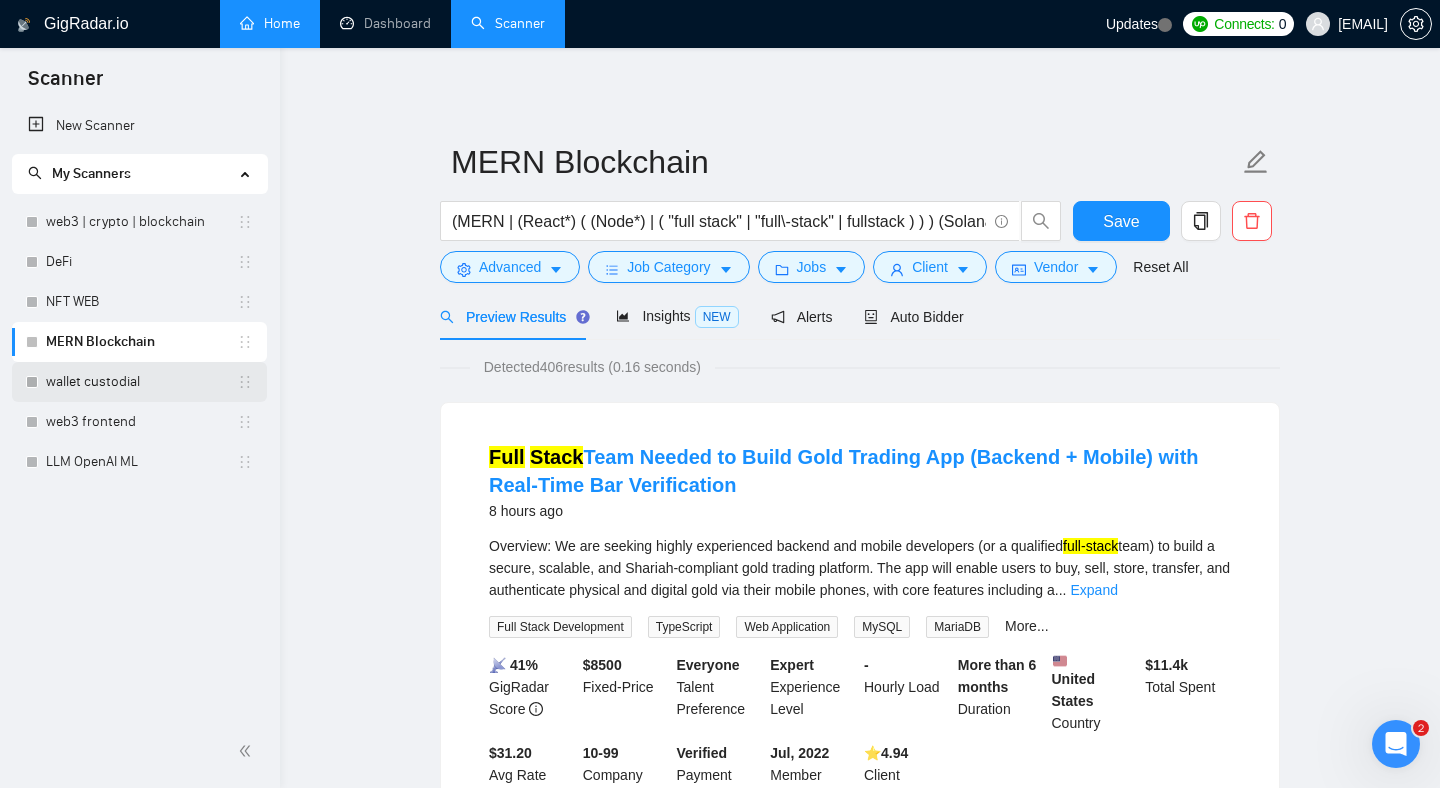 click on "wallet  custodial" at bounding box center [141, 382] 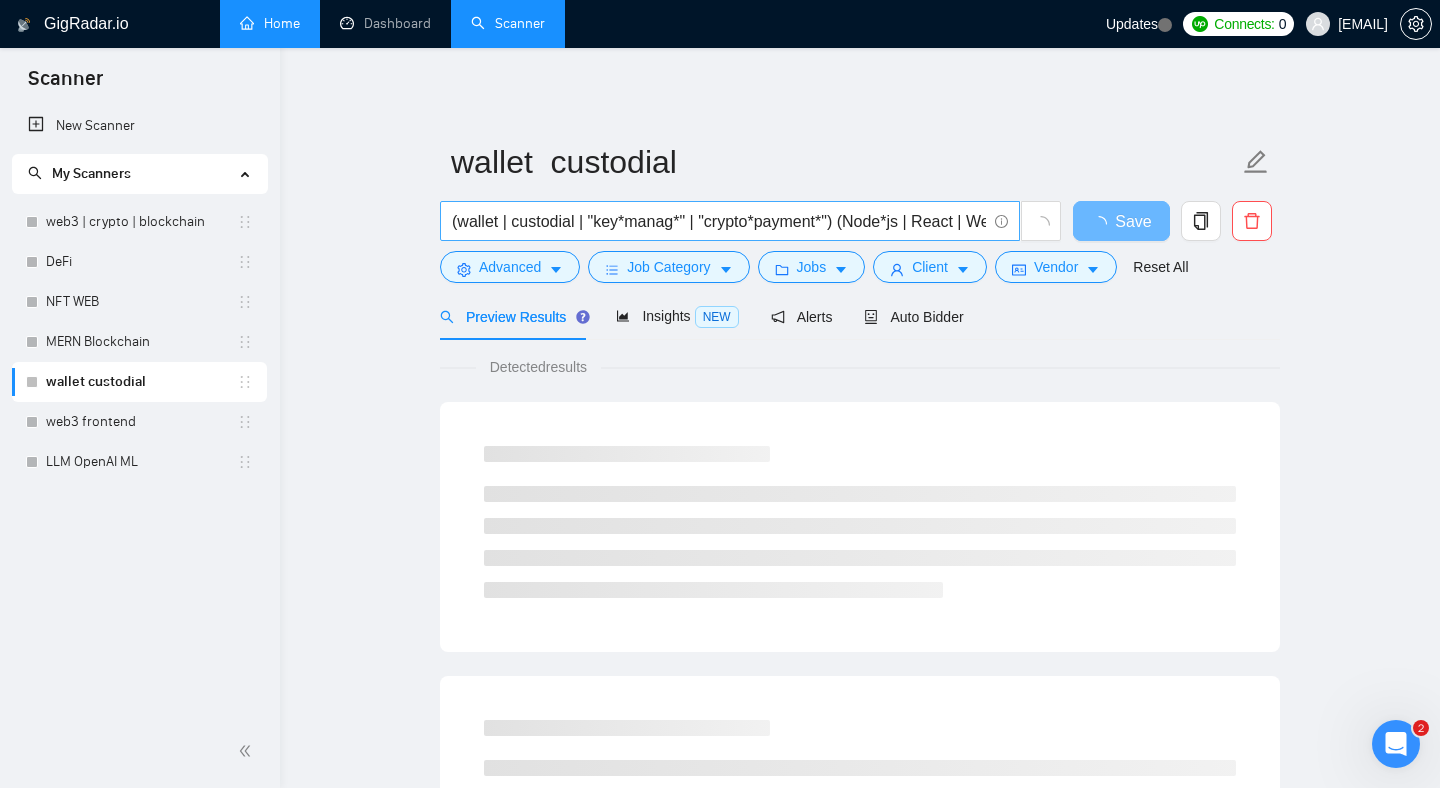 click on "(wallet | custodial | "key*manag*" | "crypto*payment*") (Node*js | React | Web3 | secur*)" at bounding box center (719, 221) 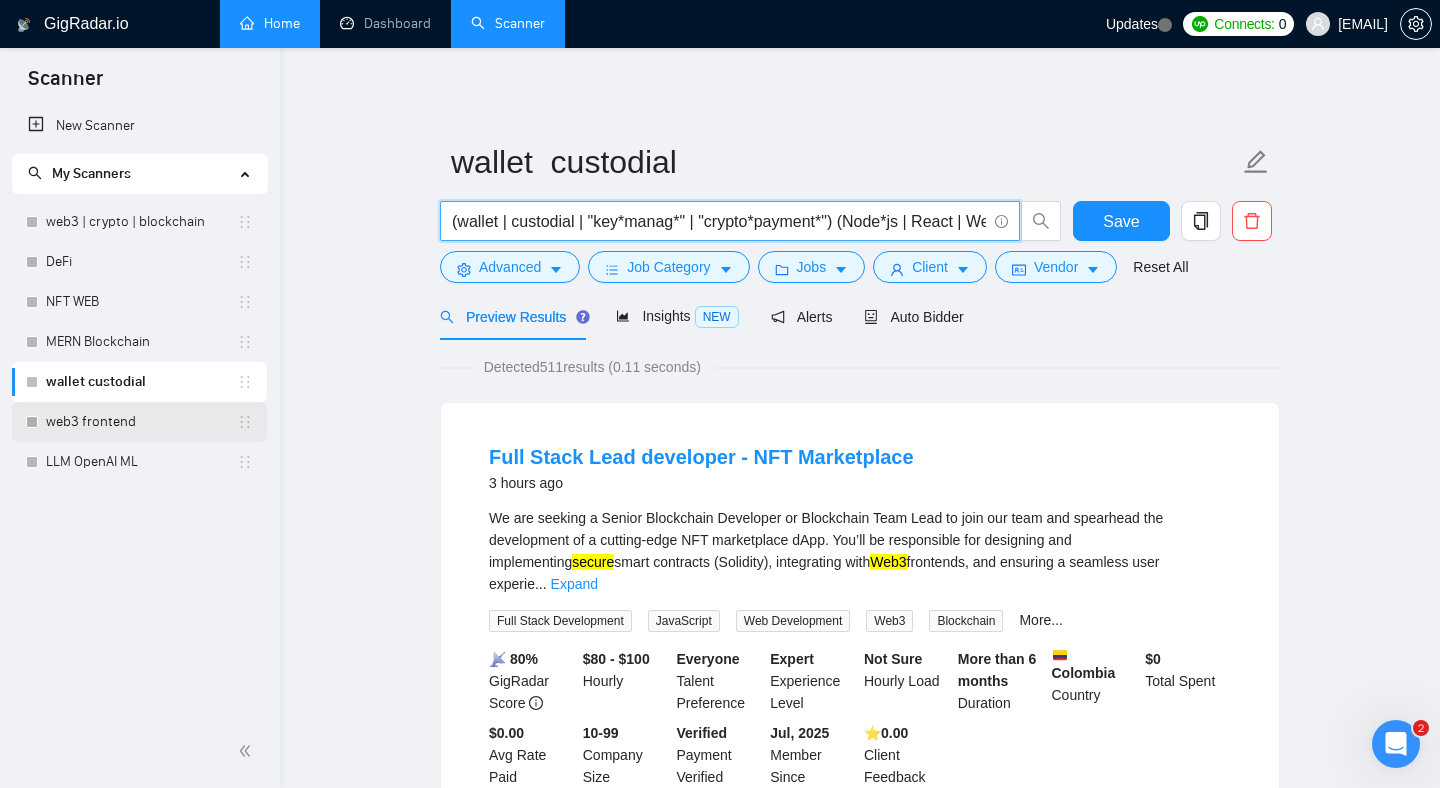 click on "web3 frontend" at bounding box center [141, 422] 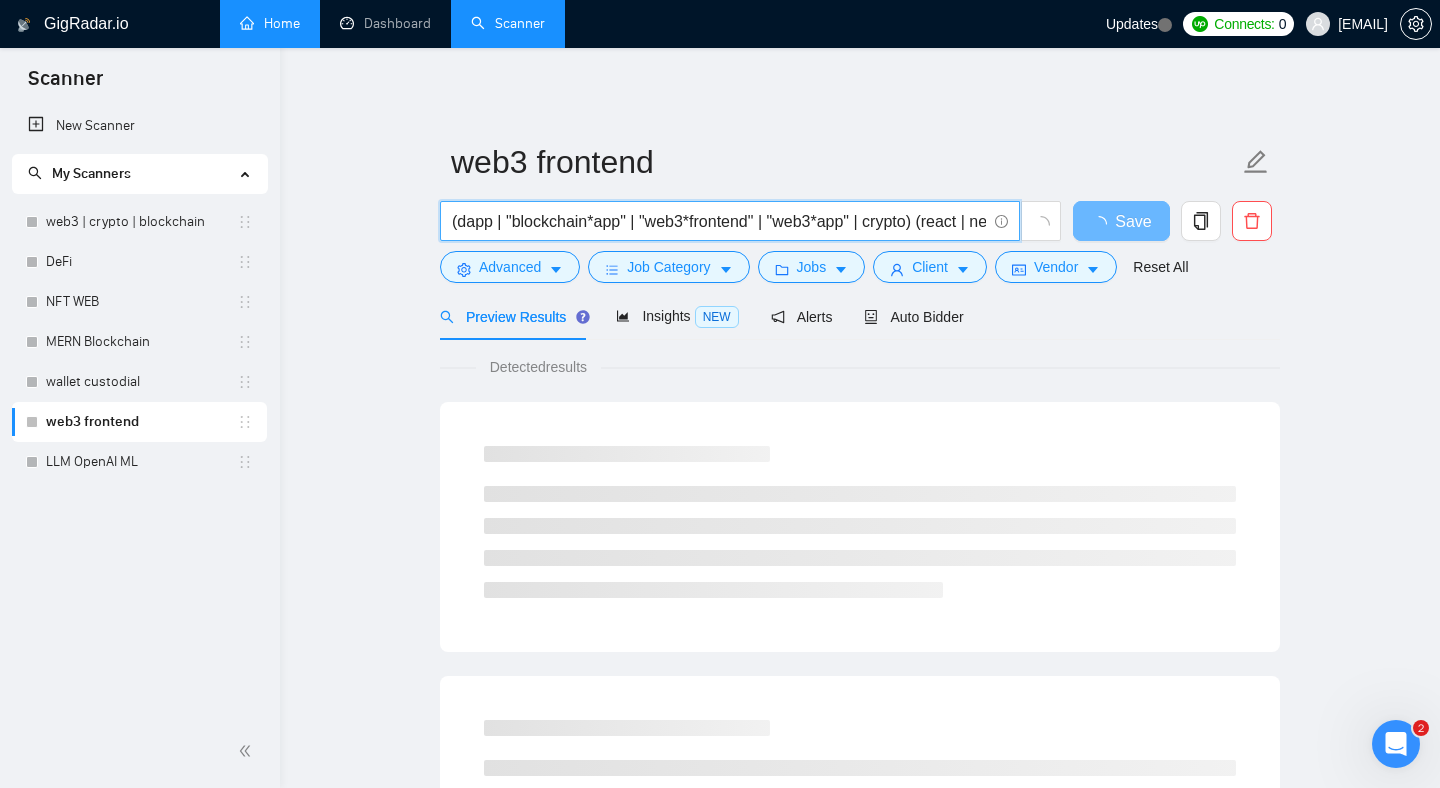 click on "(dapp | "blockchain*app" | "web3*frontend" | "web3*app" | crypto) (react | next*js | solidity | web3 | node)" at bounding box center [719, 221] 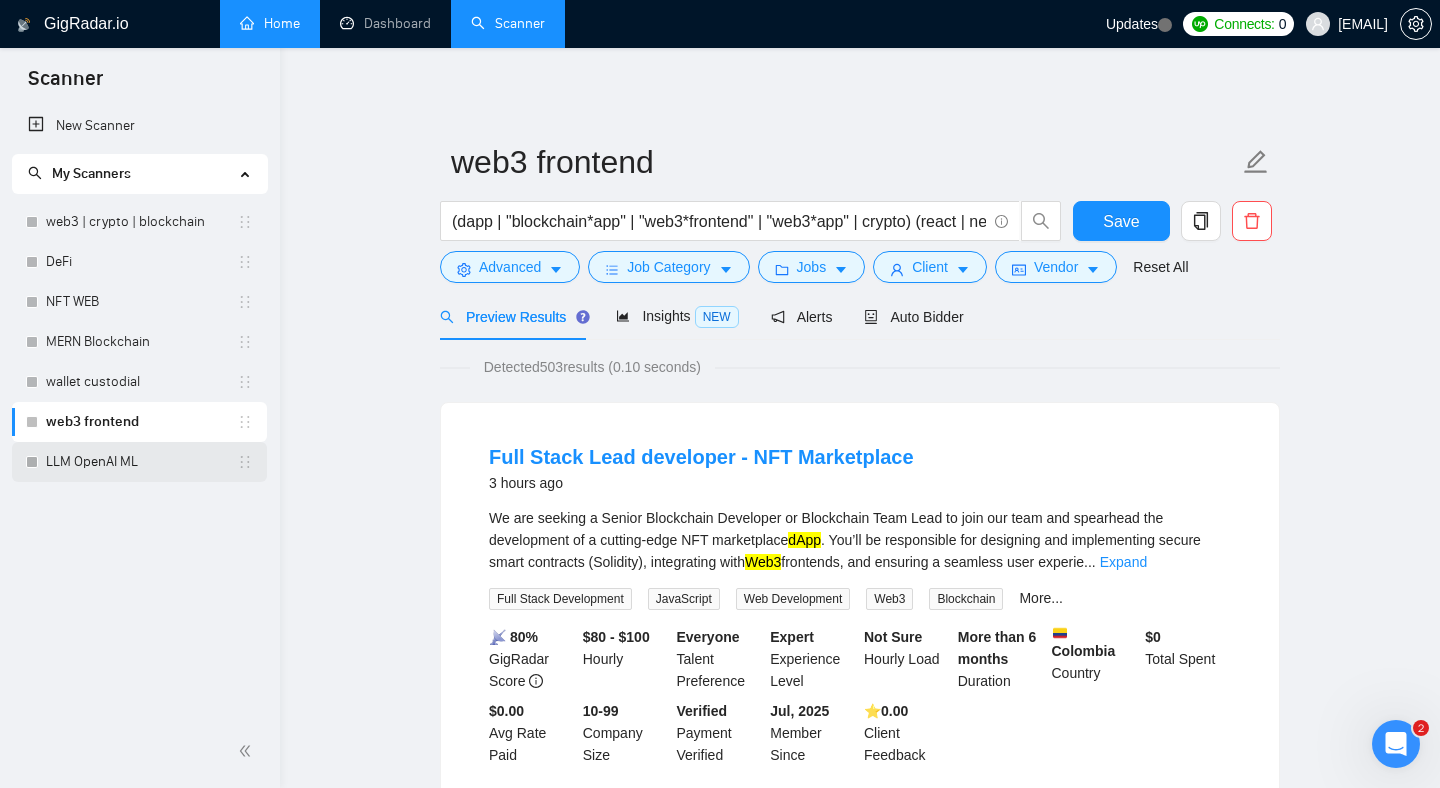 click on "LLM OpenAI ML" at bounding box center (141, 462) 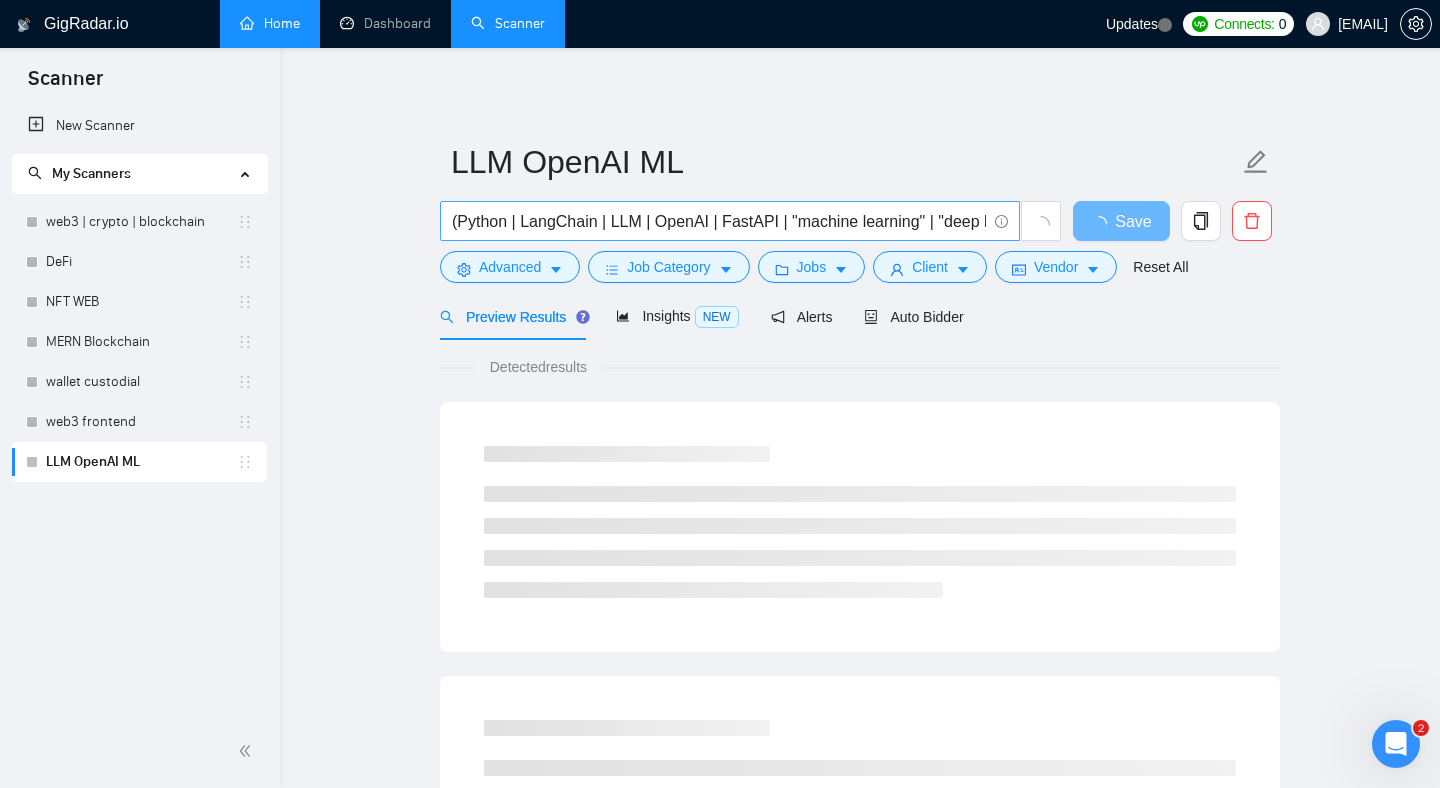 click on "(Python | LangChain | LLM | OpenAI | FastAPI | "machine learning" | "deep learning" | vector | embedding | agentic)" at bounding box center (719, 221) 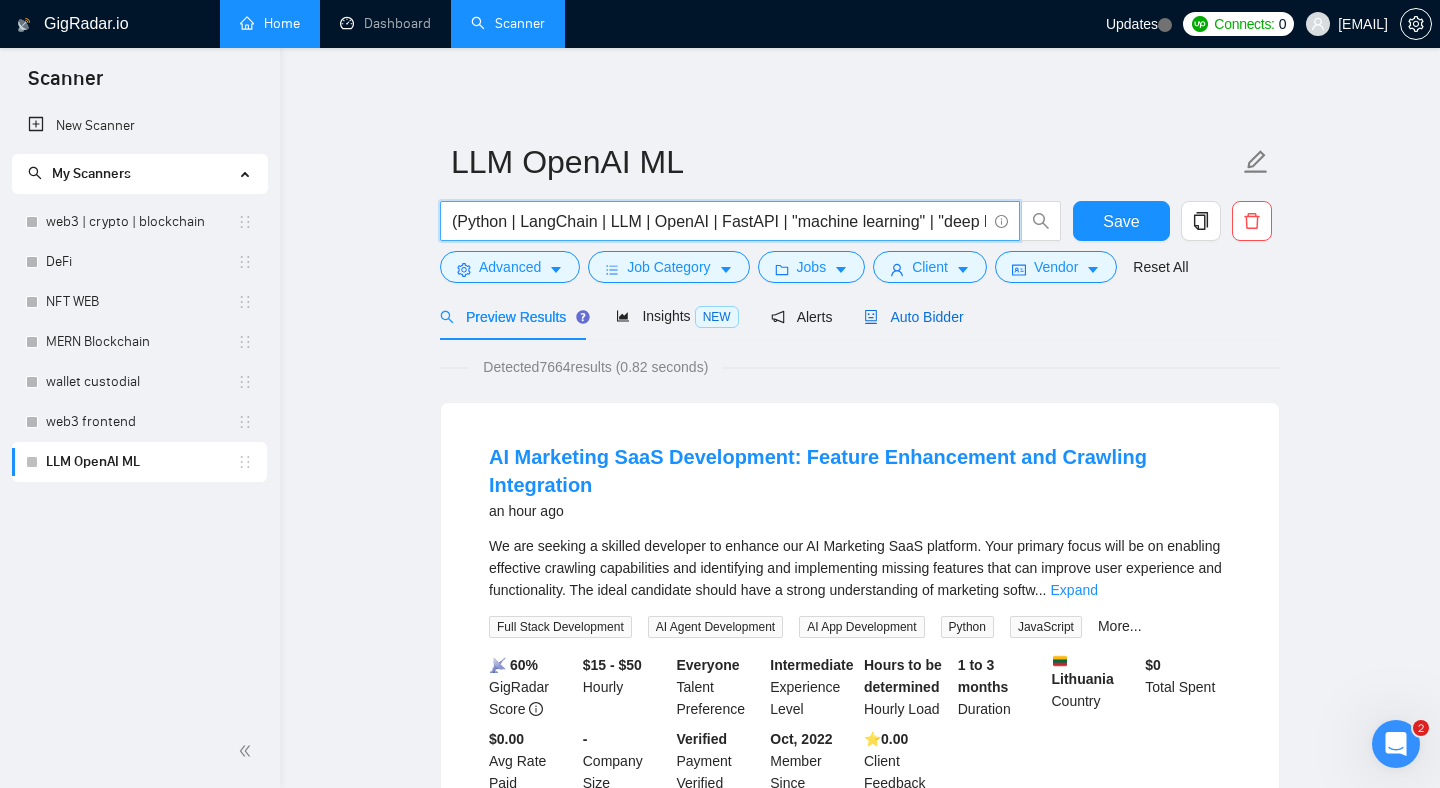 click on "Auto Bidder" at bounding box center (913, 317) 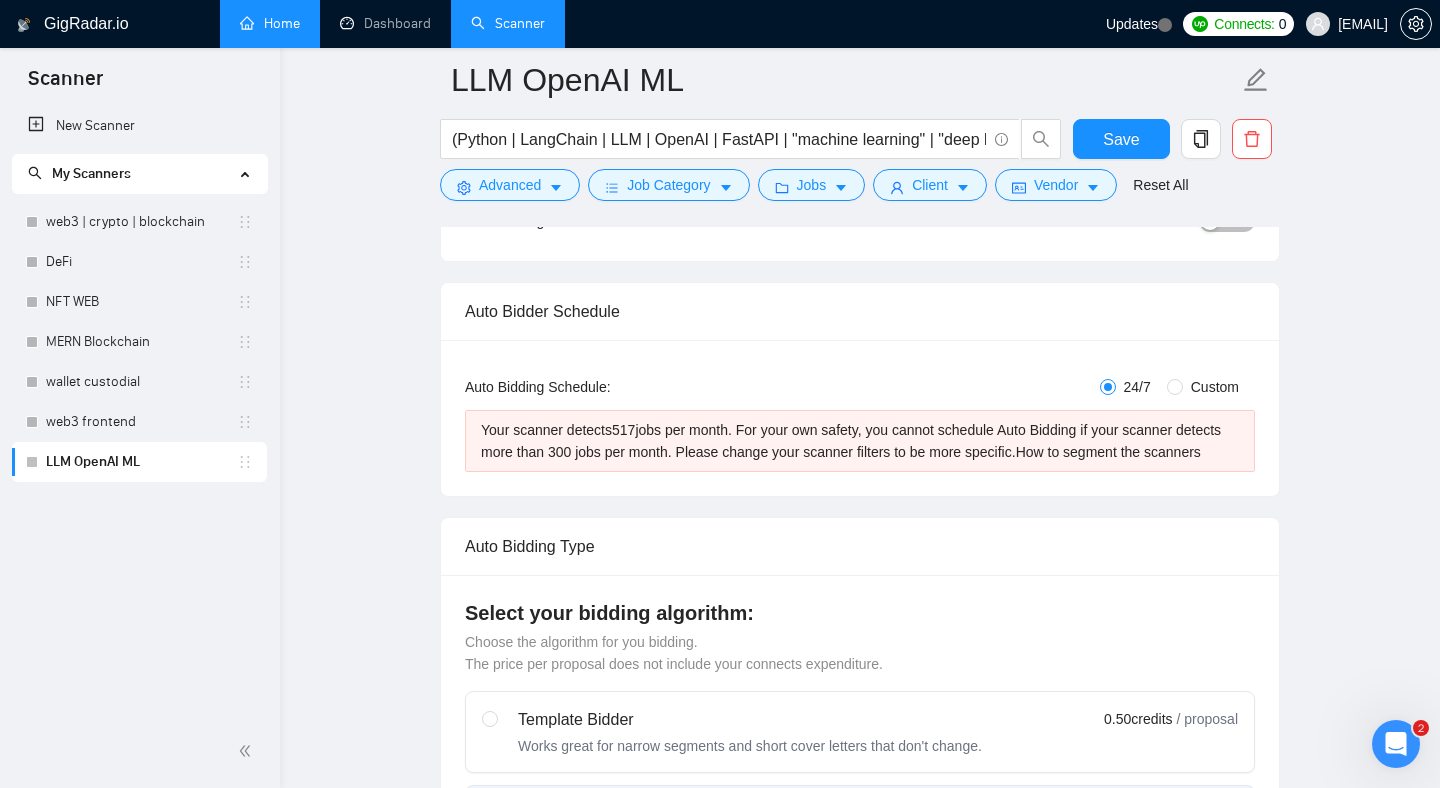 scroll, scrollTop: 253, scrollLeft: 0, axis: vertical 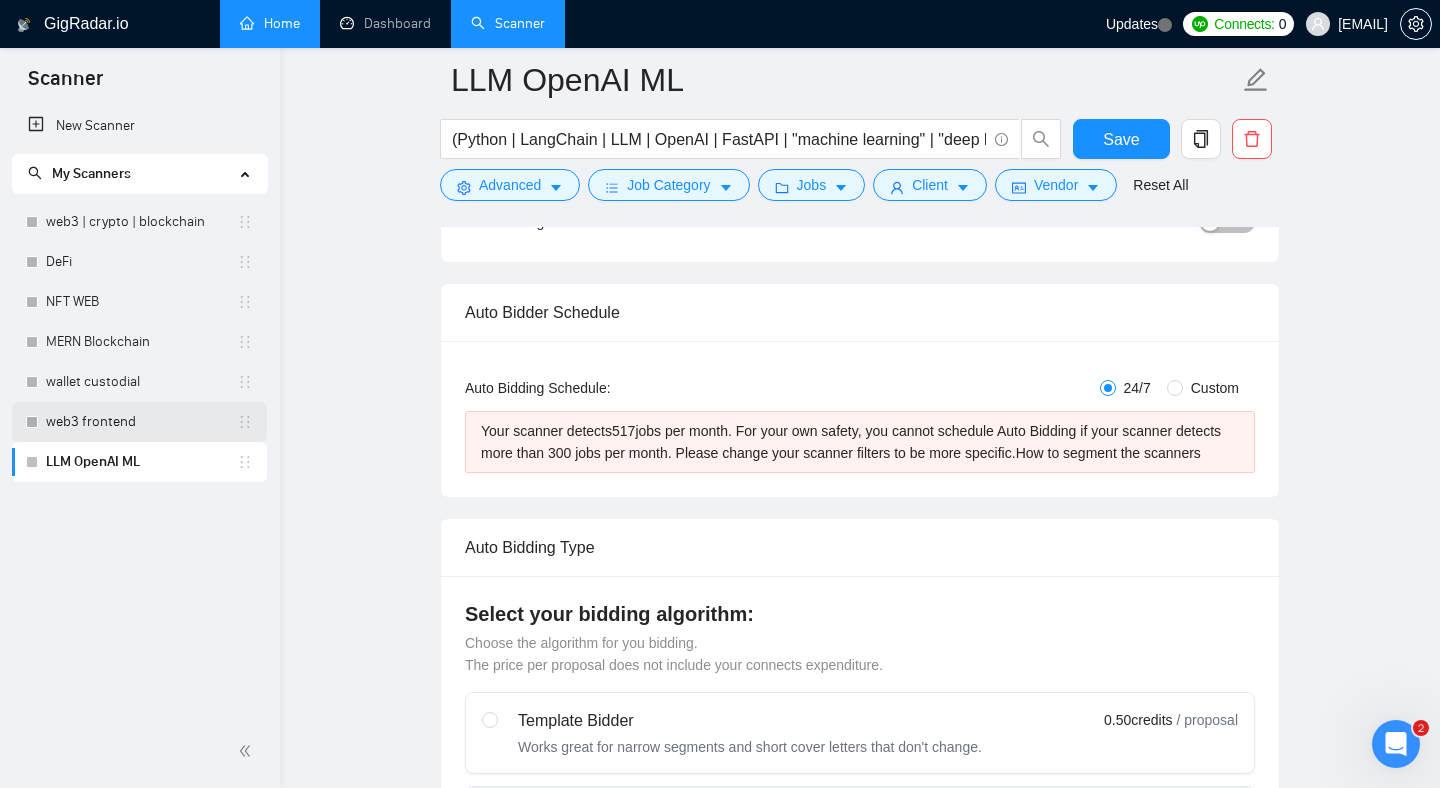 click on "web3 frontend" at bounding box center (141, 422) 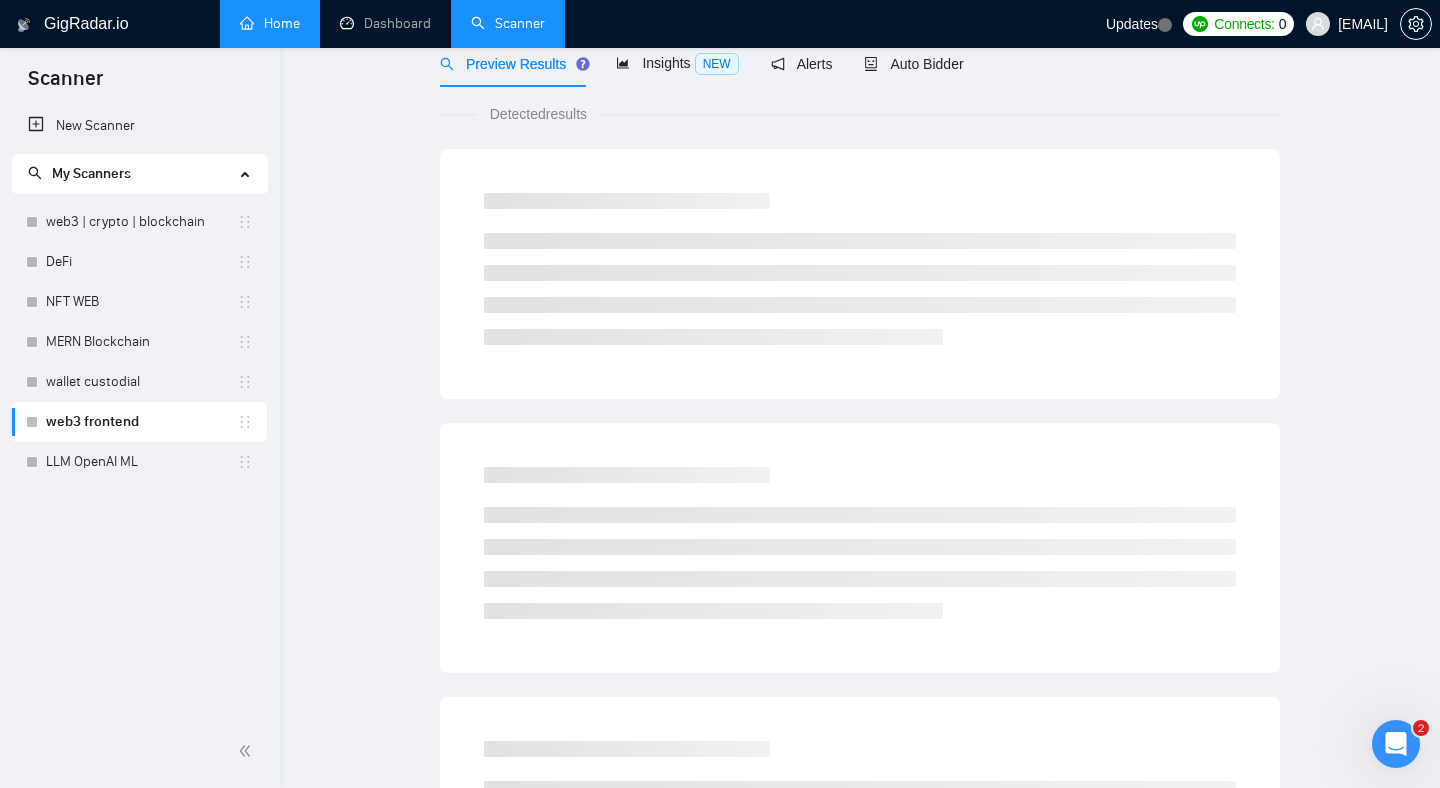 scroll, scrollTop: 0, scrollLeft: 0, axis: both 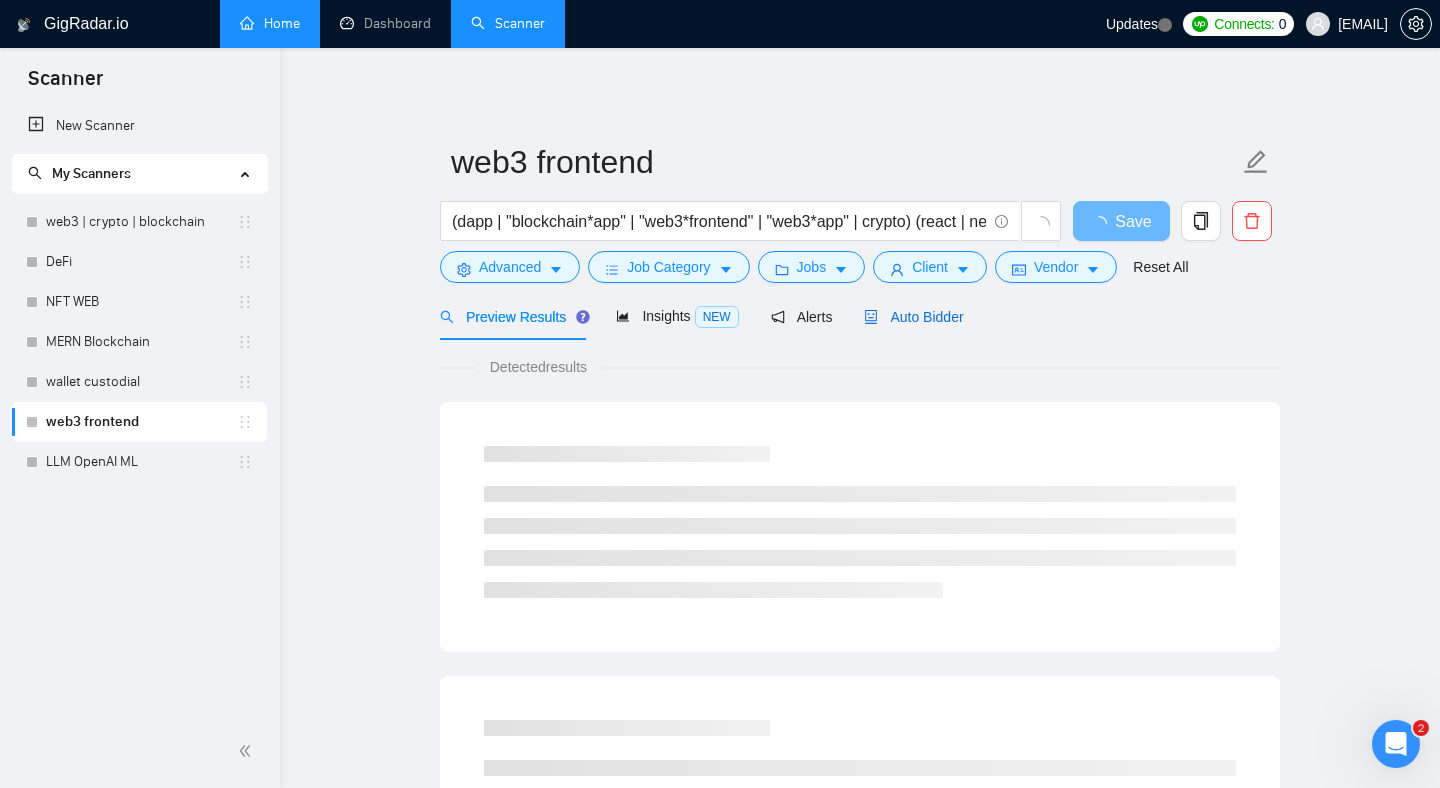 click on "Auto Bidder" at bounding box center (913, 317) 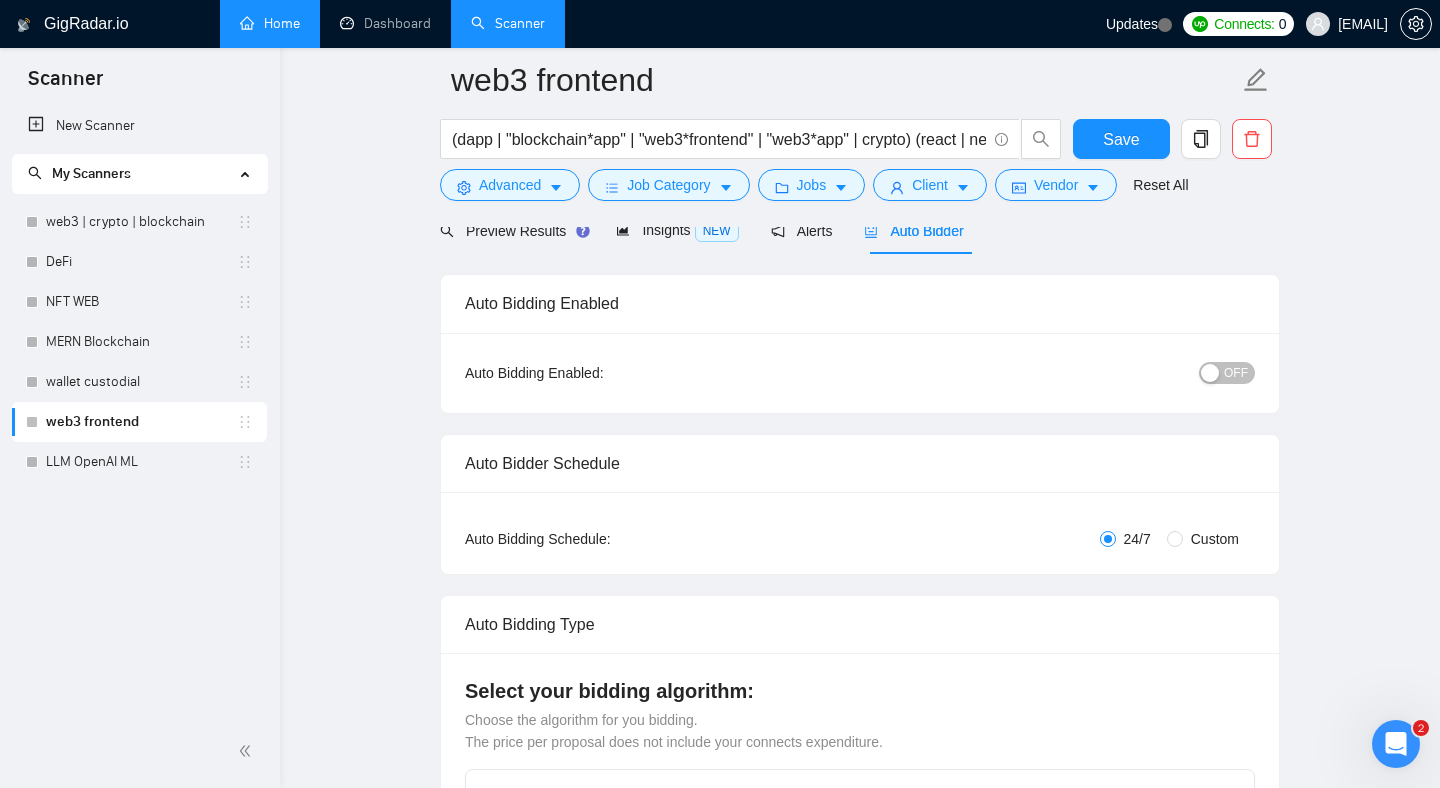 scroll, scrollTop: 0, scrollLeft: 0, axis: both 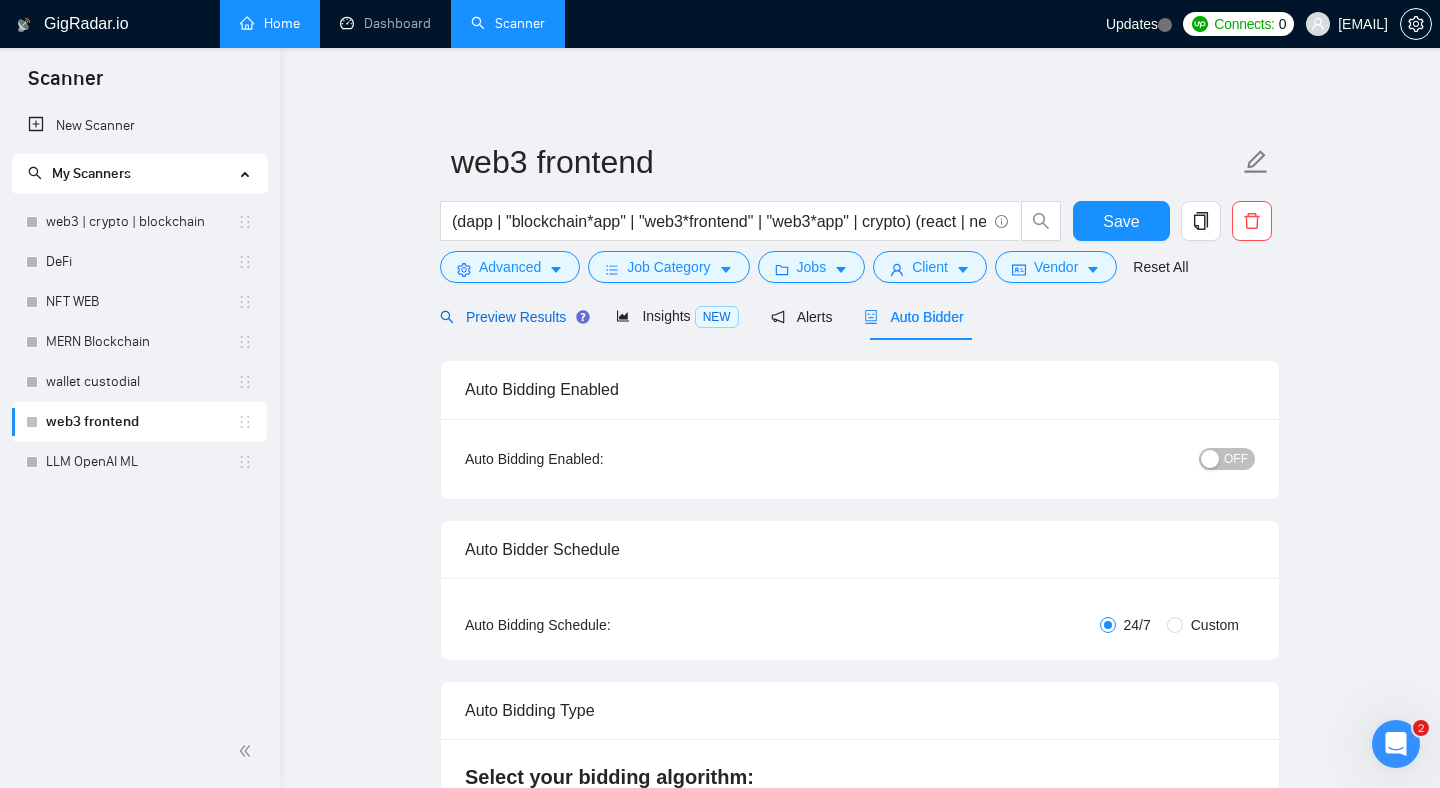 click on "Preview Results" at bounding box center (512, 317) 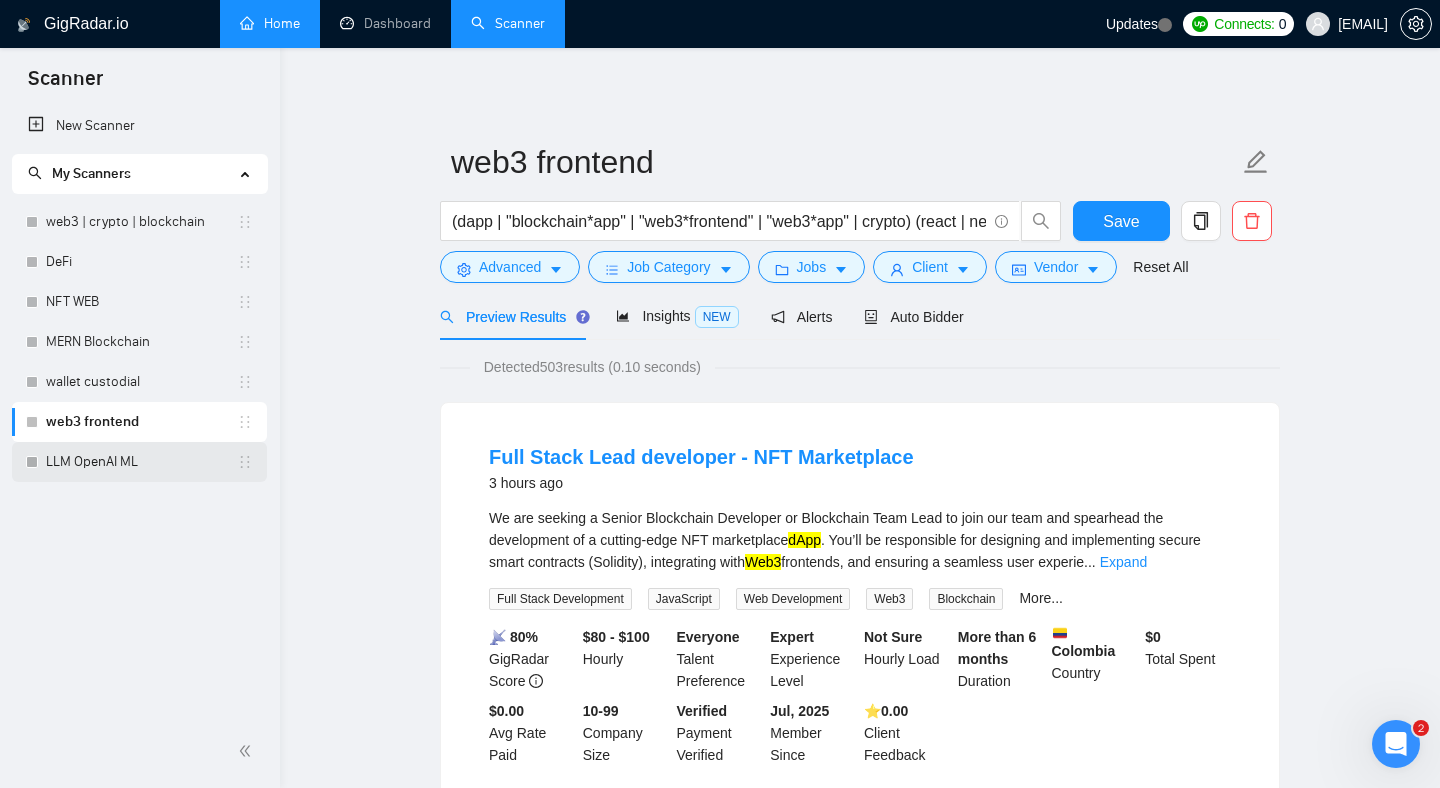 click on "LLM OpenAI ML" at bounding box center (141, 462) 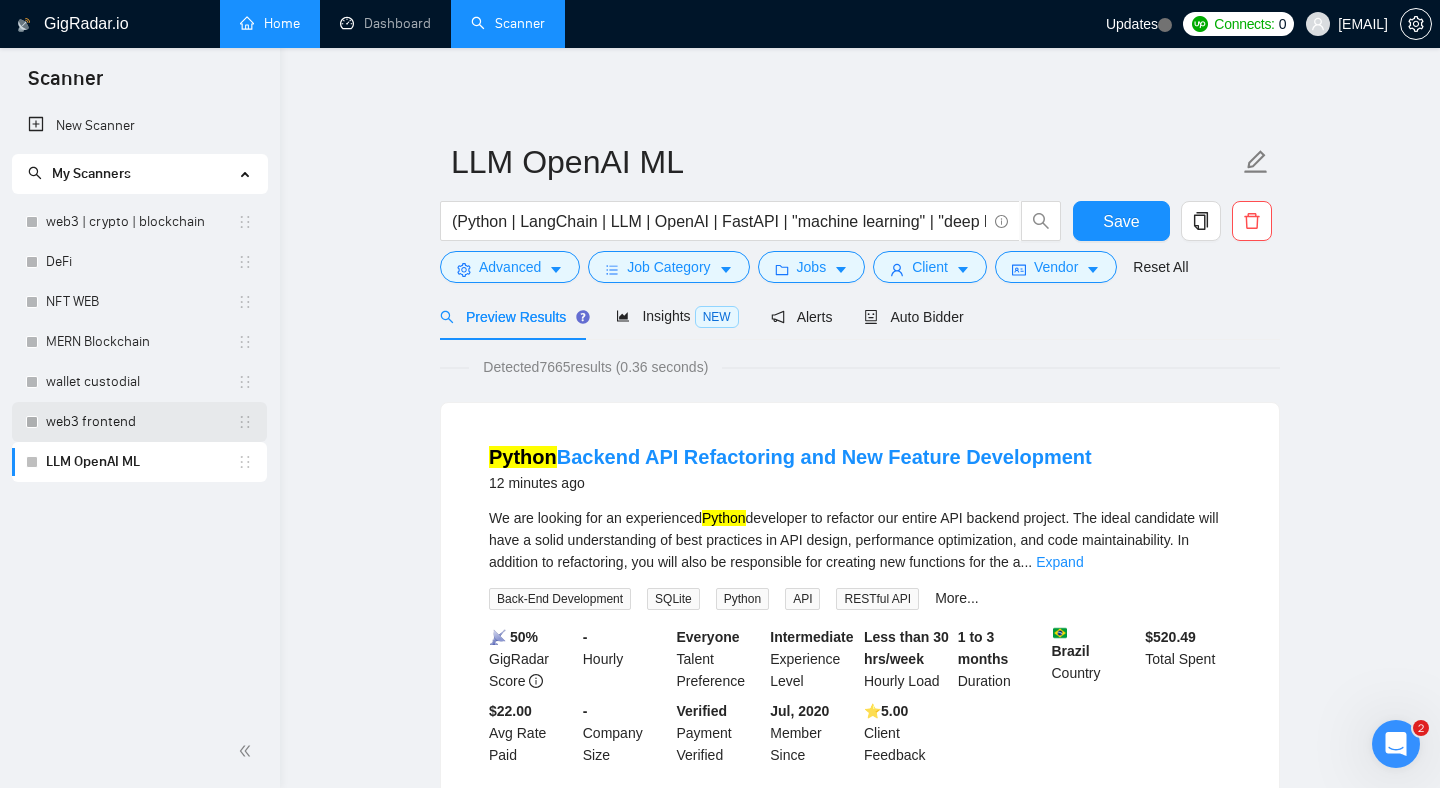 click on "web3 frontend" at bounding box center [141, 422] 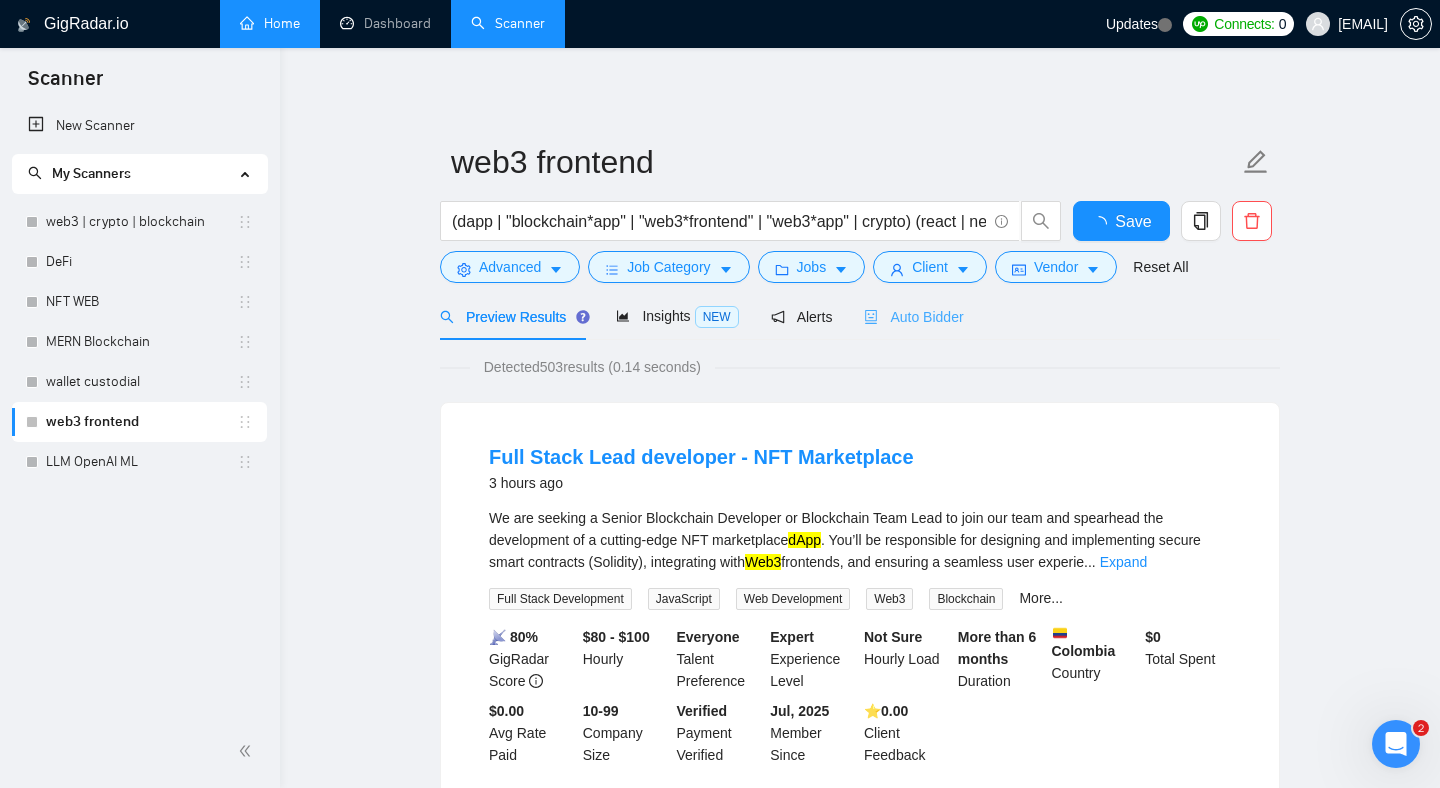 click on "Auto Bidder" at bounding box center (913, 316) 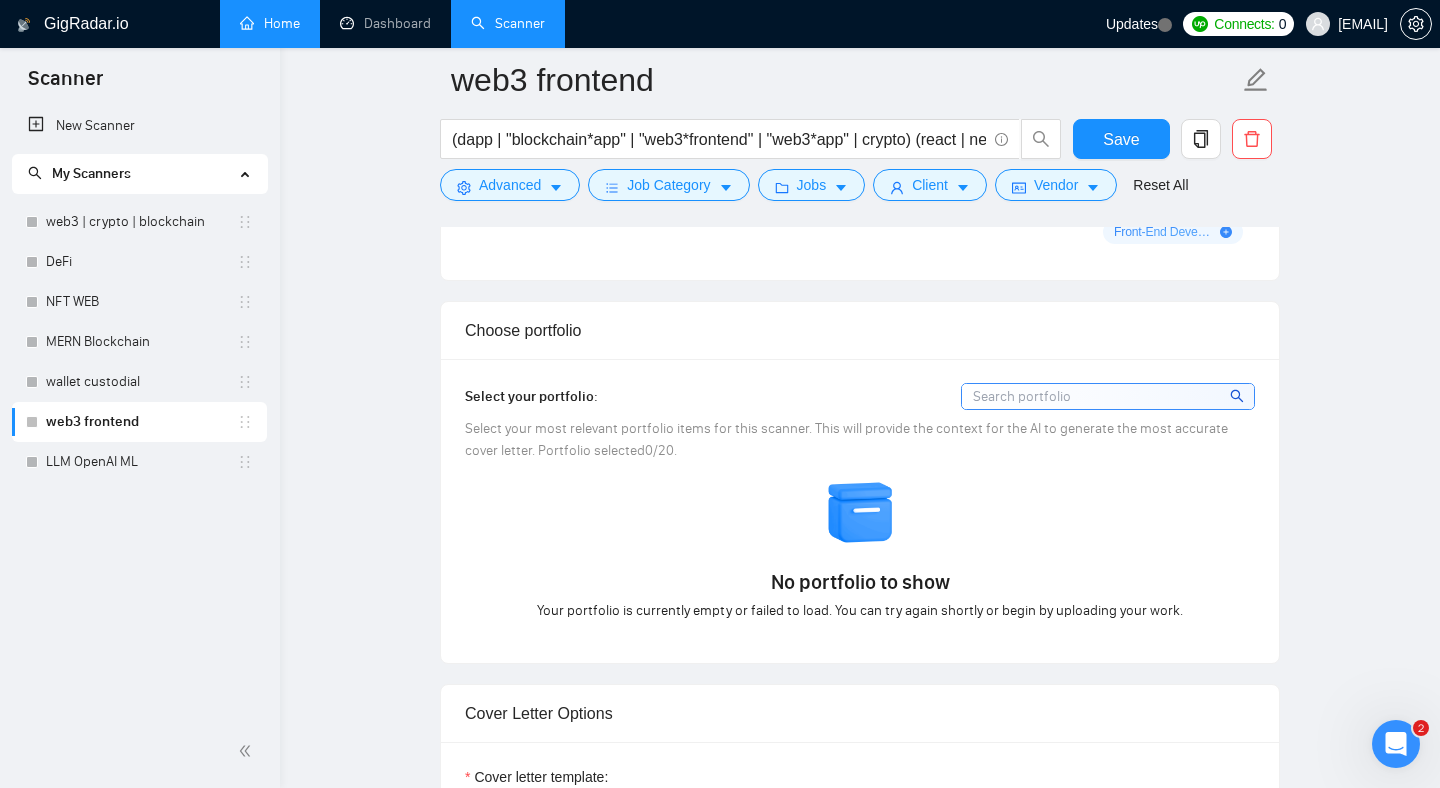scroll, scrollTop: 1652, scrollLeft: 0, axis: vertical 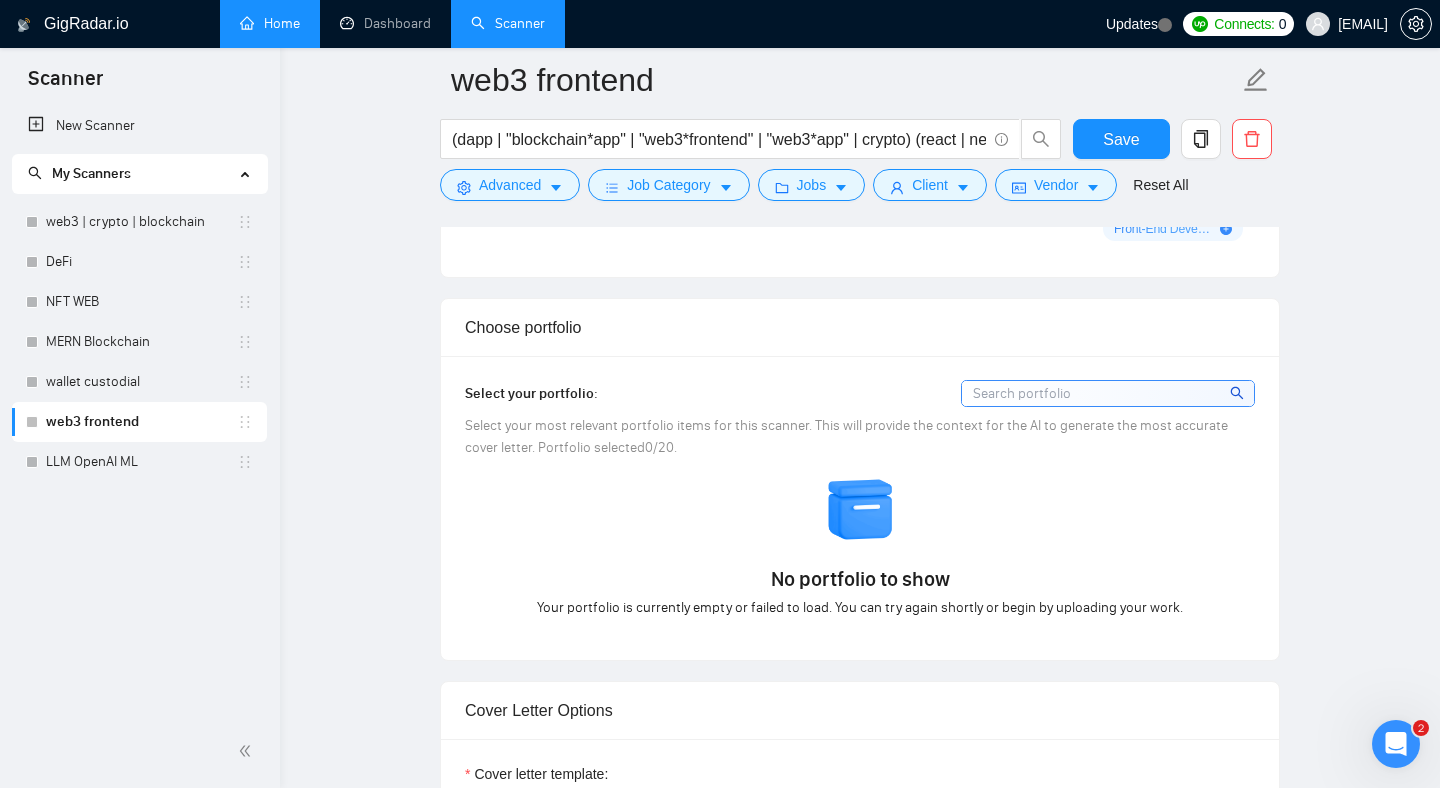 click at bounding box center (1108, 393) 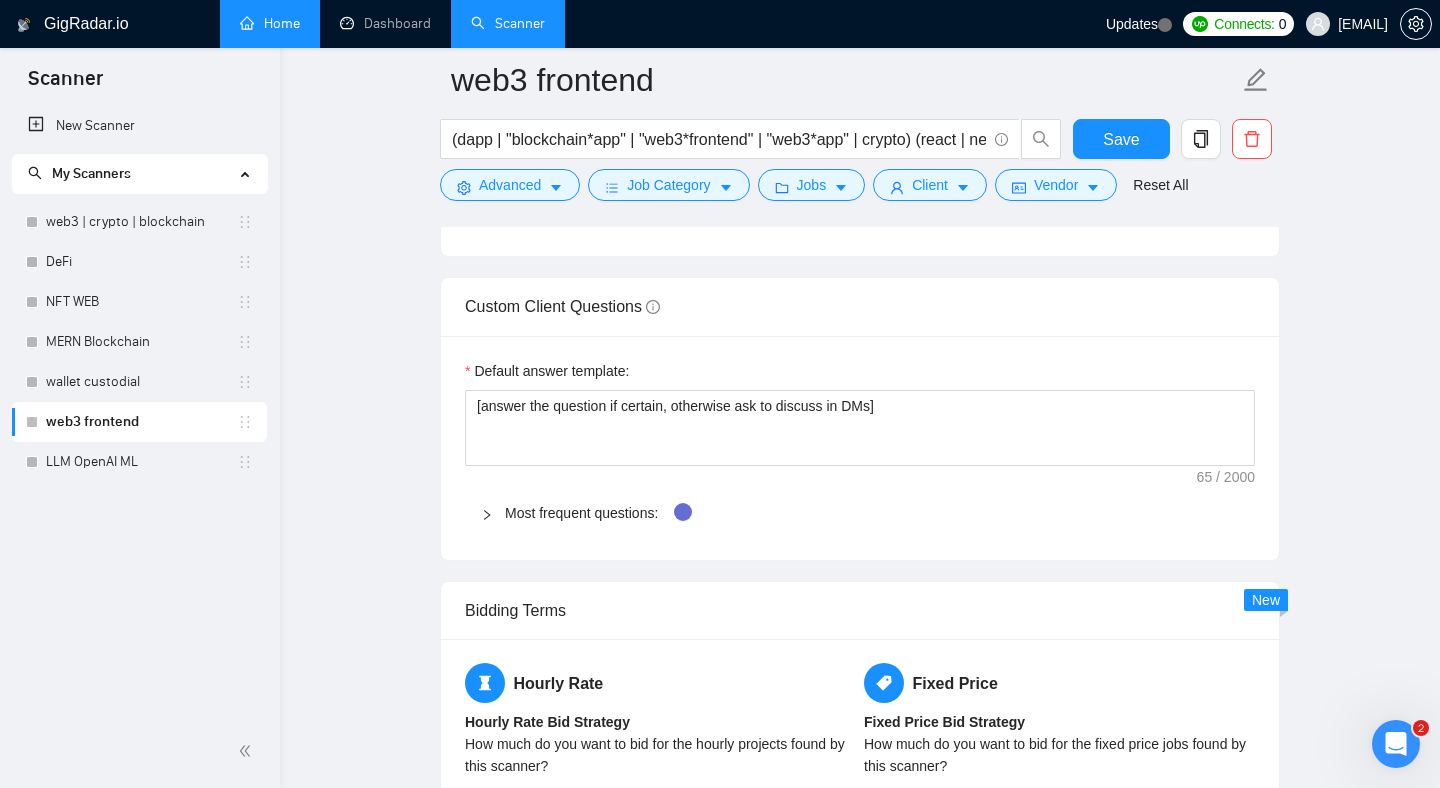 scroll, scrollTop: 2689, scrollLeft: 0, axis: vertical 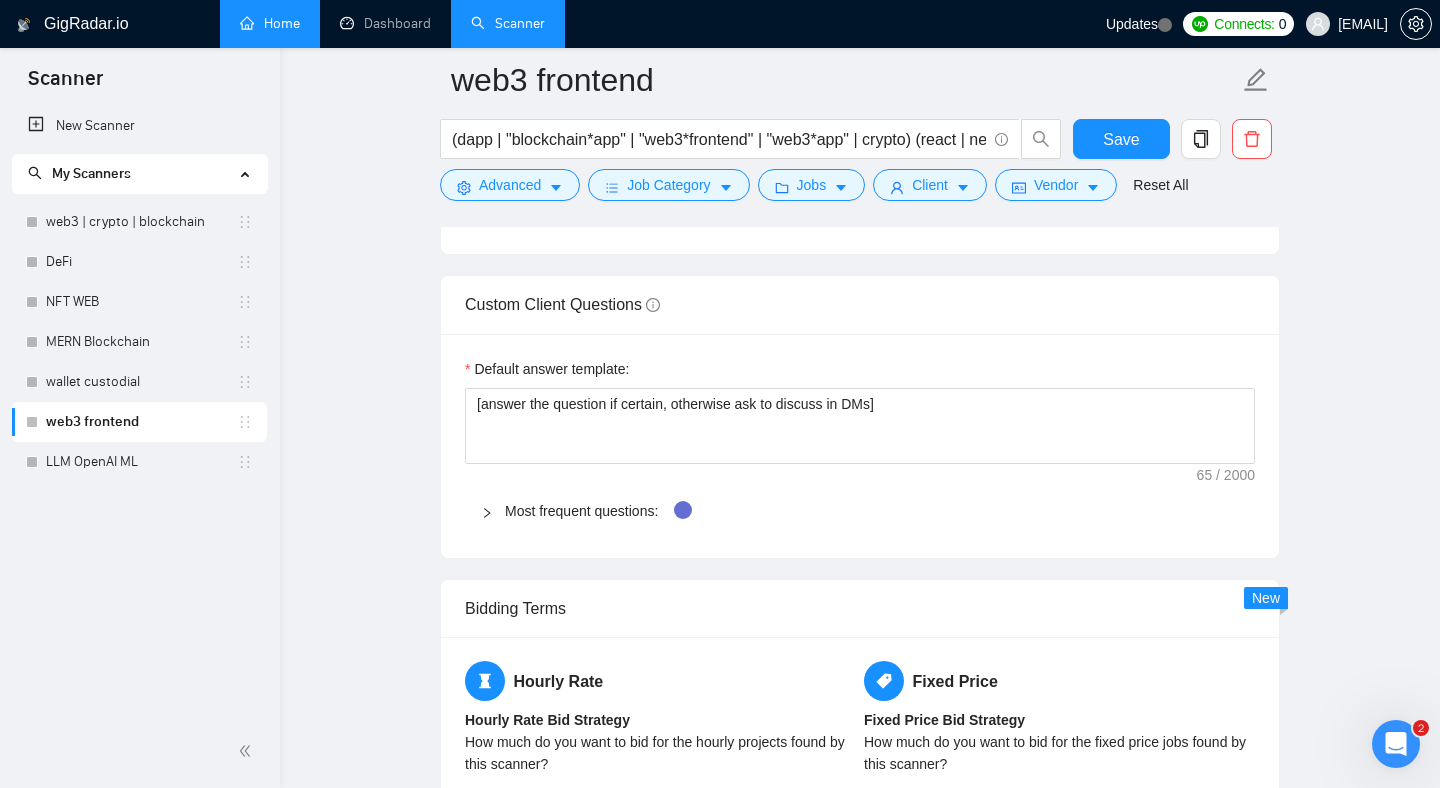 click at bounding box center [493, 511] 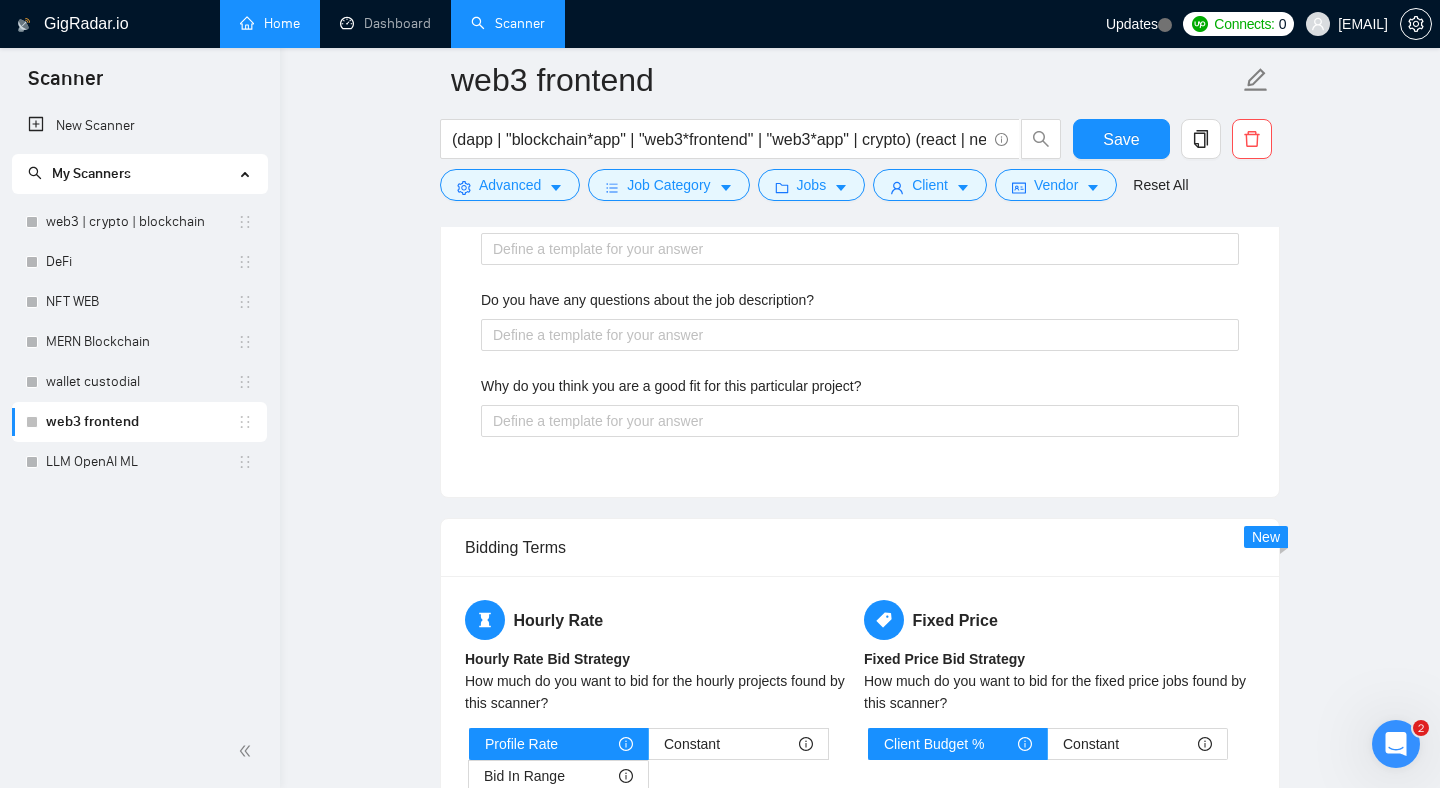 scroll, scrollTop: 3625, scrollLeft: 0, axis: vertical 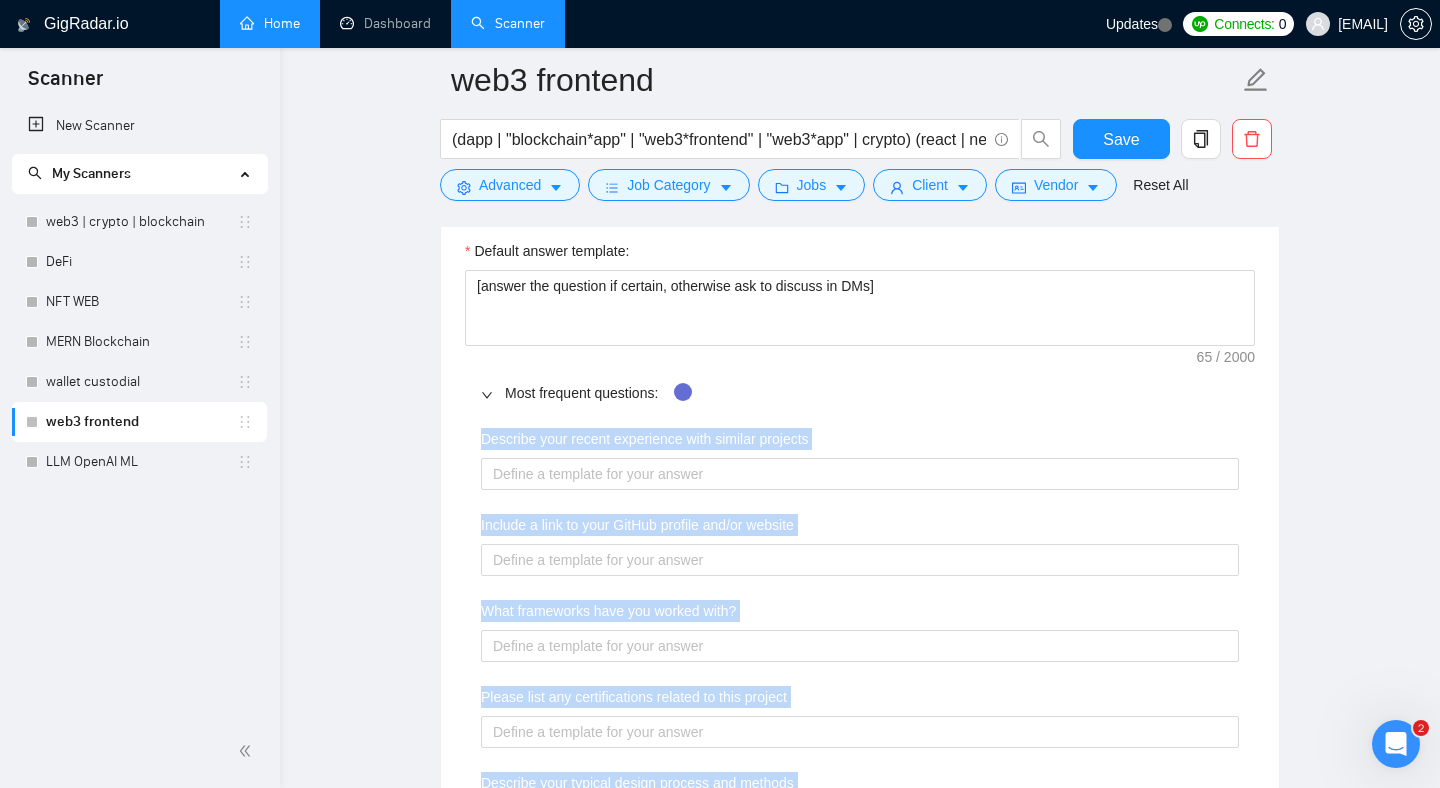 drag, startPoint x: 901, startPoint y: 400, endPoint x: 475, endPoint y: 436, distance: 427.51843 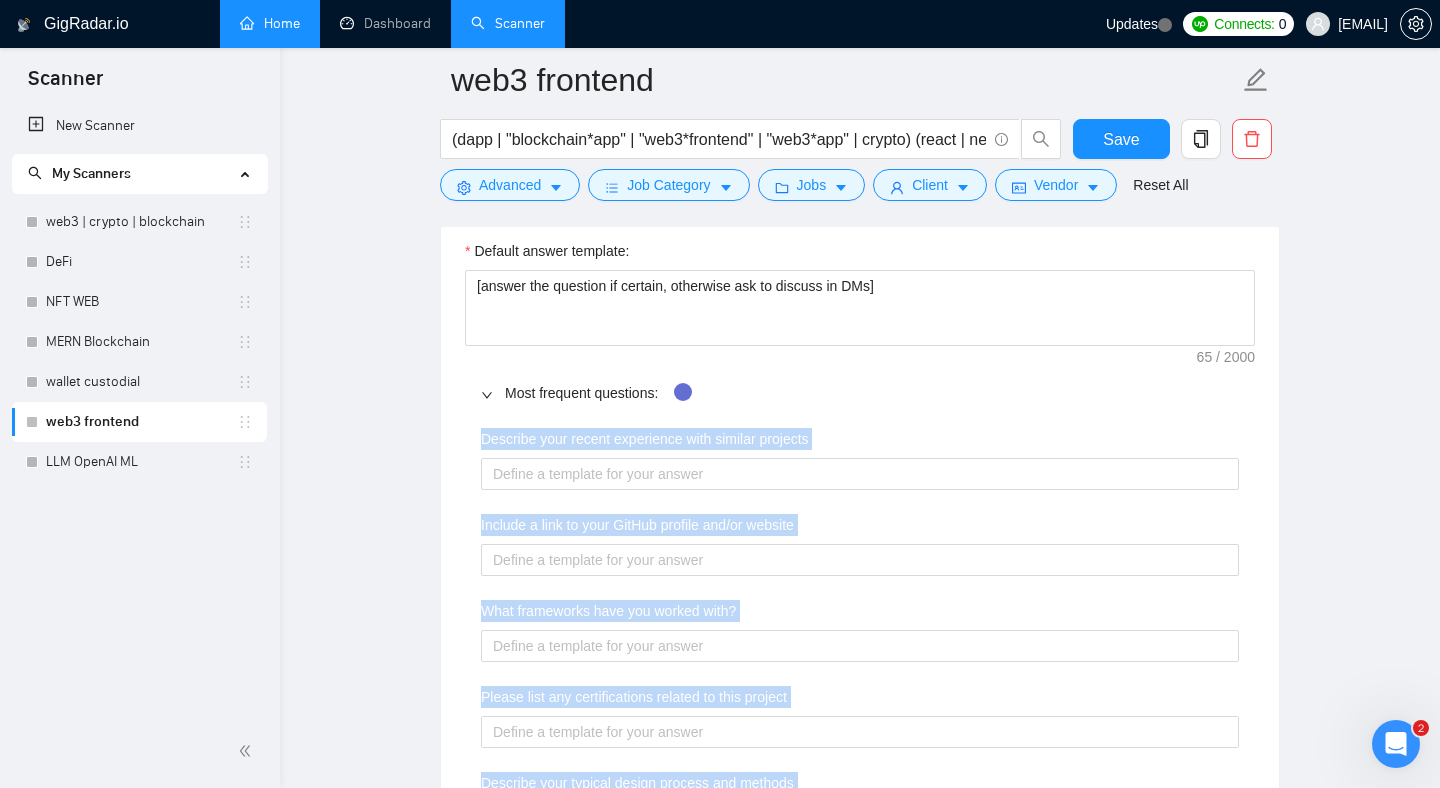 click on "Describe your recent experience with similar projects Include a link to your GitHub profile and/or website What frameworks have you worked with? Please list any certifications related to this project Describe your typical design process and methods What past project or job have you had that is most like this one and why? Describe your approach to testing and improving QA How do you use metrics to inform your strategy? Do you have any questions about the job description? Why do you think you are a good fit for this particular project?" at bounding box center (860, 858) 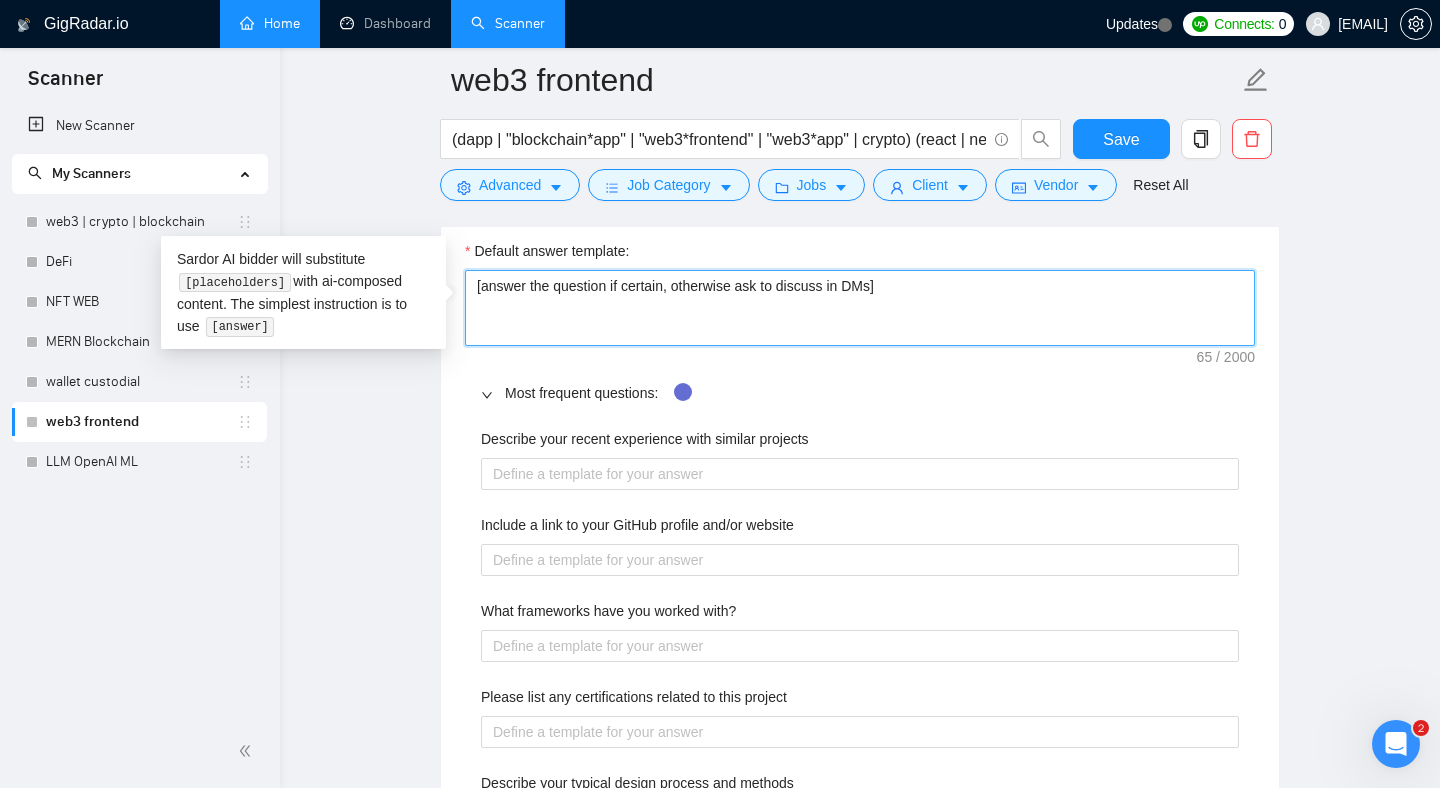 drag, startPoint x: 901, startPoint y: 281, endPoint x: 461, endPoint y: 241, distance: 441.81445 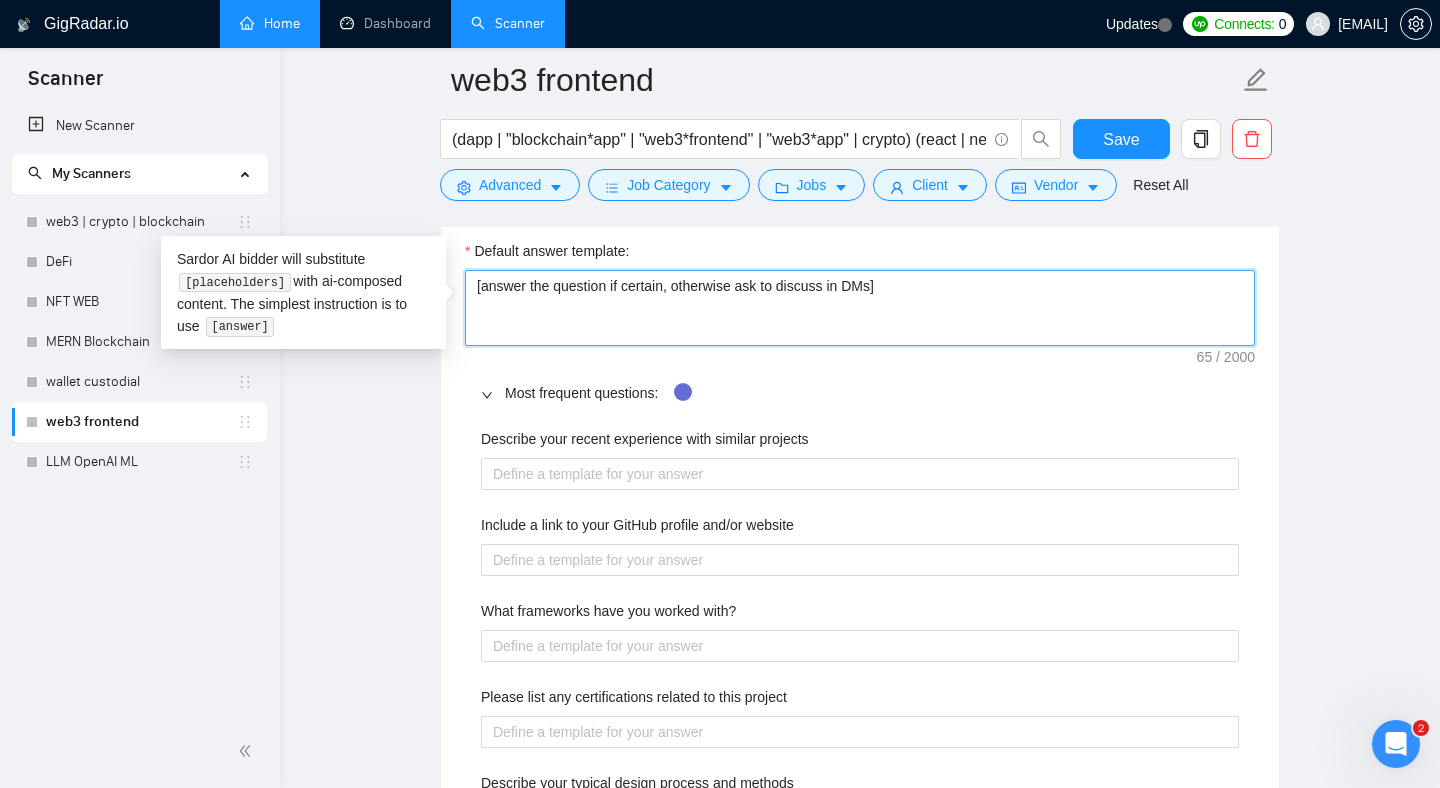 click on "Default answer template: [answer the question if certain, otherwise ask to discuss in DMs] Most frequent questions:  Describe your recent experience with similar projects Include a link to your GitHub profile and/or website What frameworks have you worked with? Please list any certifications related to this project Describe your typical design process and methods What past project or job have you had that is most like this one and why? Describe your approach to testing and improving QA How do you use metrics to inform your strategy? Do you have any questions about the job description? Why do you think you are a good fit for this particular project?" at bounding box center [860, 770] 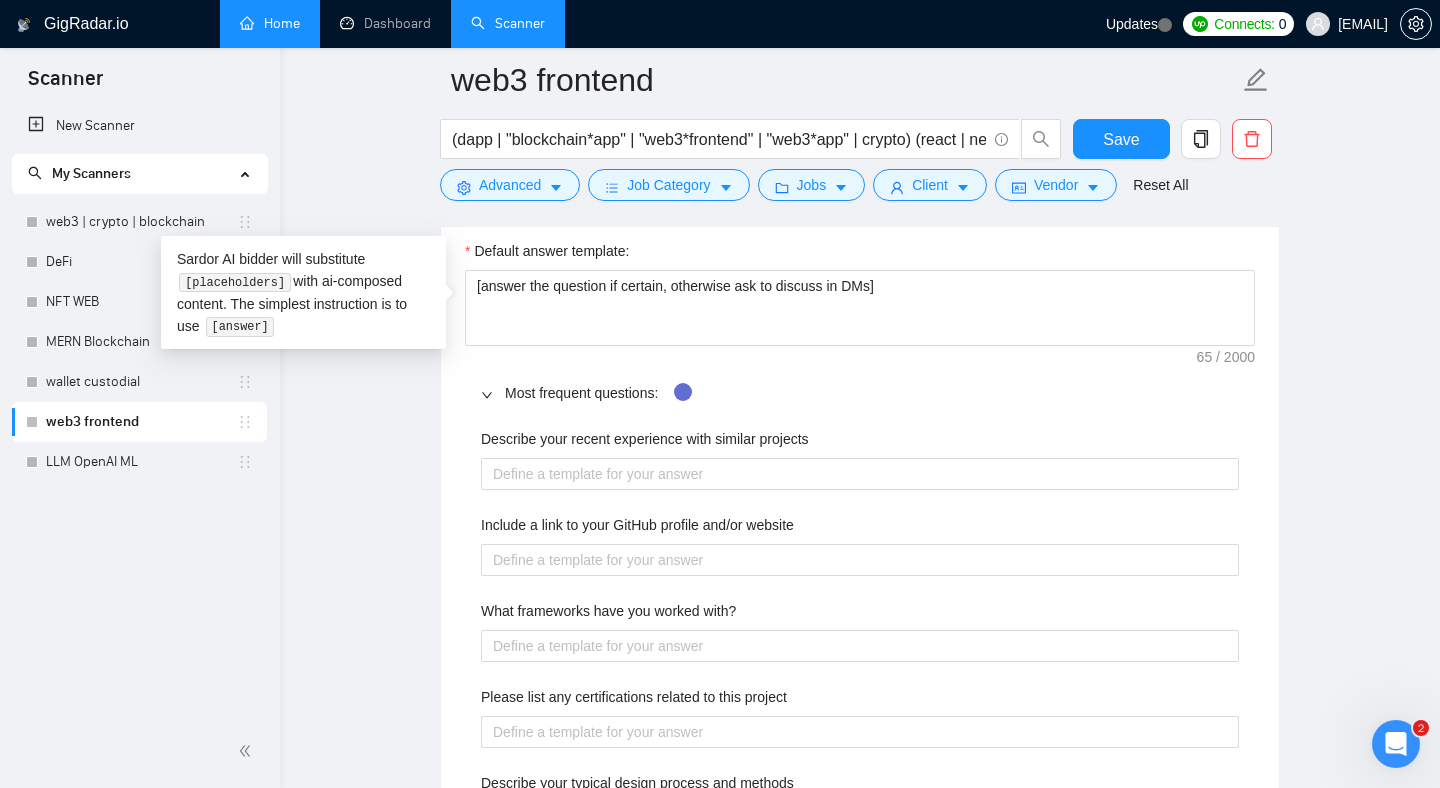 click on "Default answer template:" at bounding box center (860, 255) 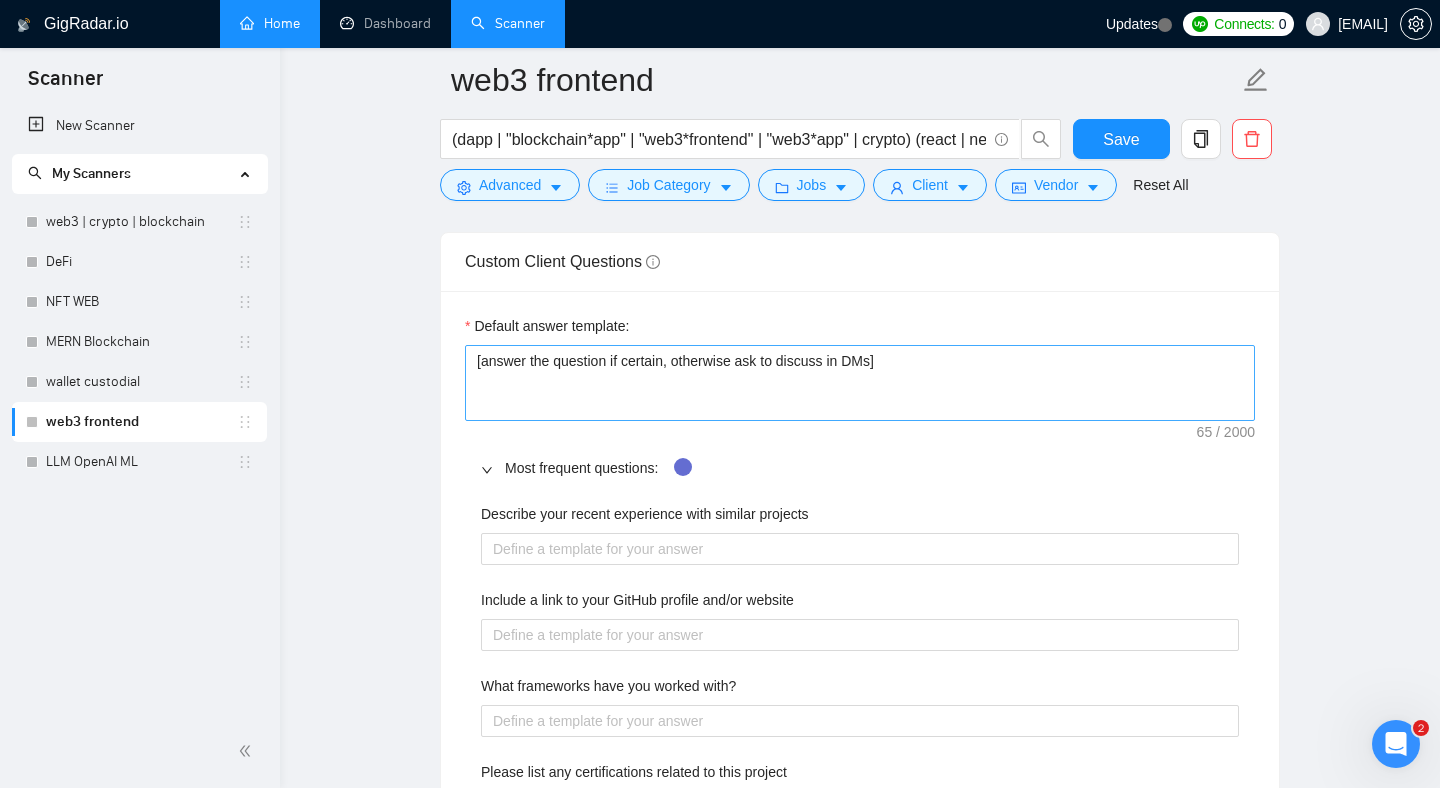 scroll, scrollTop: 2731, scrollLeft: 0, axis: vertical 